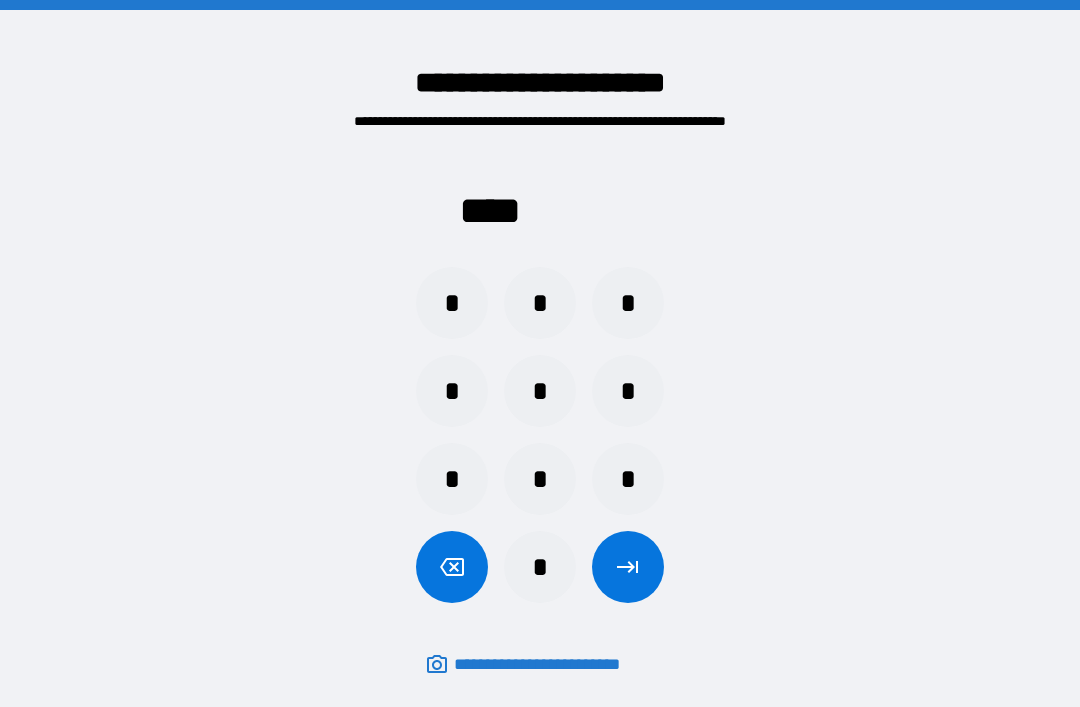 scroll, scrollTop: 64, scrollLeft: 0, axis: vertical 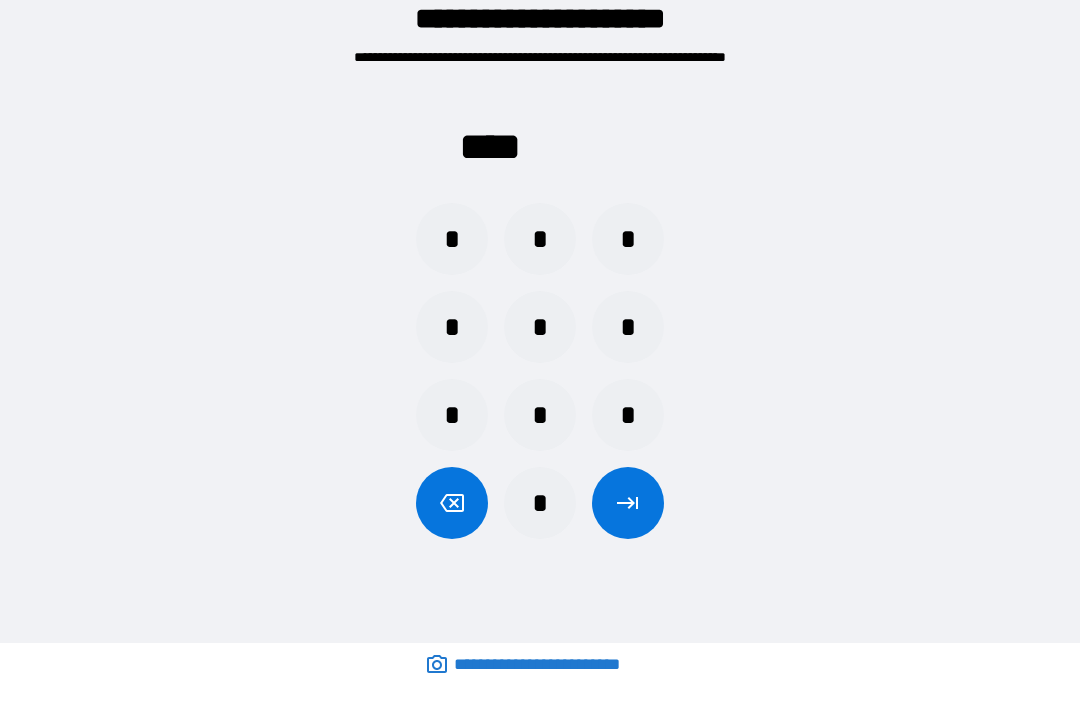click on "*" at bounding box center (452, 239) 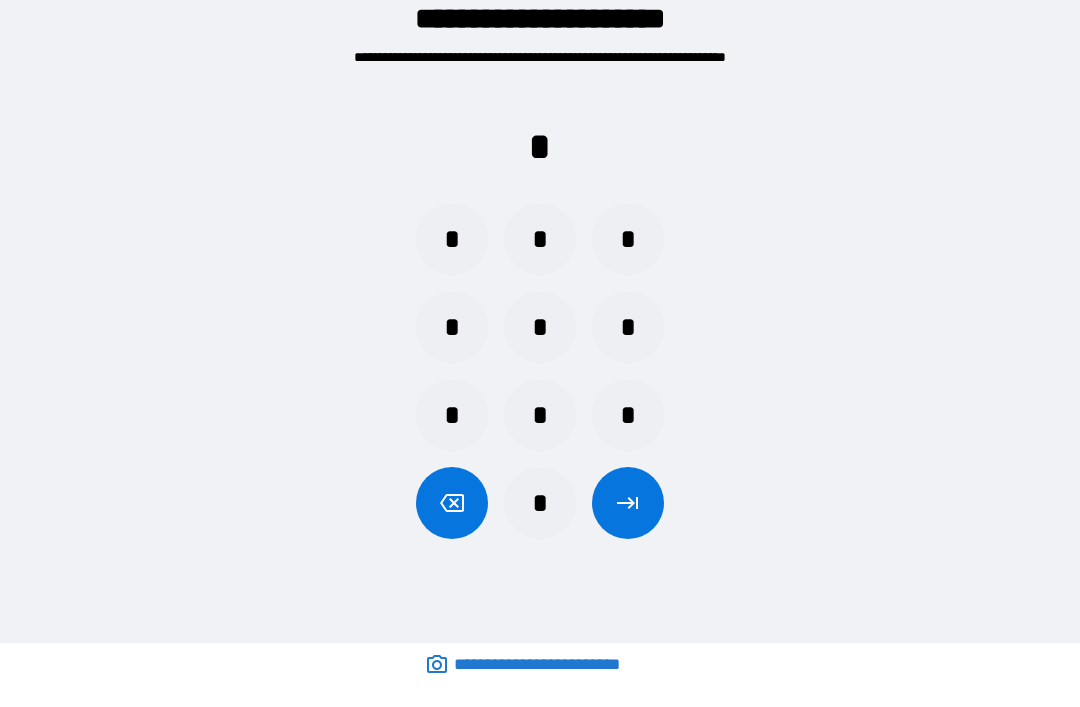 click on "*" at bounding box center [540, 239] 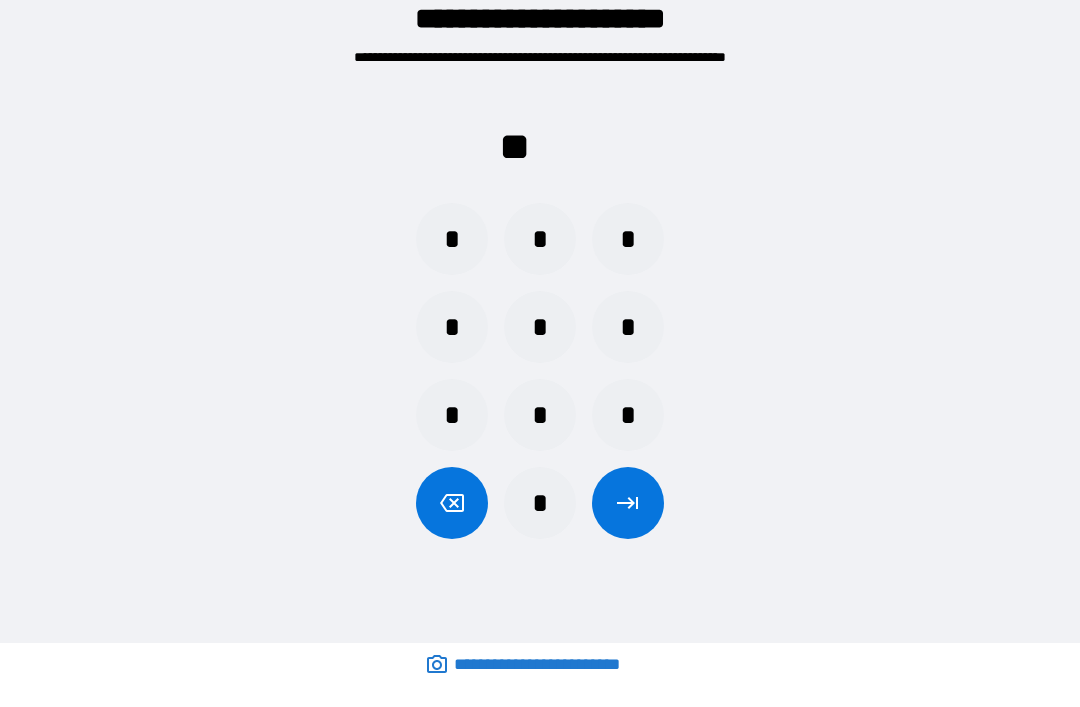 click on "*" at bounding box center (628, 239) 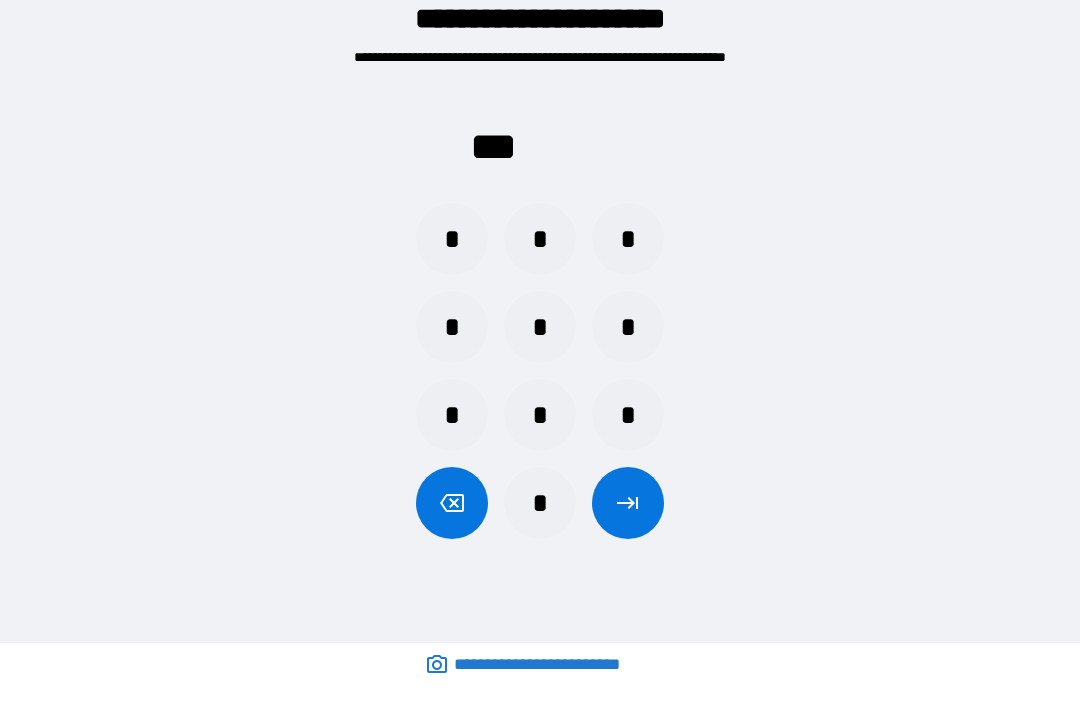 click on "*" at bounding box center (452, 327) 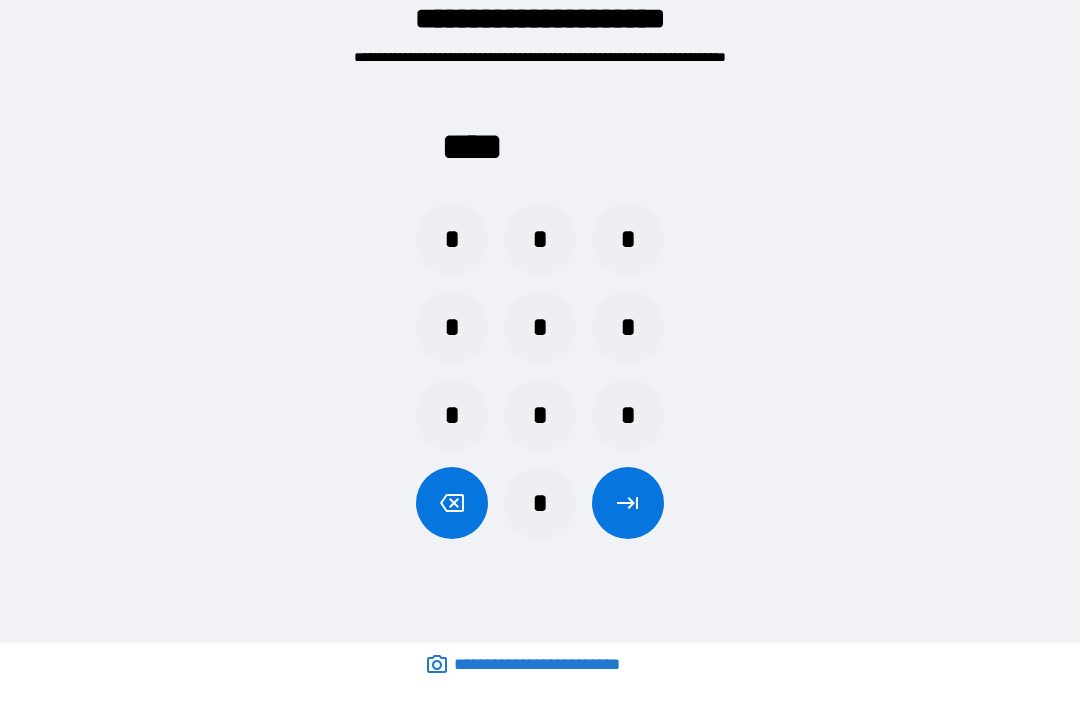 click on "*" at bounding box center (540, 327) 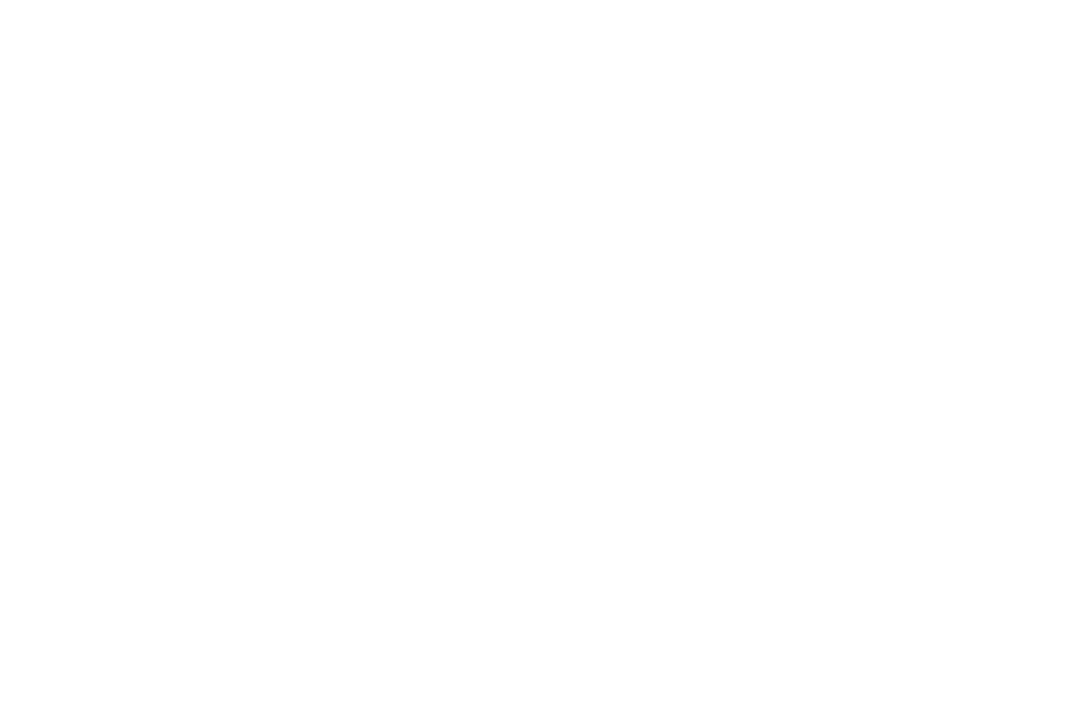 scroll, scrollTop: 0, scrollLeft: 0, axis: both 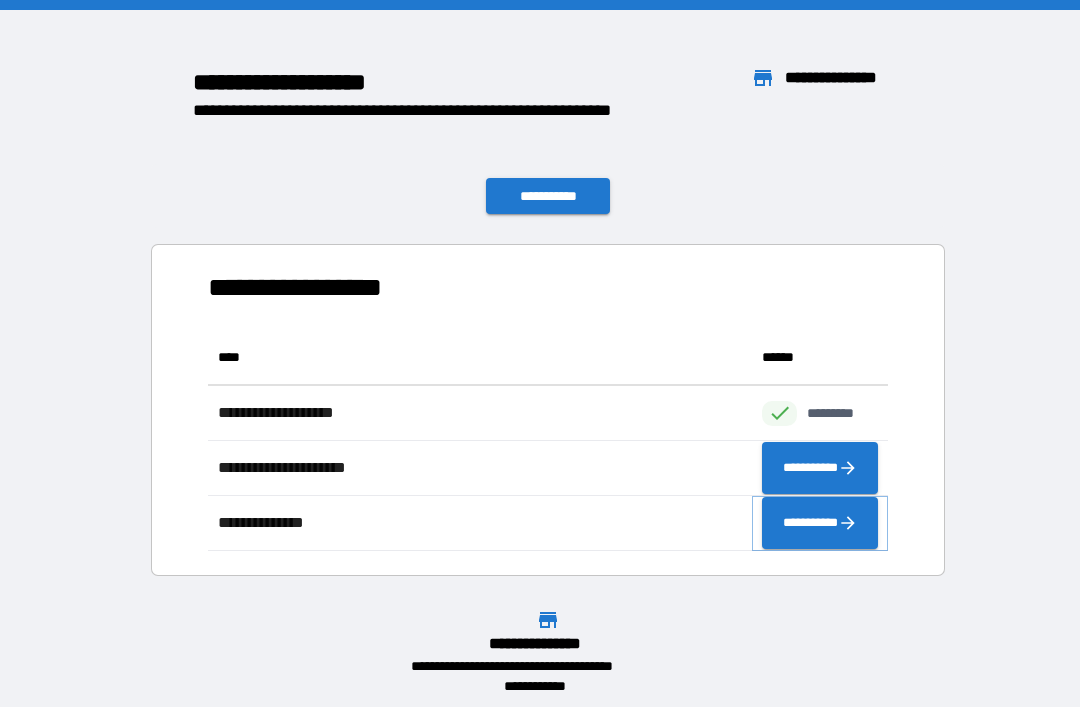 click on "**********" at bounding box center [820, 523] 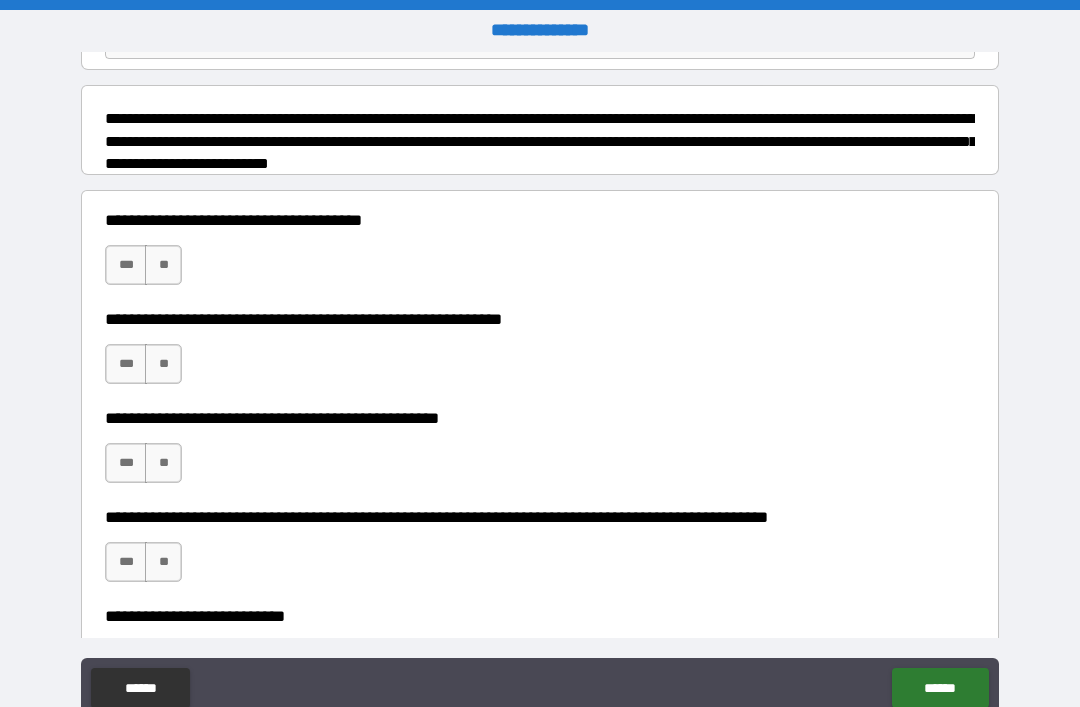 scroll, scrollTop: 227, scrollLeft: 0, axis: vertical 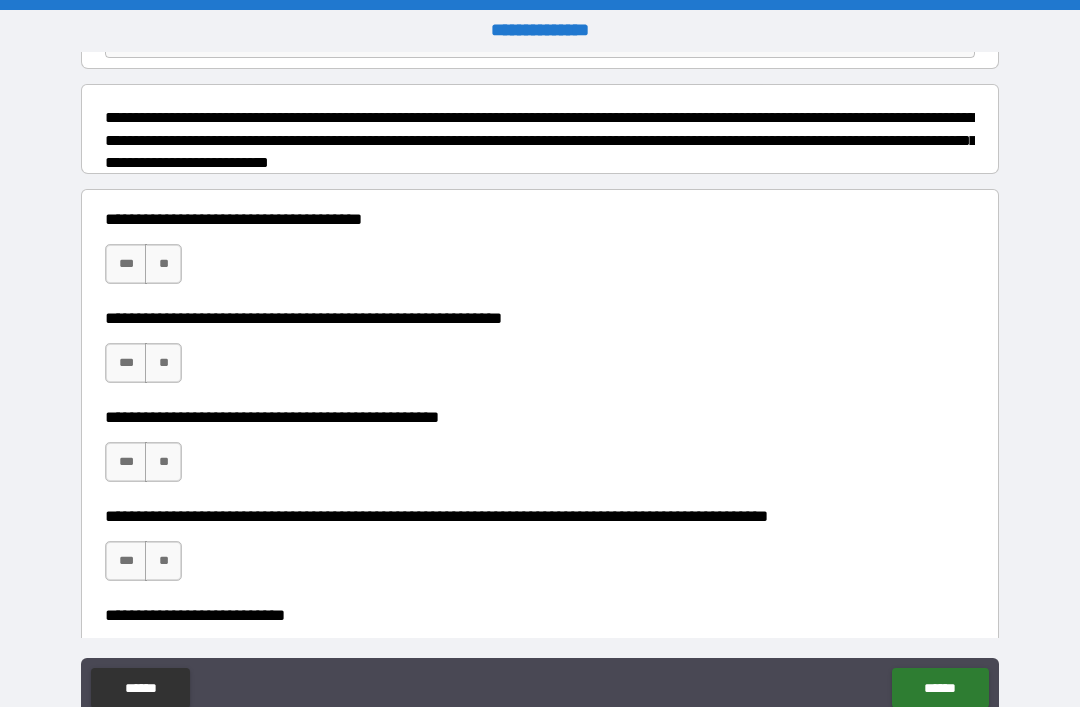click on "**" at bounding box center (163, 264) 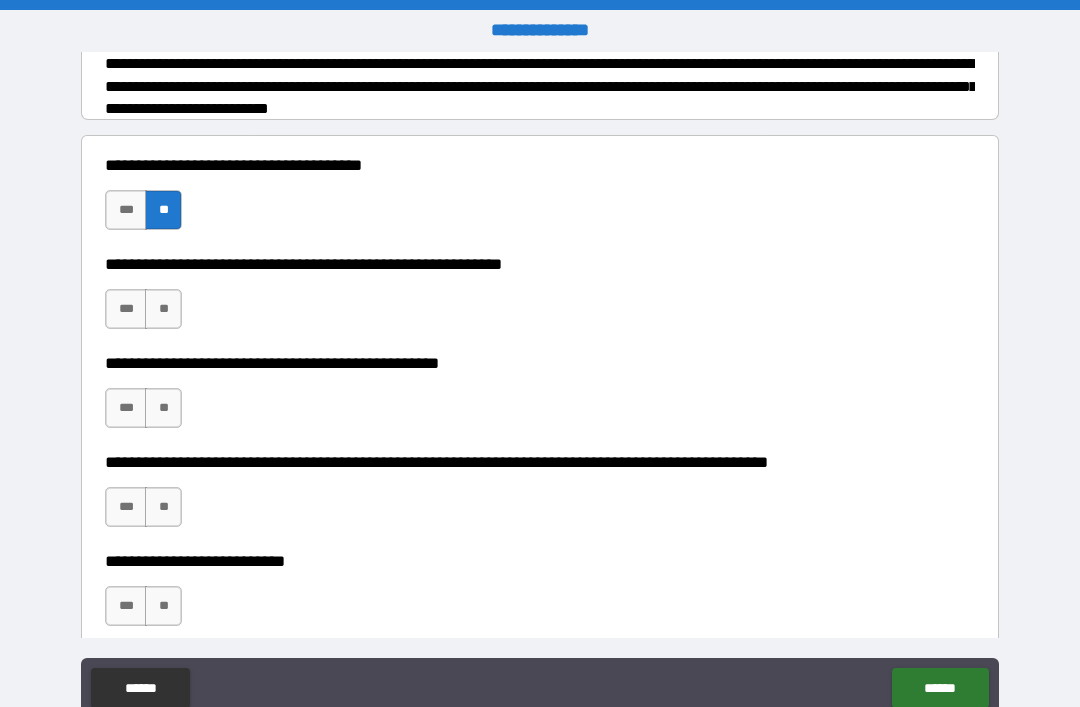 scroll, scrollTop: 283, scrollLeft: 0, axis: vertical 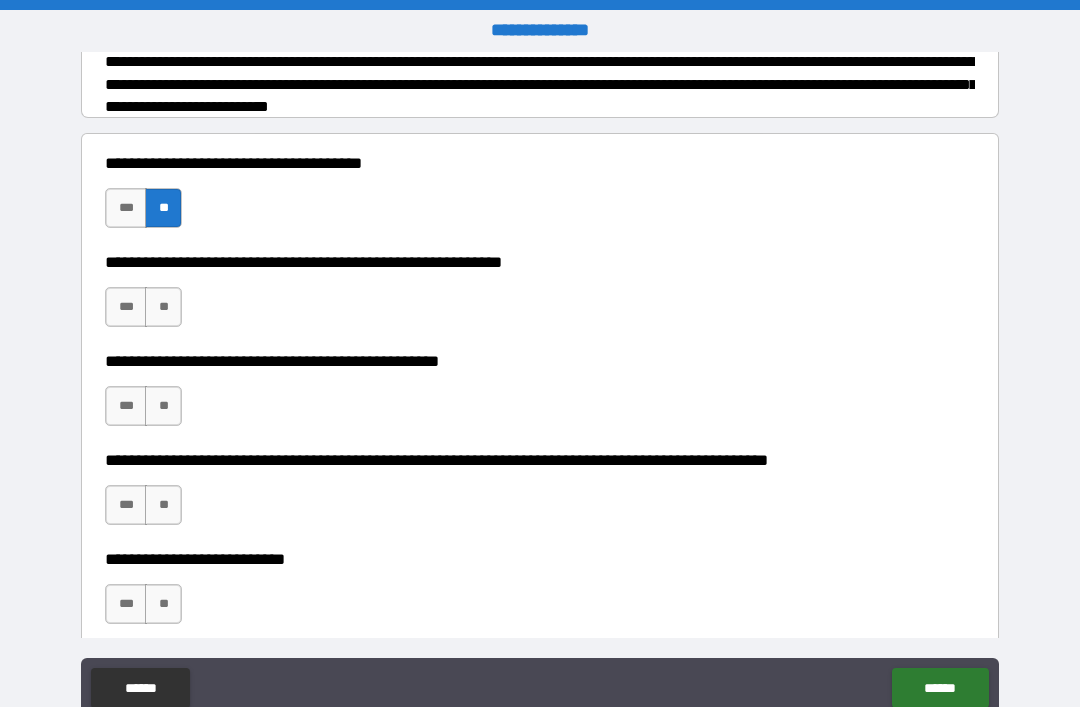 click on "**" at bounding box center (163, 307) 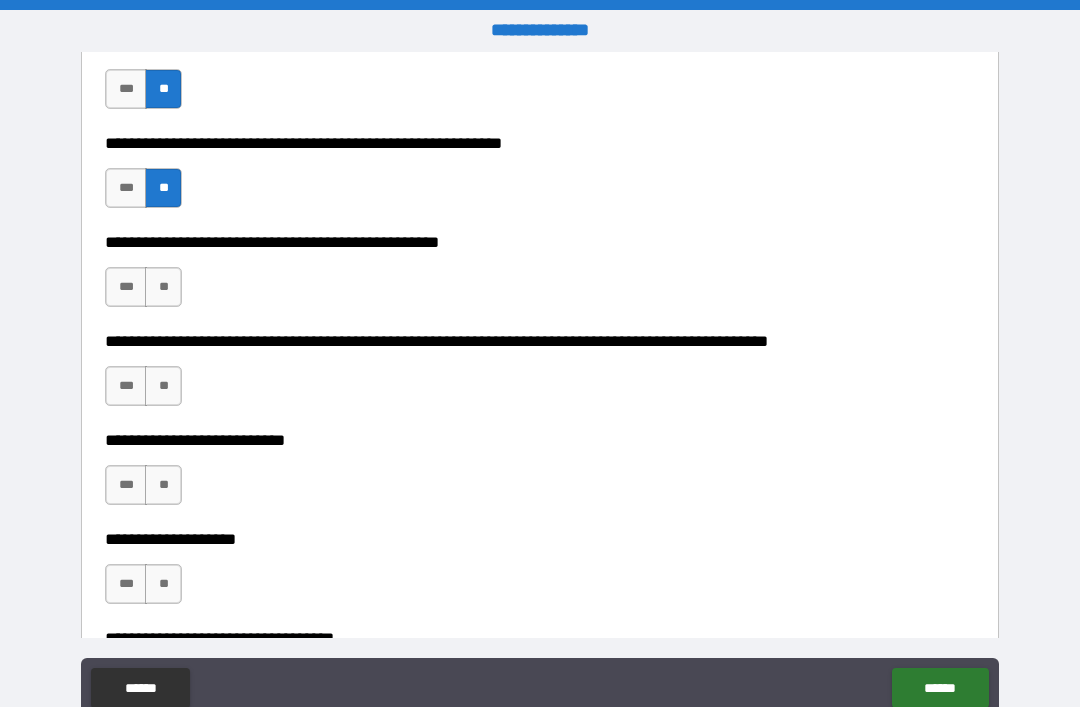 scroll, scrollTop: 403, scrollLeft: 0, axis: vertical 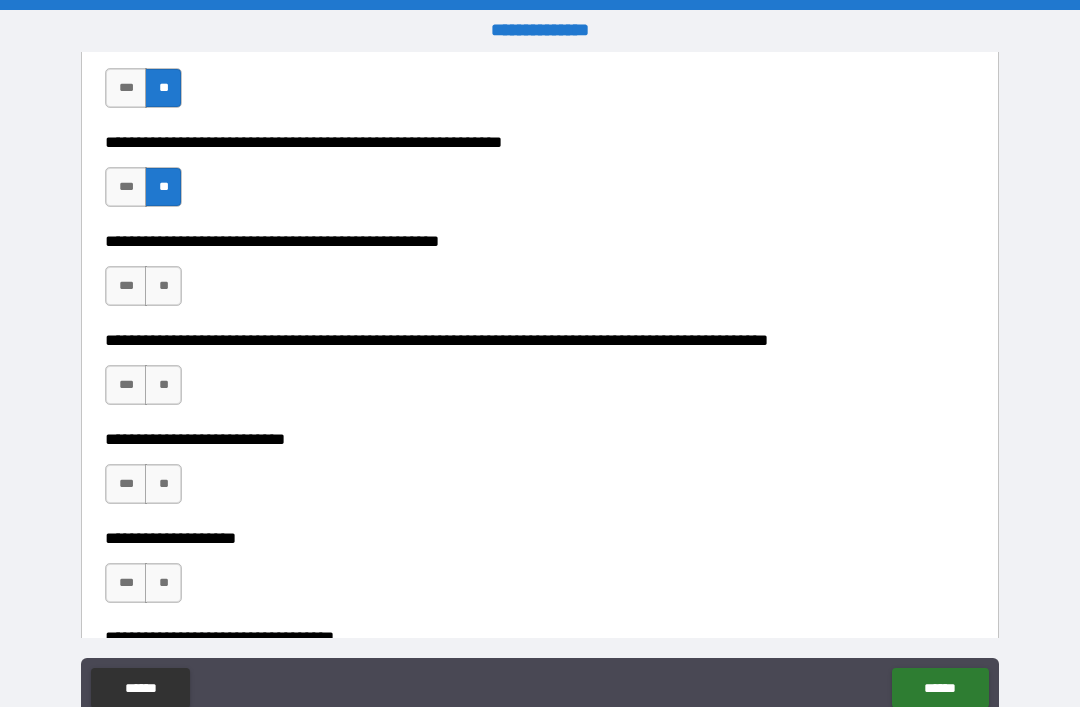 click on "**" at bounding box center (163, 286) 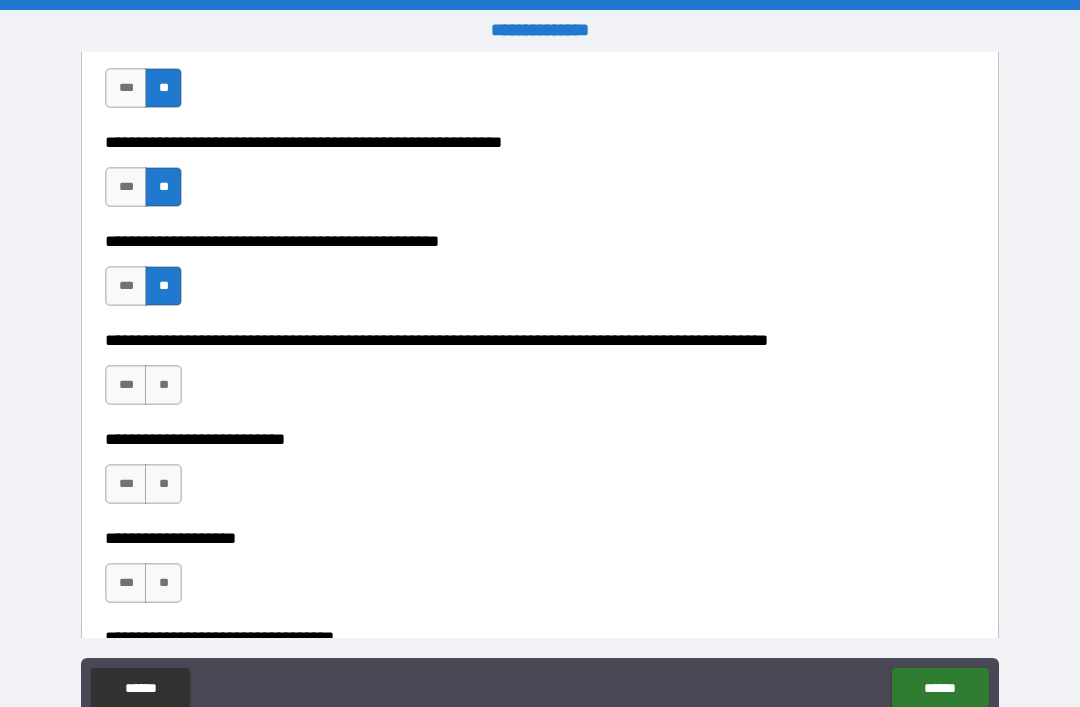 click on "**" at bounding box center [163, 385] 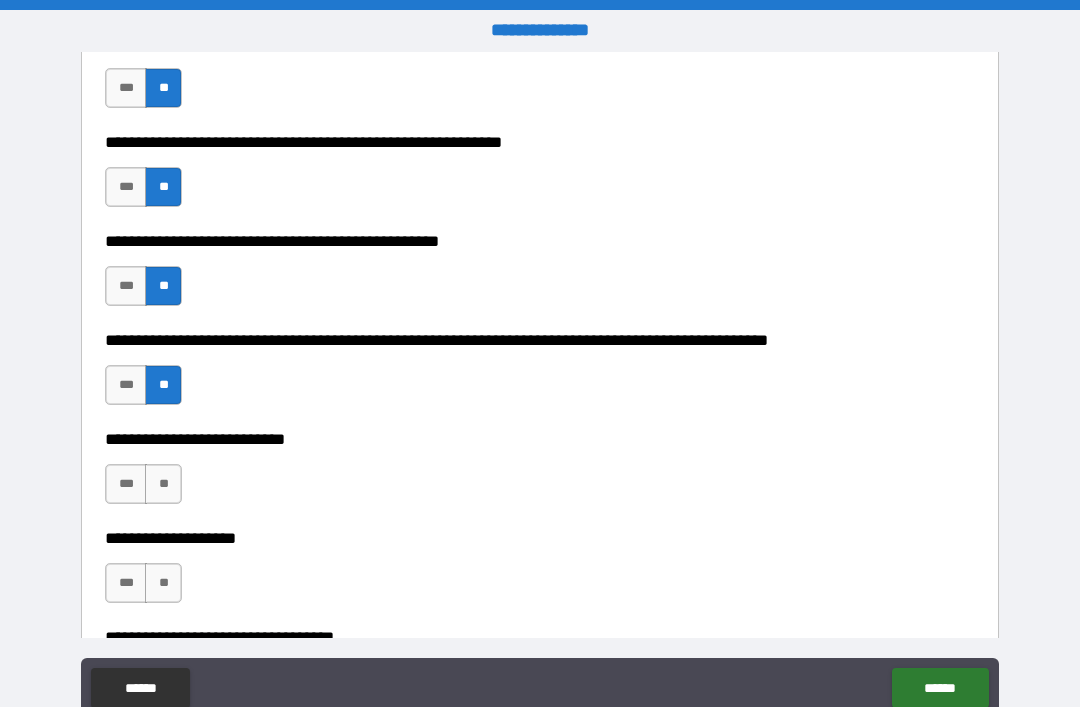 click on "**" at bounding box center [163, 484] 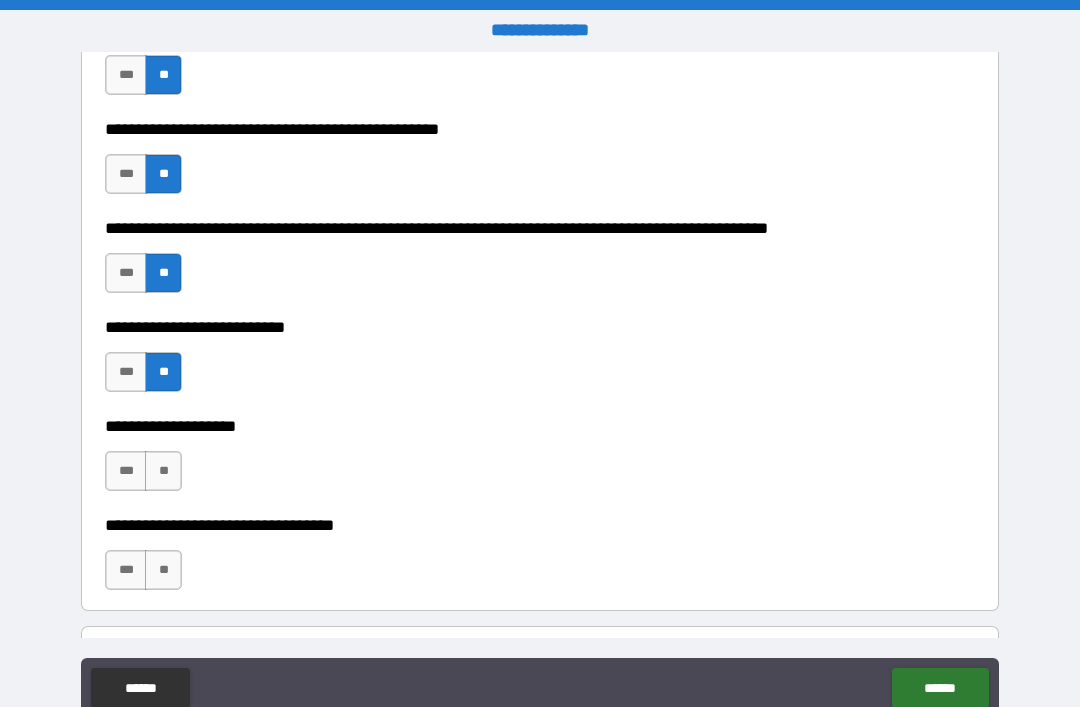 scroll, scrollTop: 537, scrollLeft: 0, axis: vertical 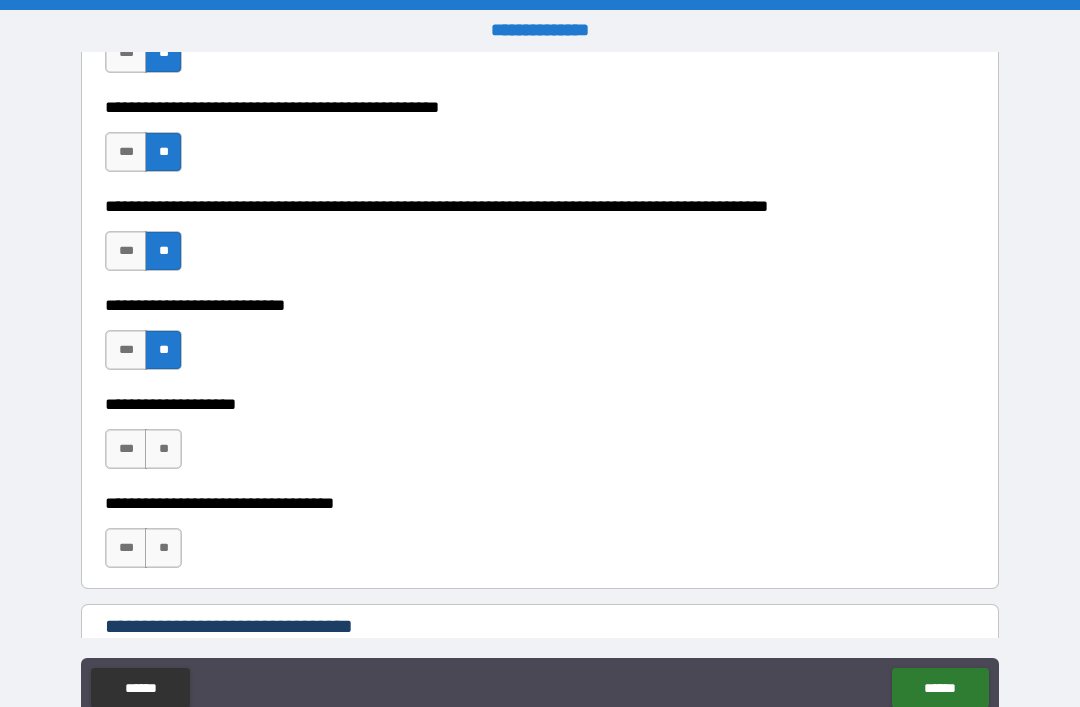 click on "**" at bounding box center [163, 449] 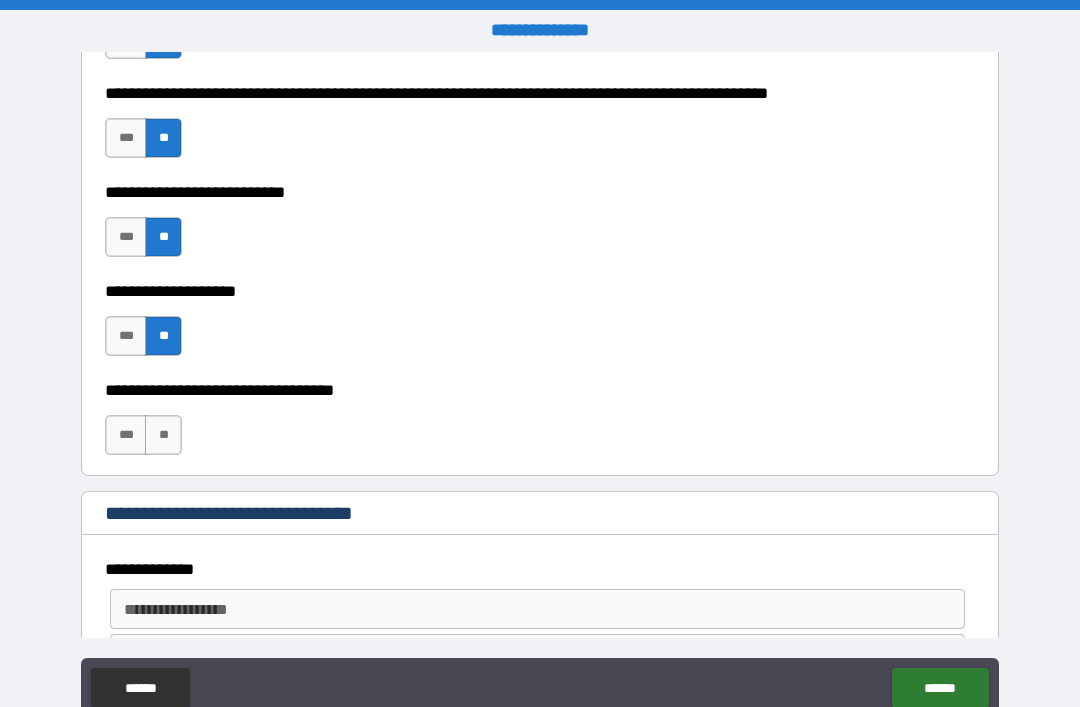 click on "**" at bounding box center [163, 435] 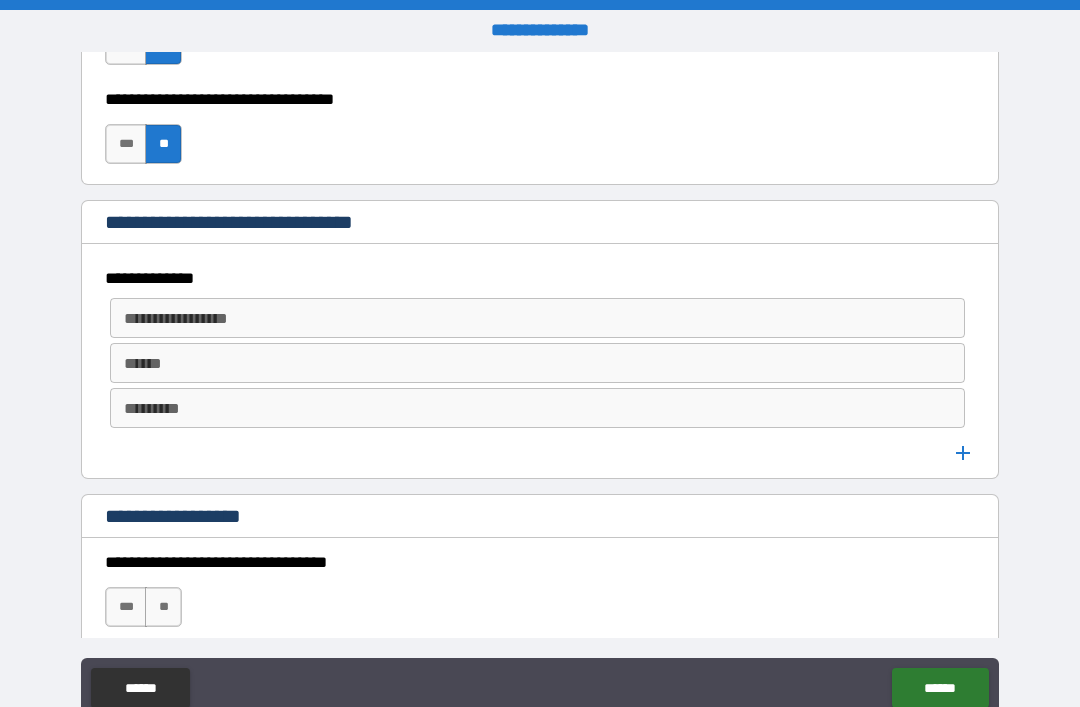 scroll, scrollTop: 943, scrollLeft: 0, axis: vertical 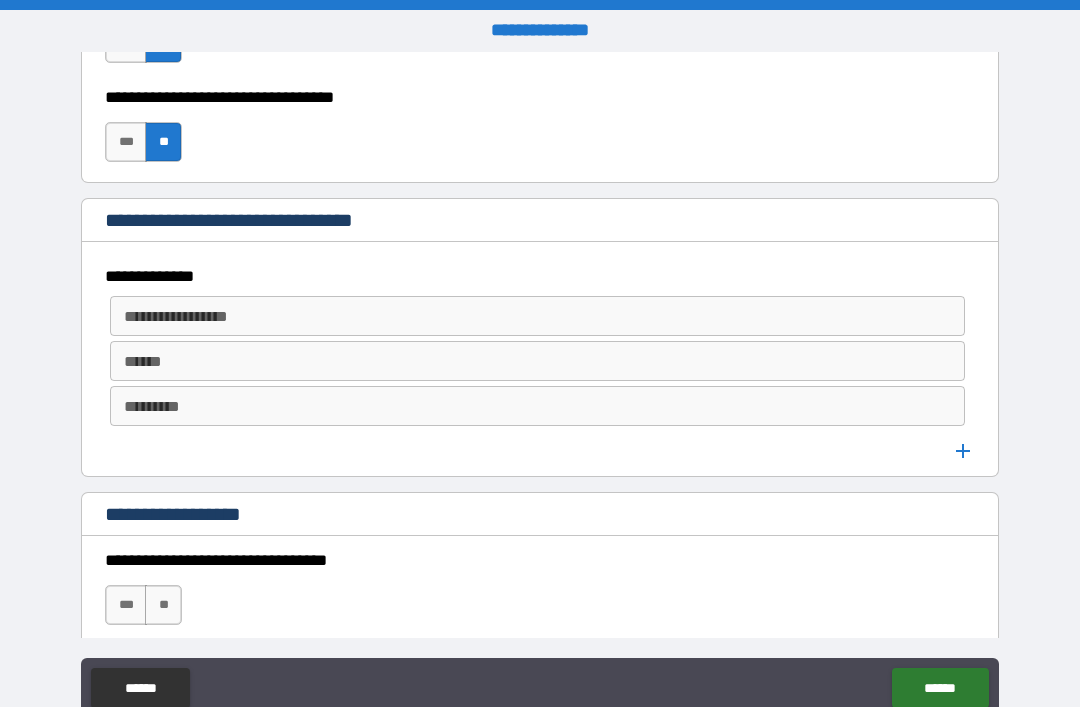 click on "**********" at bounding box center [536, 316] 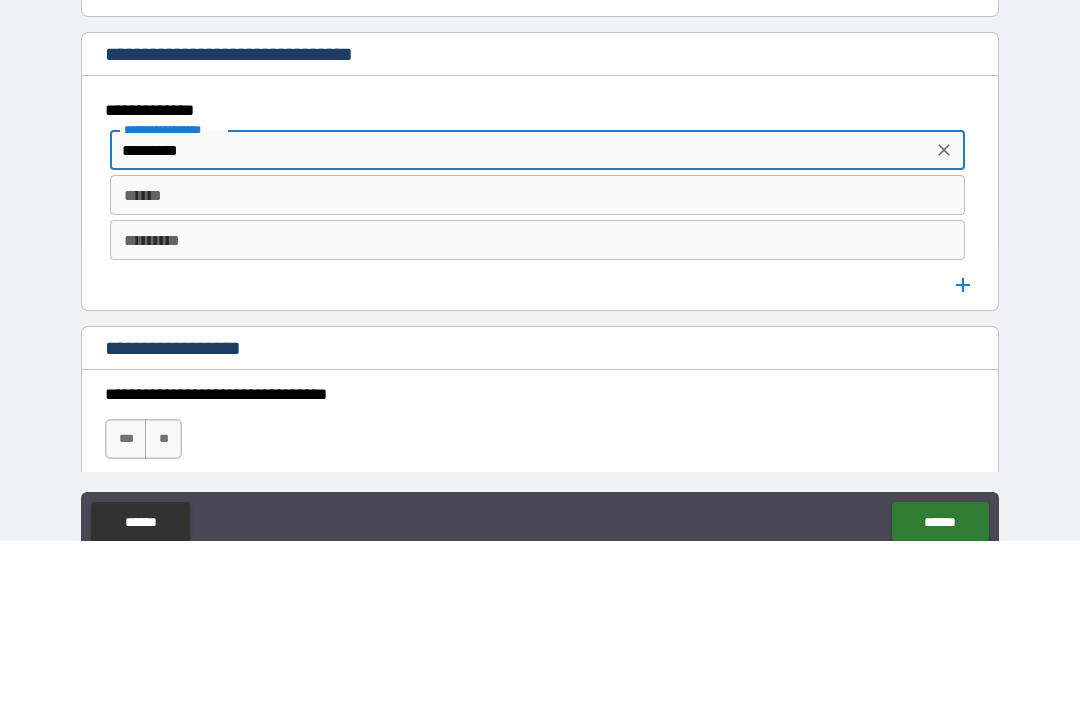 click on "*********" at bounding box center [521, 316] 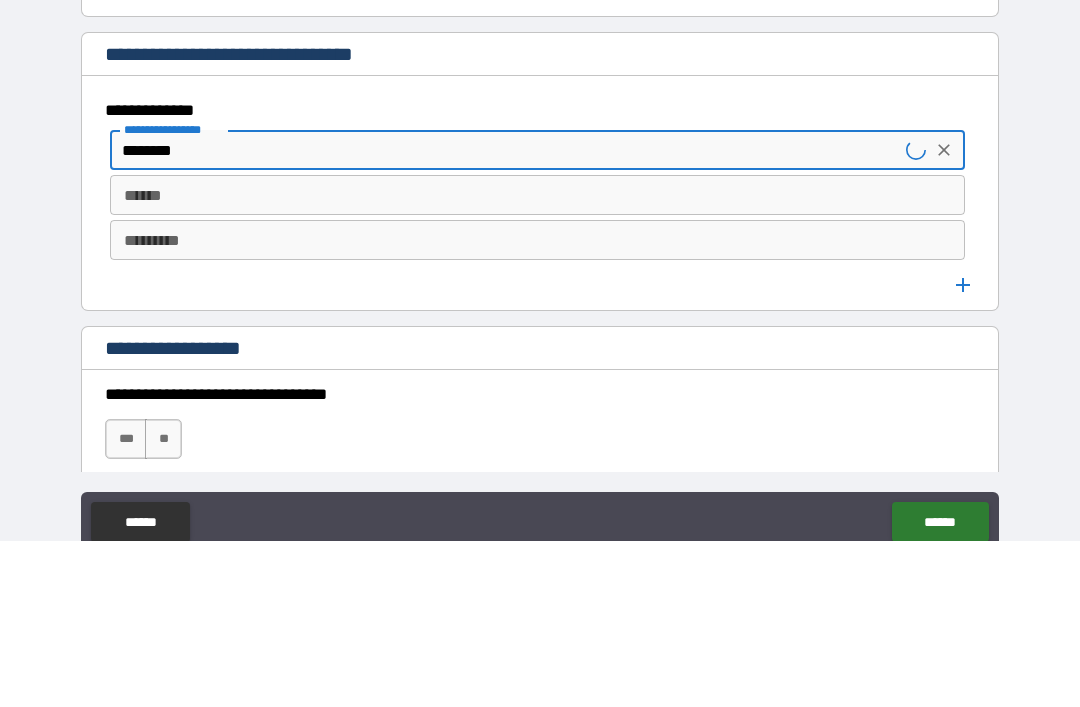 type on "********" 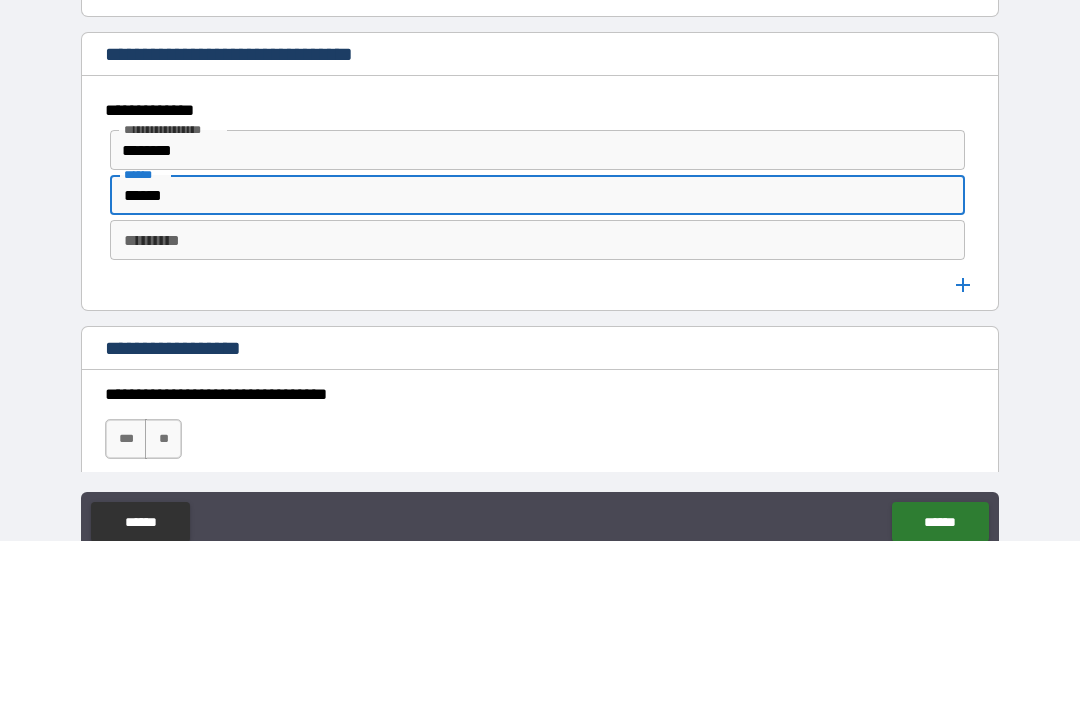 type on "******" 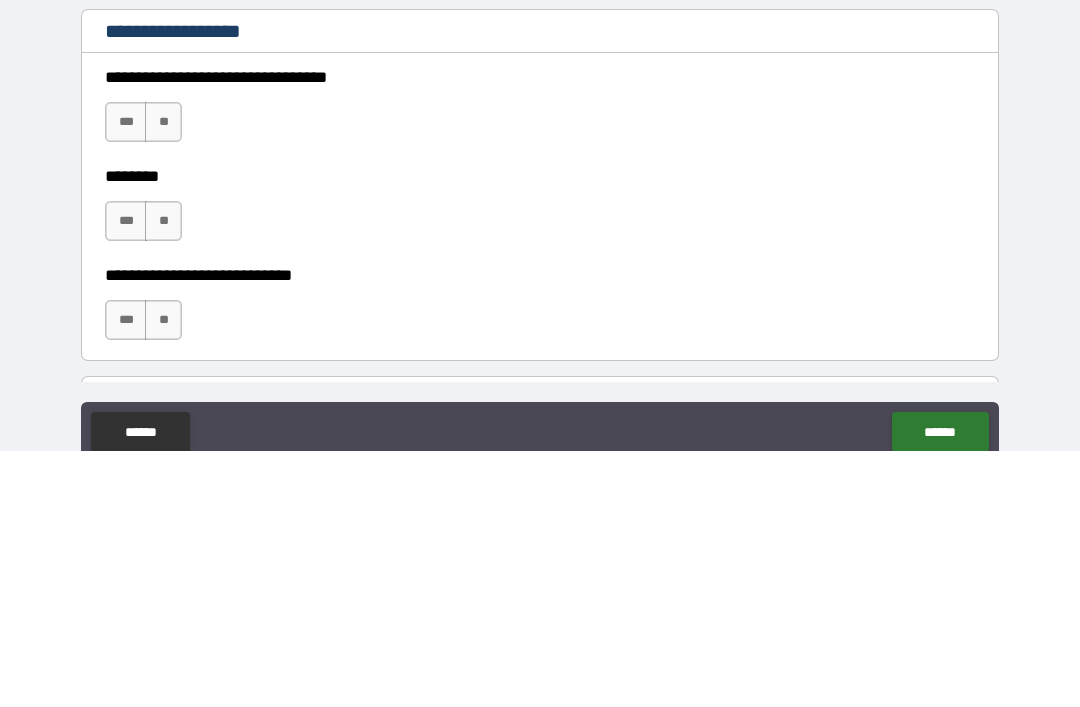 scroll, scrollTop: 1191, scrollLeft: 0, axis: vertical 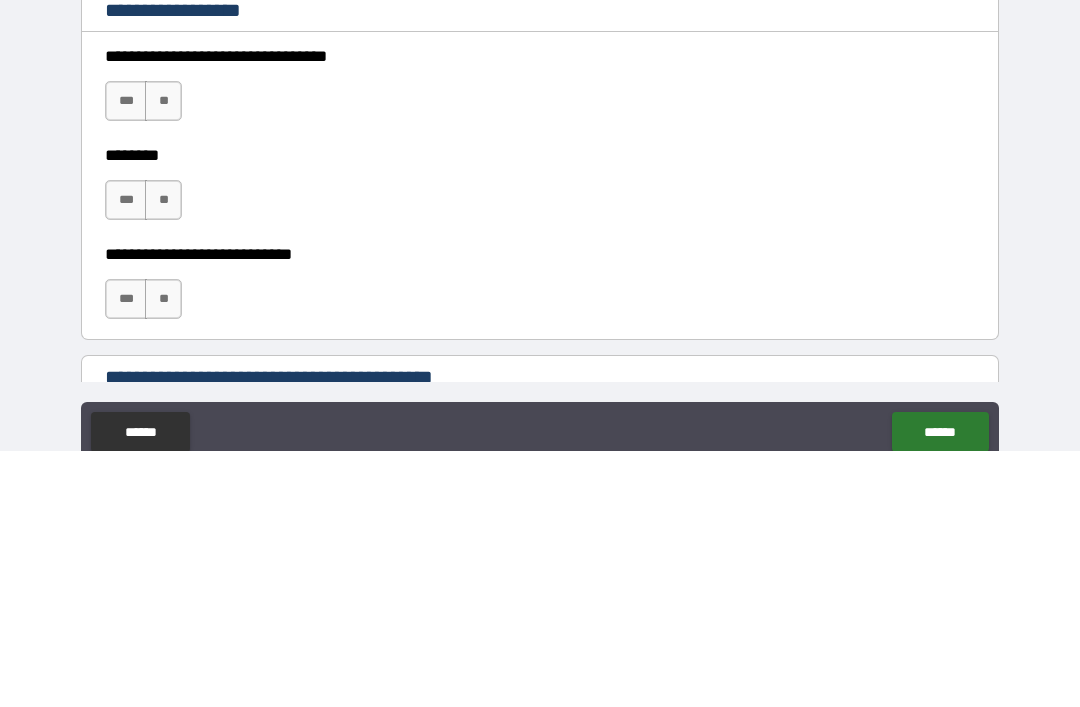 type on "*****" 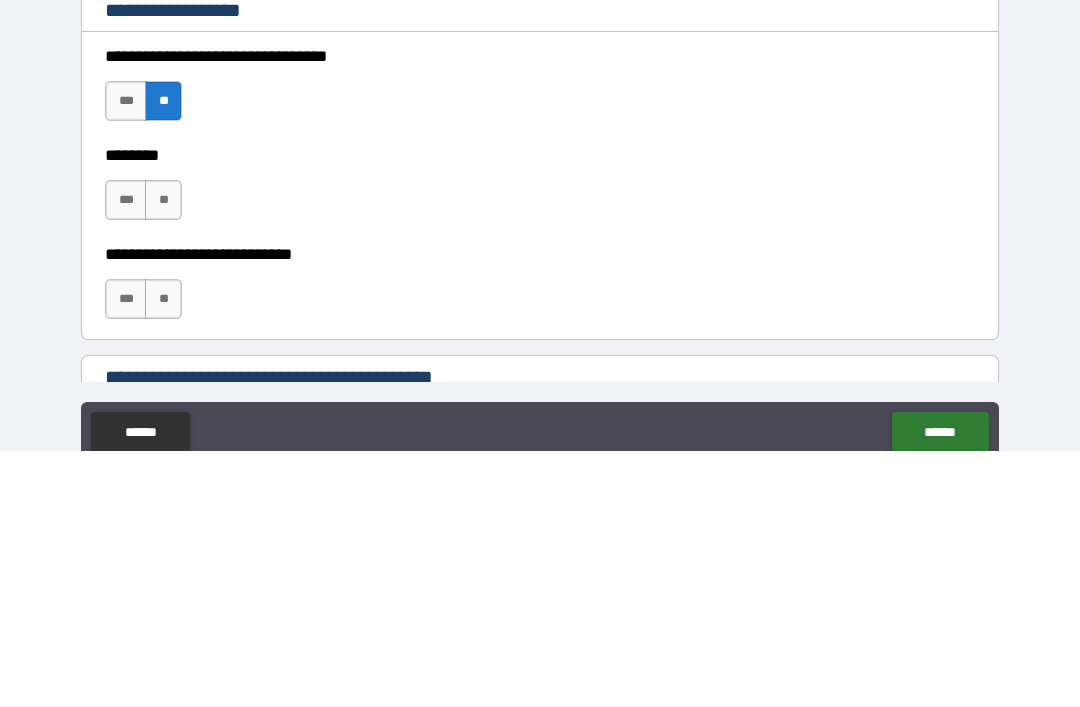 scroll, scrollTop: 64, scrollLeft: 0, axis: vertical 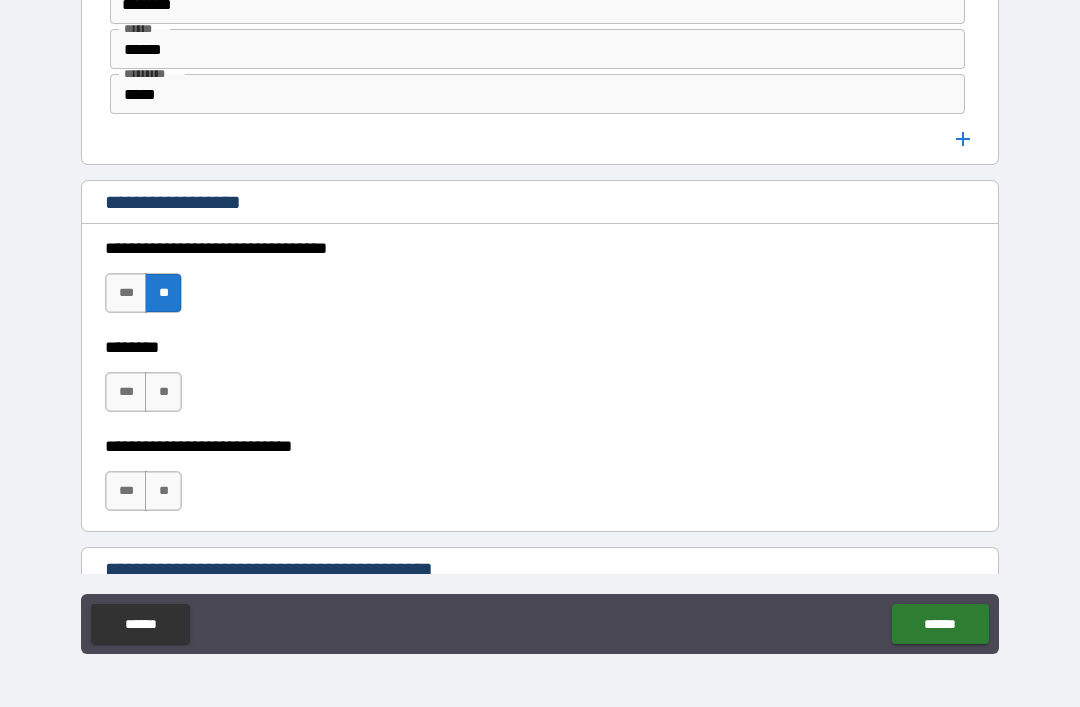 click on "**" at bounding box center [163, 392] 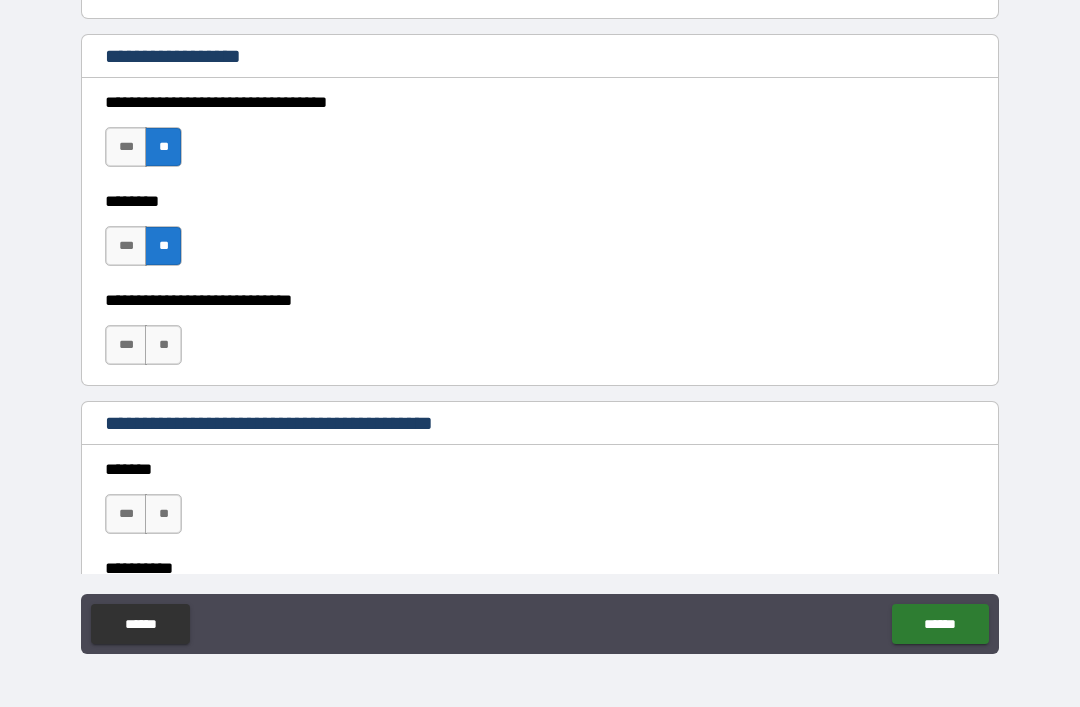 scroll, scrollTop: 1348, scrollLeft: 0, axis: vertical 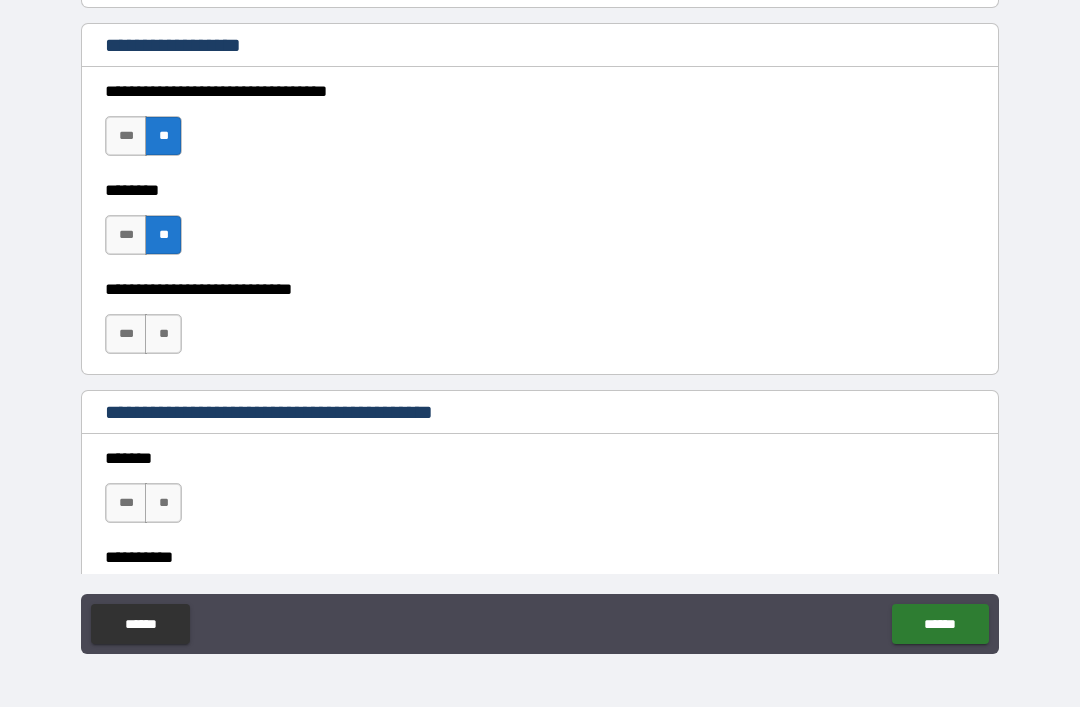 click on "**" at bounding box center [163, 334] 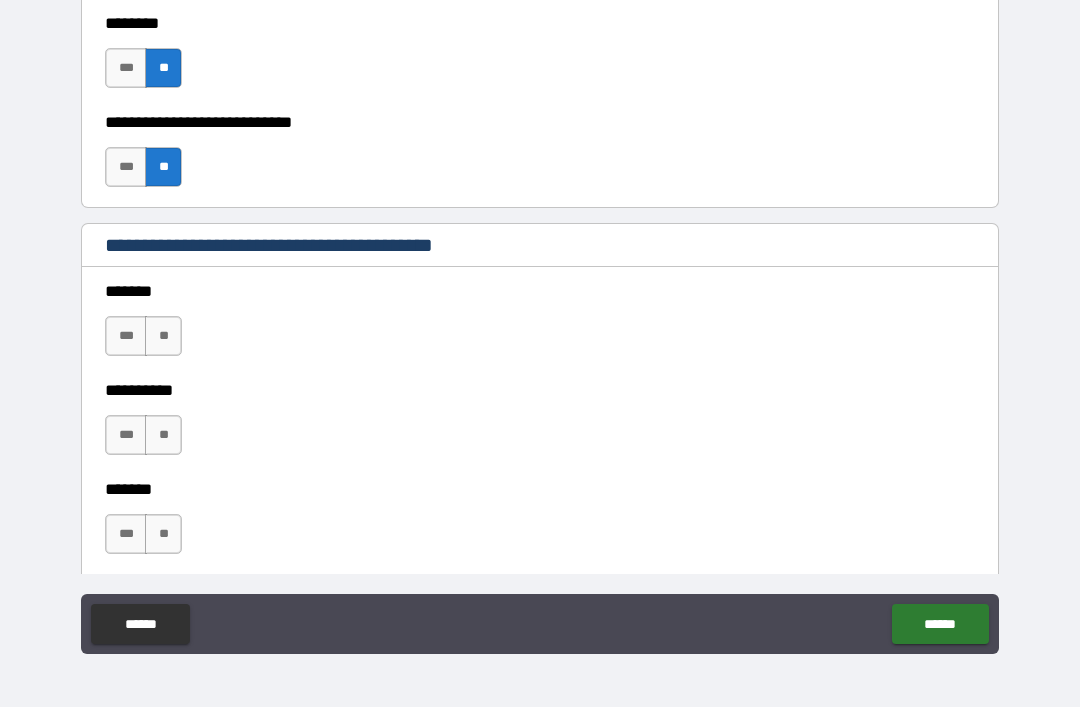 scroll, scrollTop: 1520, scrollLeft: 0, axis: vertical 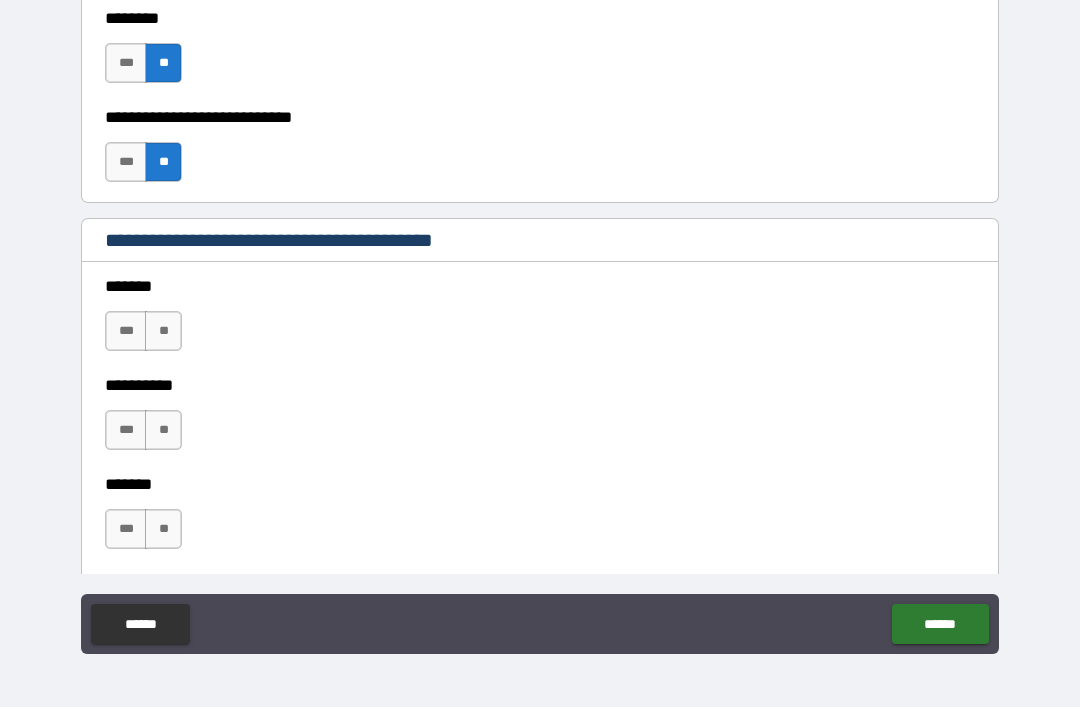 click on "**" at bounding box center (163, 331) 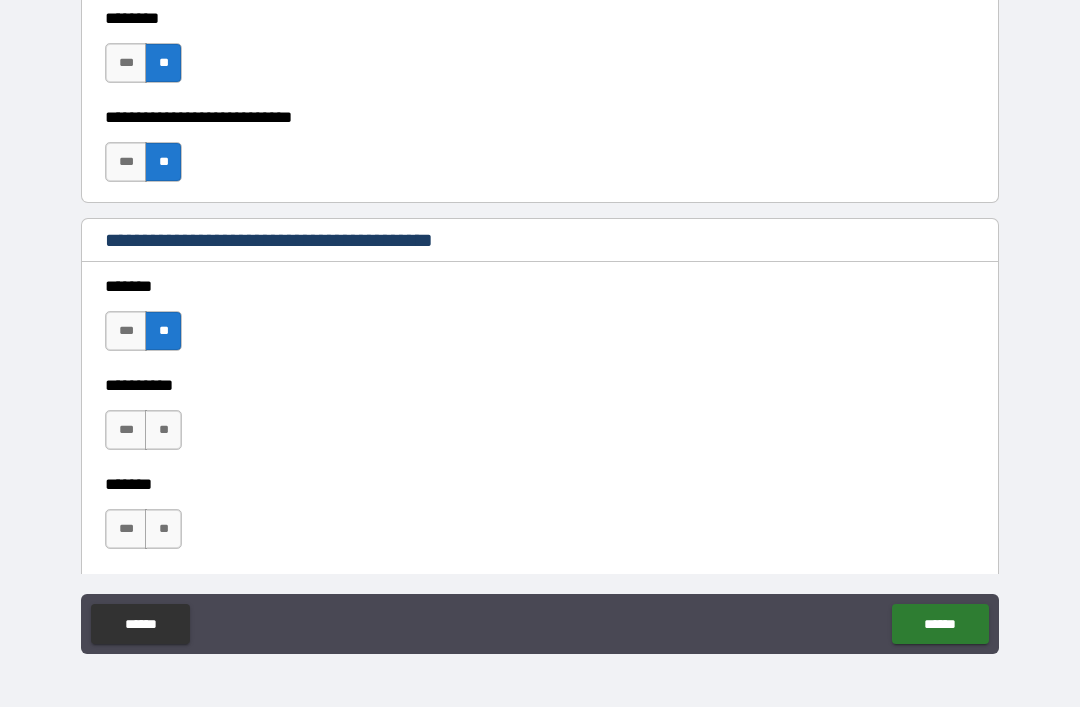 click on "**" at bounding box center (163, 430) 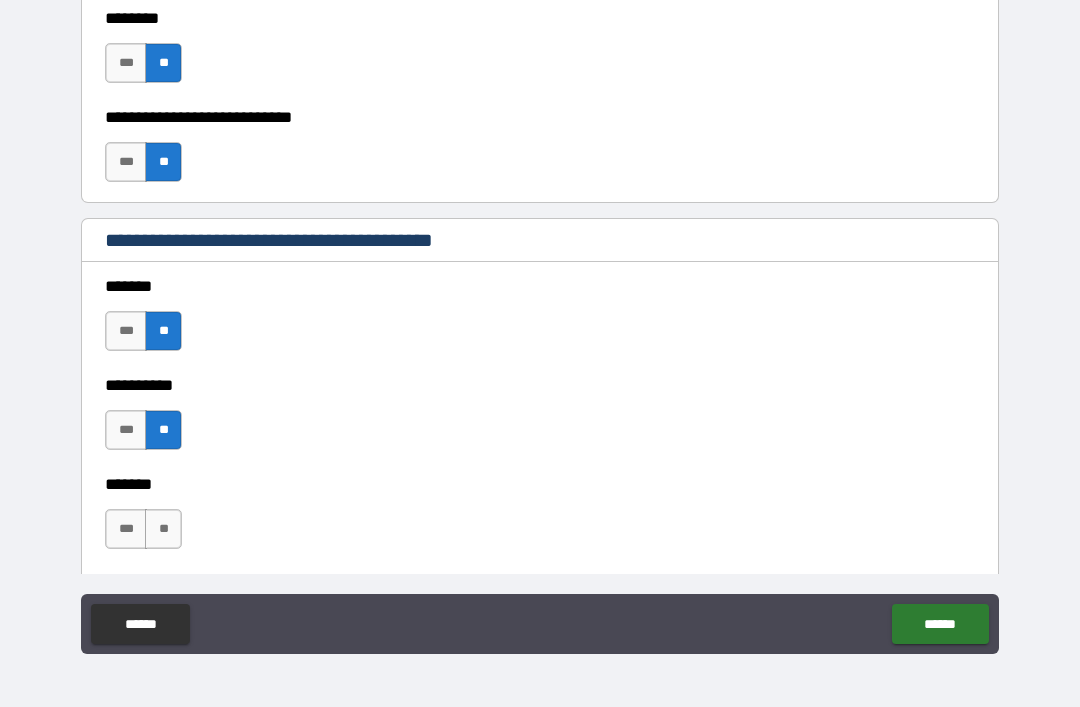click on "**" at bounding box center [163, 529] 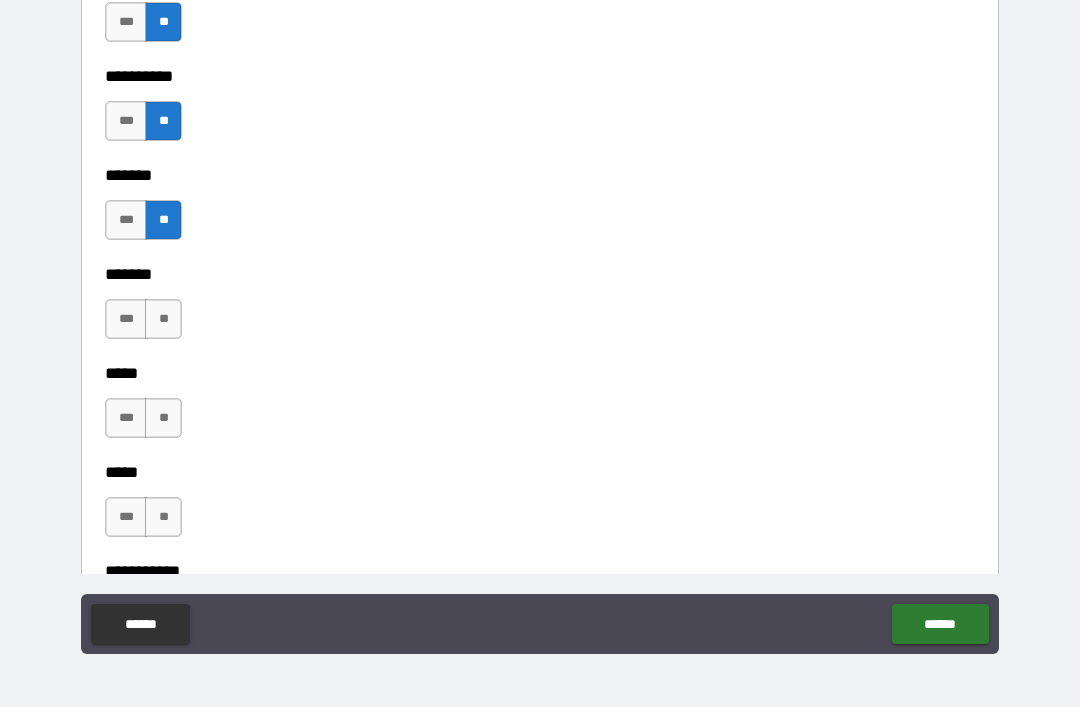 scroll, scrollTop: 1834, scrollLeft: 0, axis: vertical 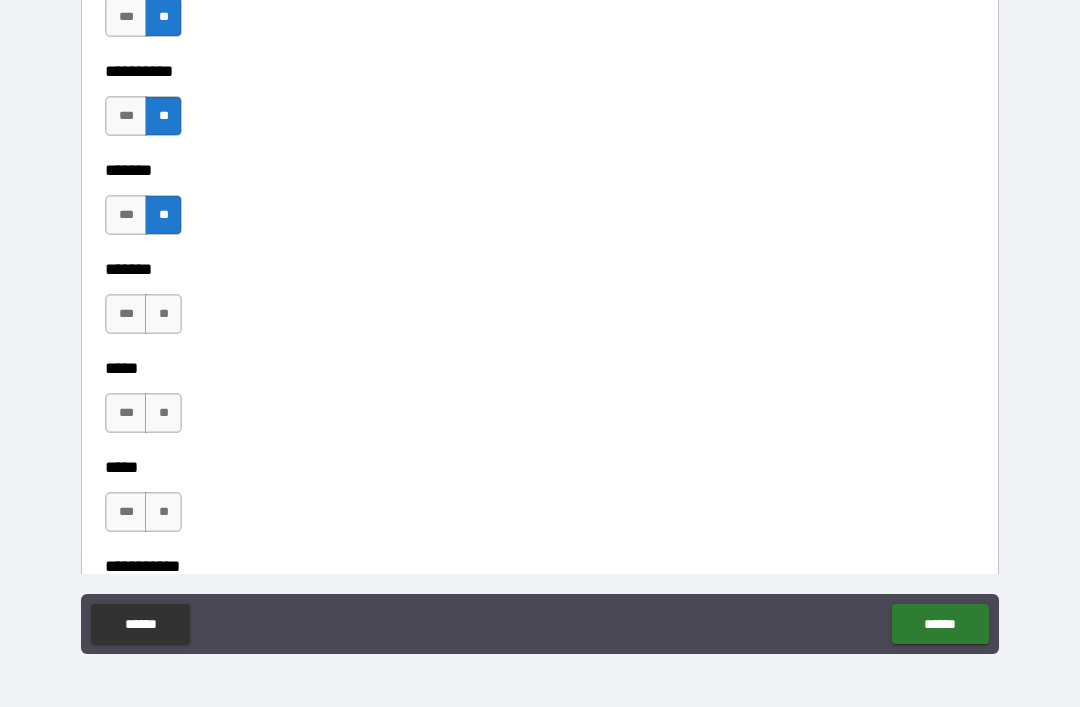 click on "**" at bounding box center [163, 314] 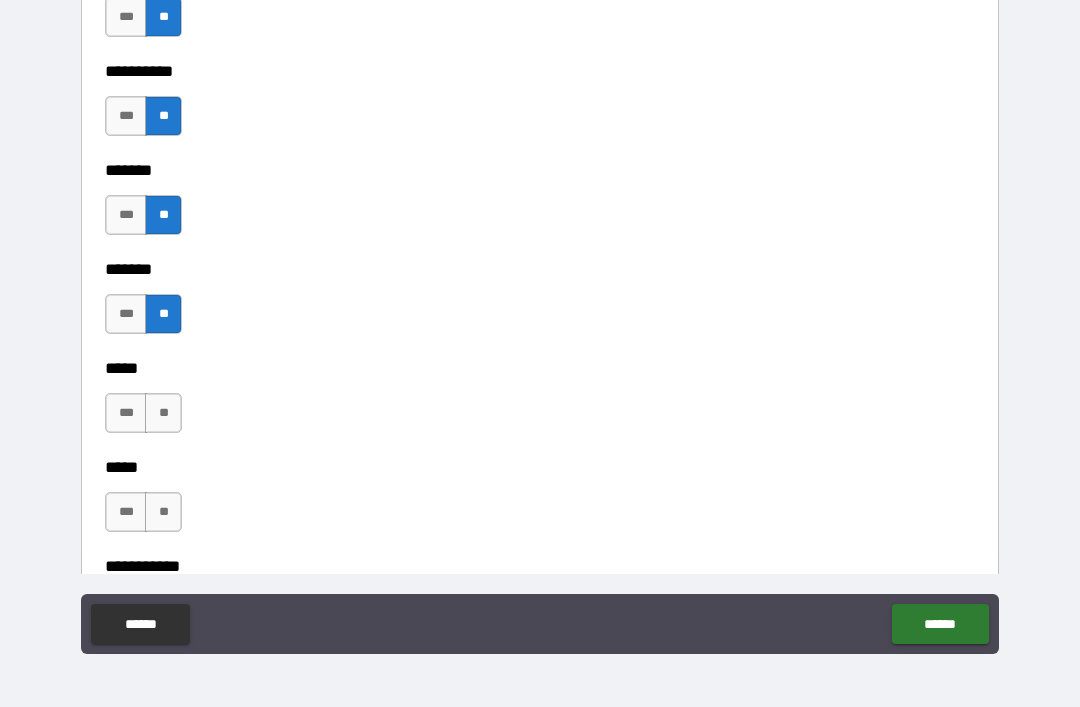 click on "**" at bounding box center (163, 413) 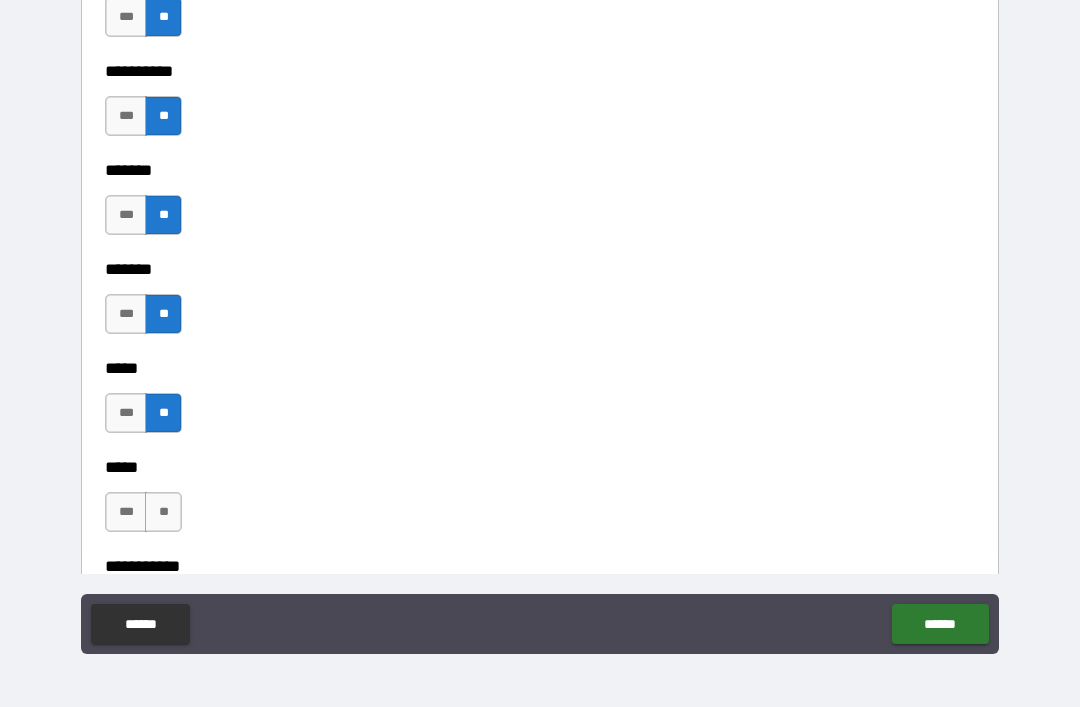 click on "**" at bounding box center [163, 512] 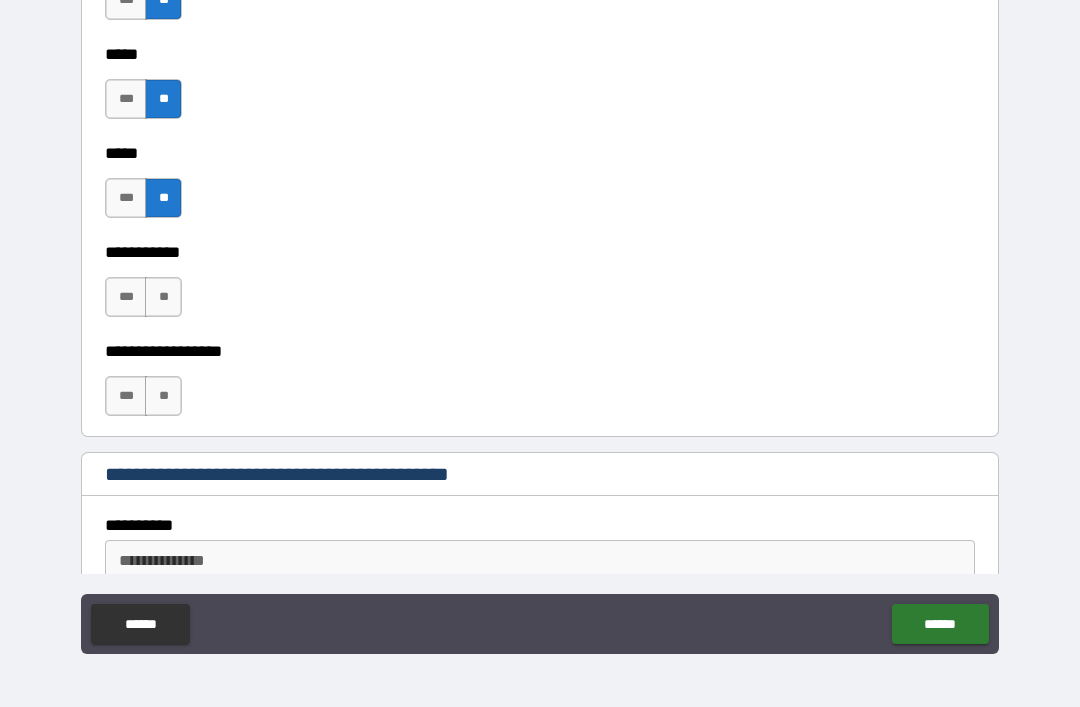 scroll, scrollTop: 2185, scrollLeft: 0, axis: vertical 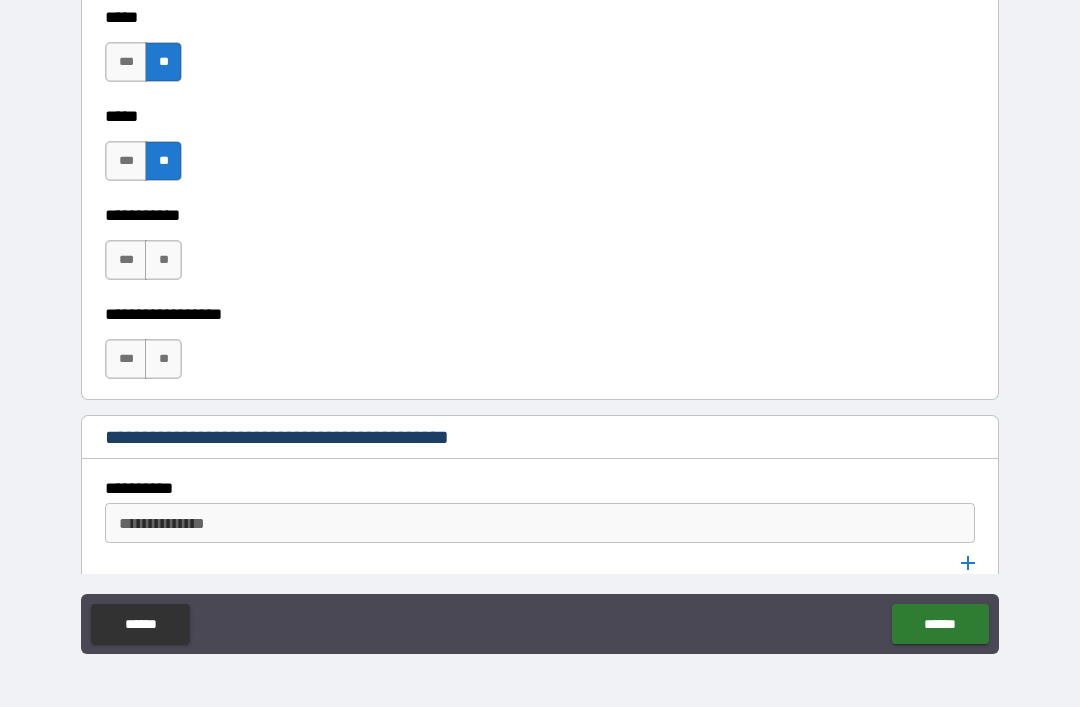 click on "**" at bounding box center [163, 359] 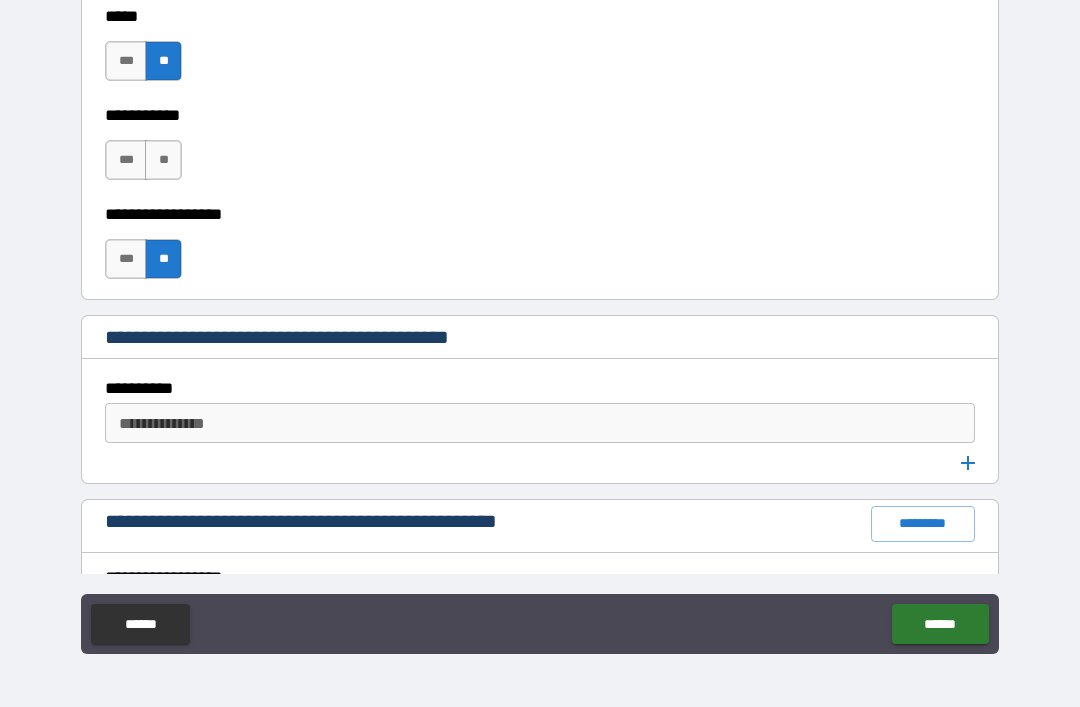 scroll, scrollTop: 2287, scrollLeft: 0, axis: vertical 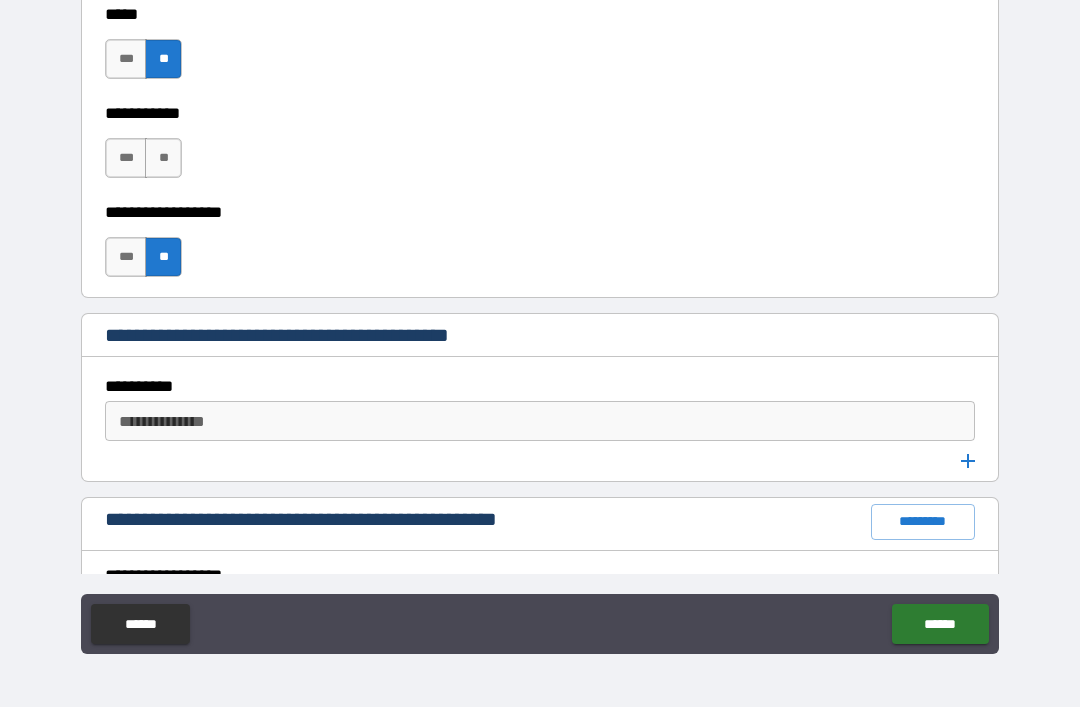 click on "**********" at bounding box center (538, 421) 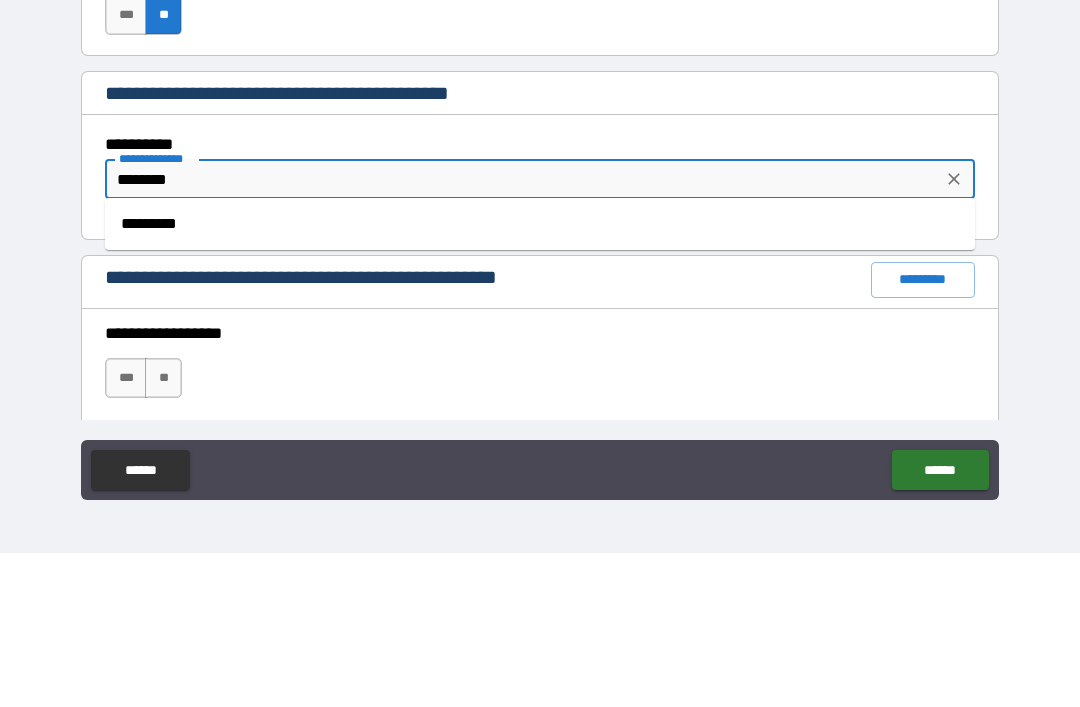scroll, scrollTop: 2378, scrollLeft: 0, axis: vertical 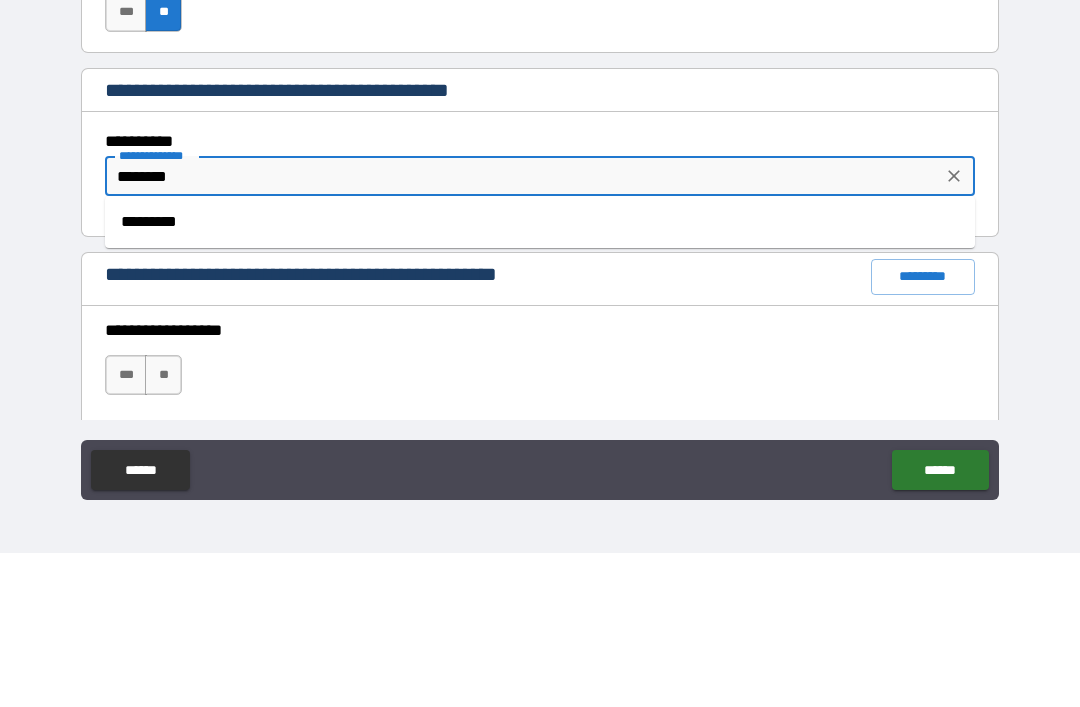click on "********" at bounding box center (523, 330) 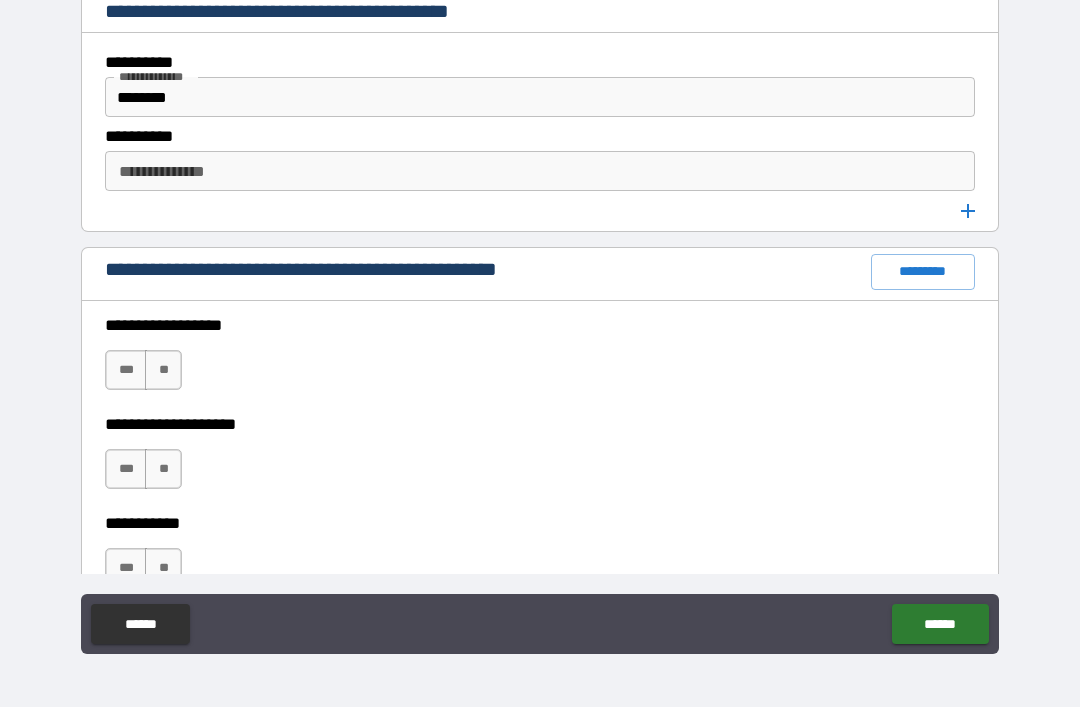 scroll, scrollTop: 2633, scrollLeft: 0, axis: vertical 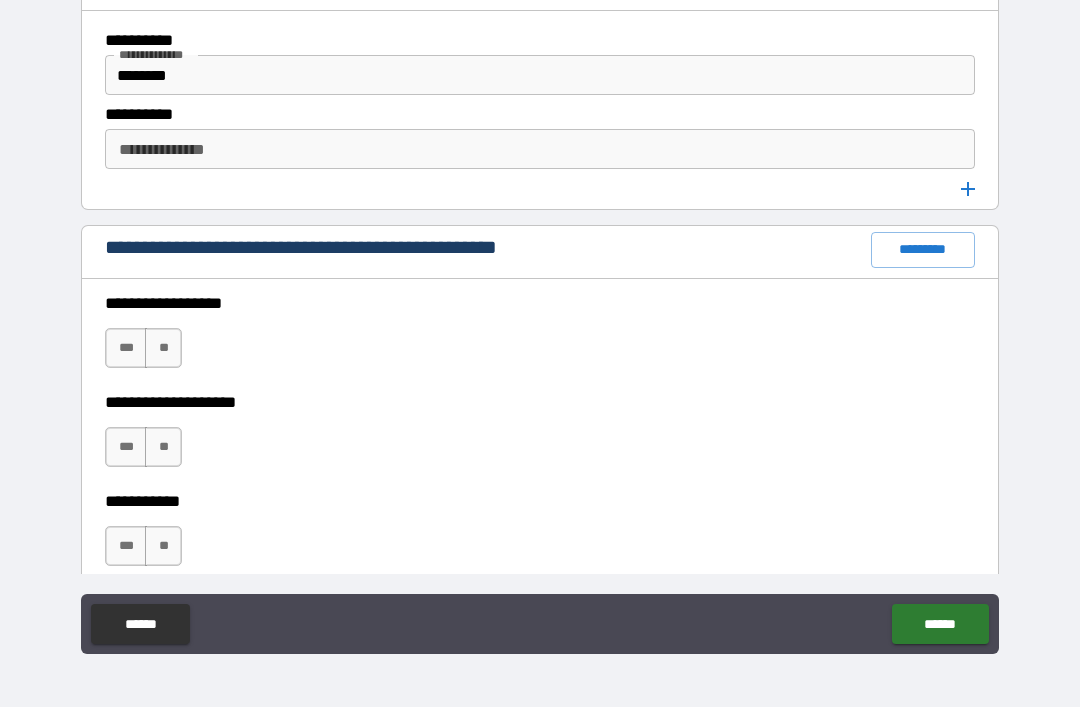click on "**" at bounding box center (163, 348) 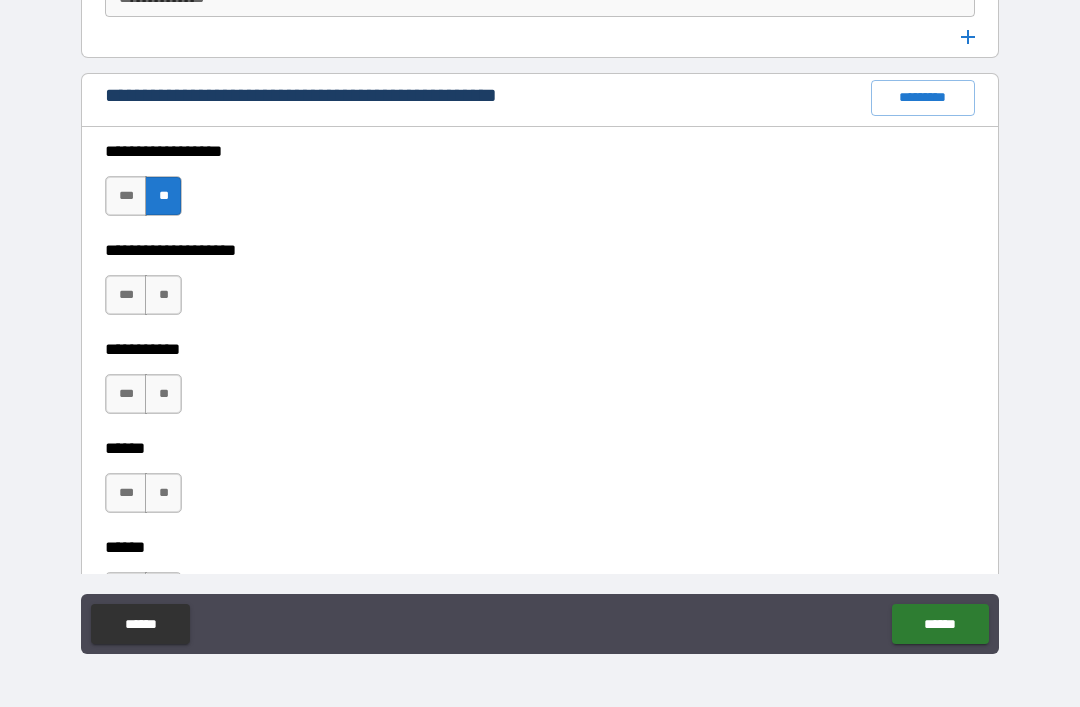 scroll, scrollTop: 2788, scrollLeft: 0, axis: vertical 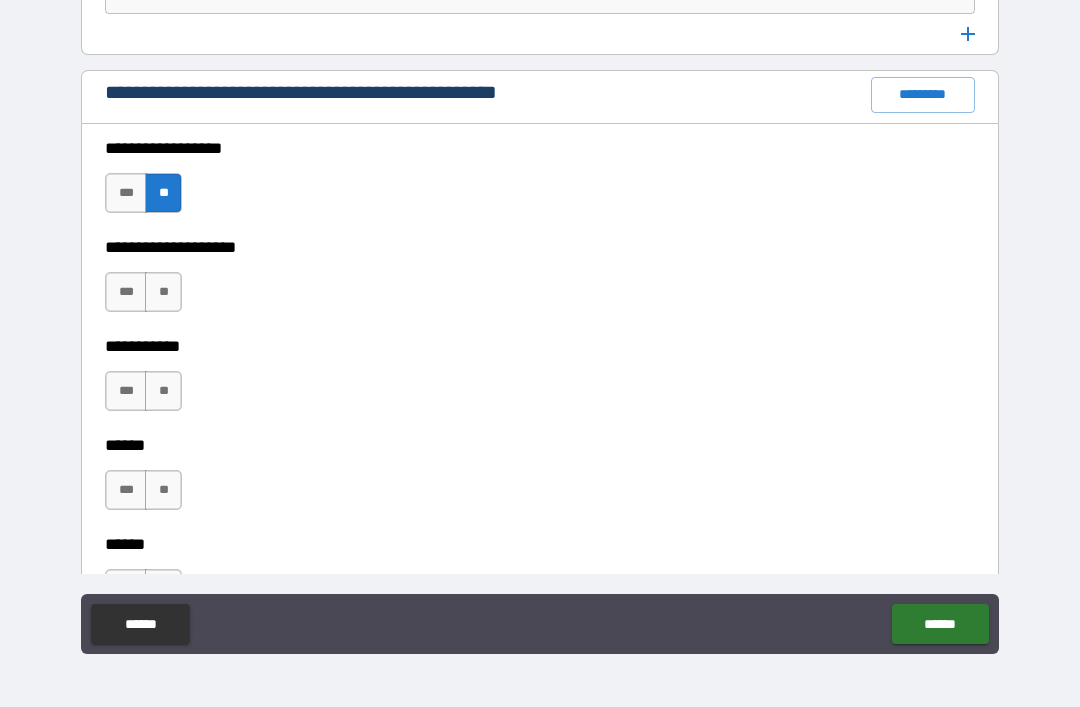 click on "**" at bounding box center (163, 292) 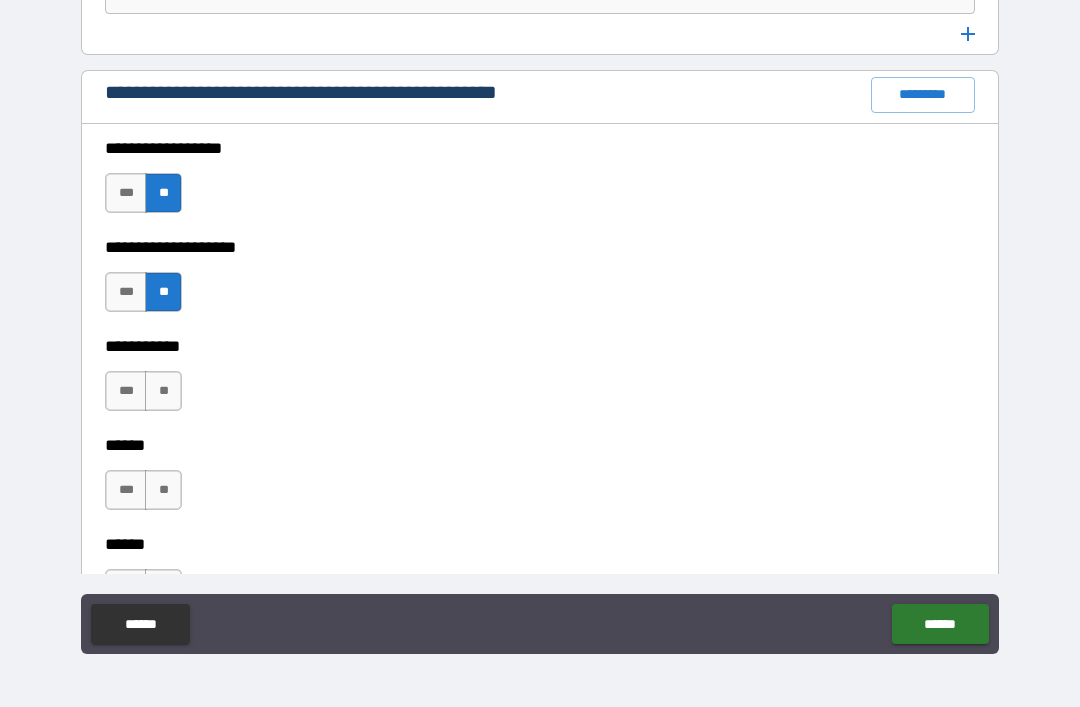 click on "**" at bounding box center (163, 391) 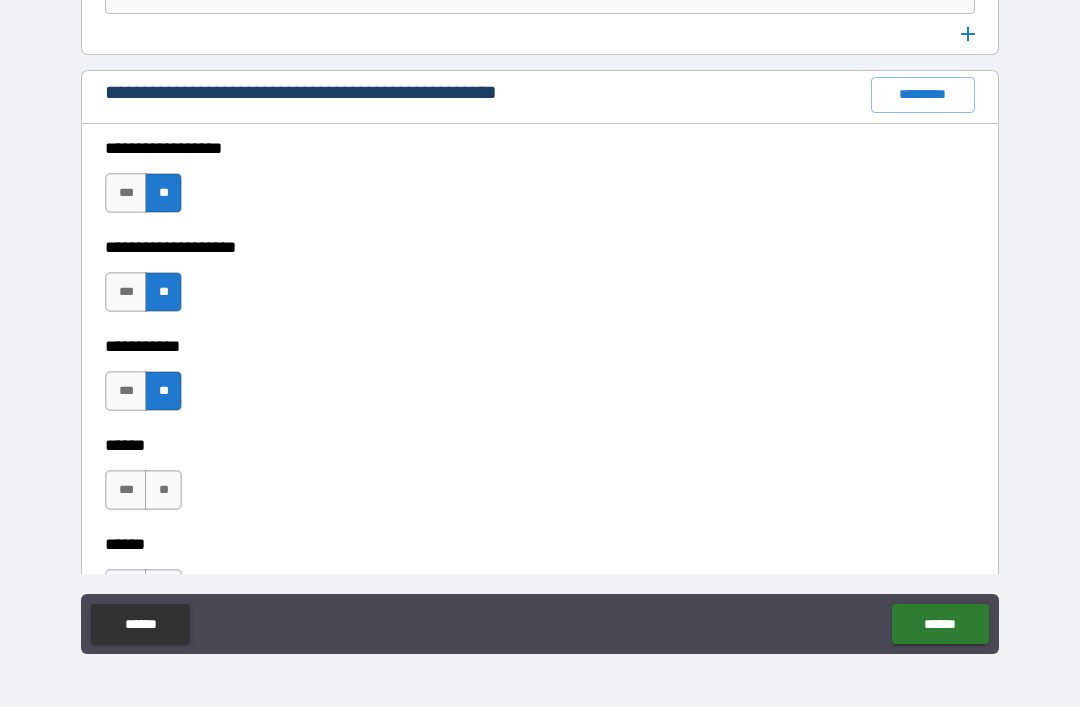 click on "**" at bounding box center [163, 490] 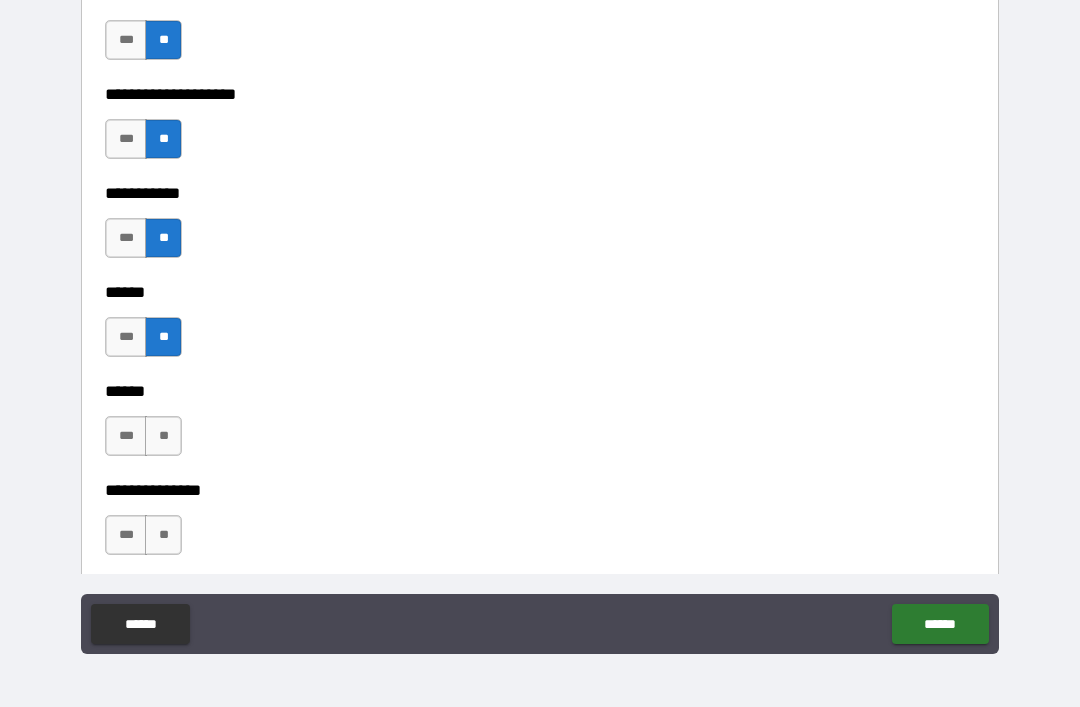 scroll, scrollTop: 2979, scrollLeft: 0, axis: vertical 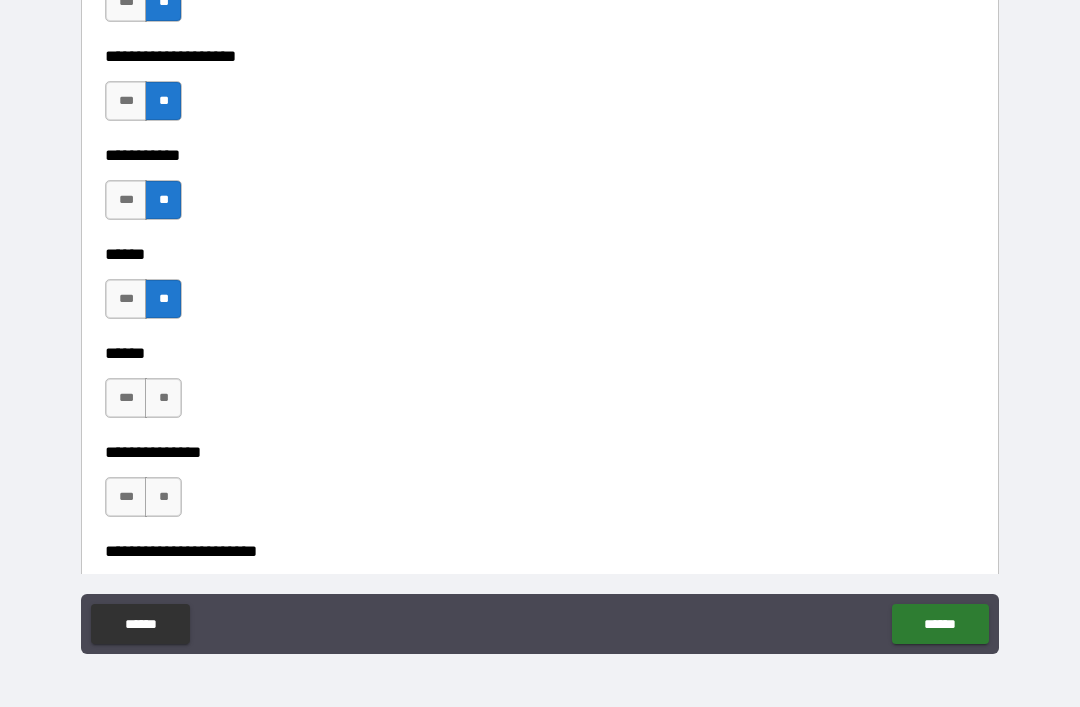 click on "**" at bounding box center (163, 398) 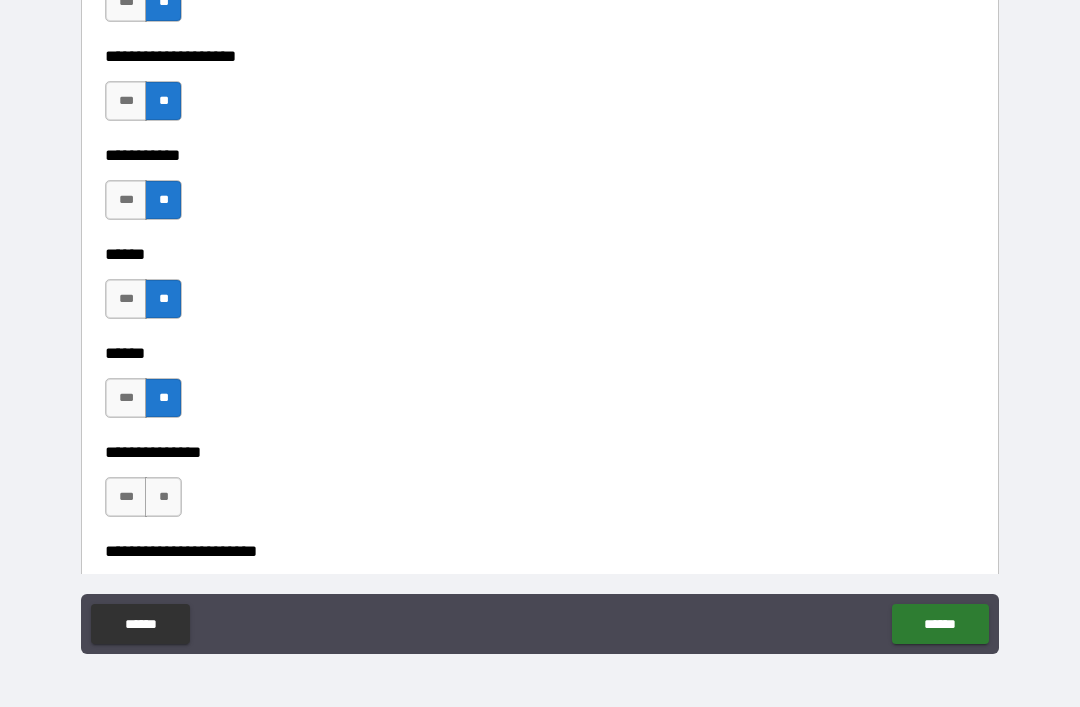 click on "**" at bounding box center (163, 497) 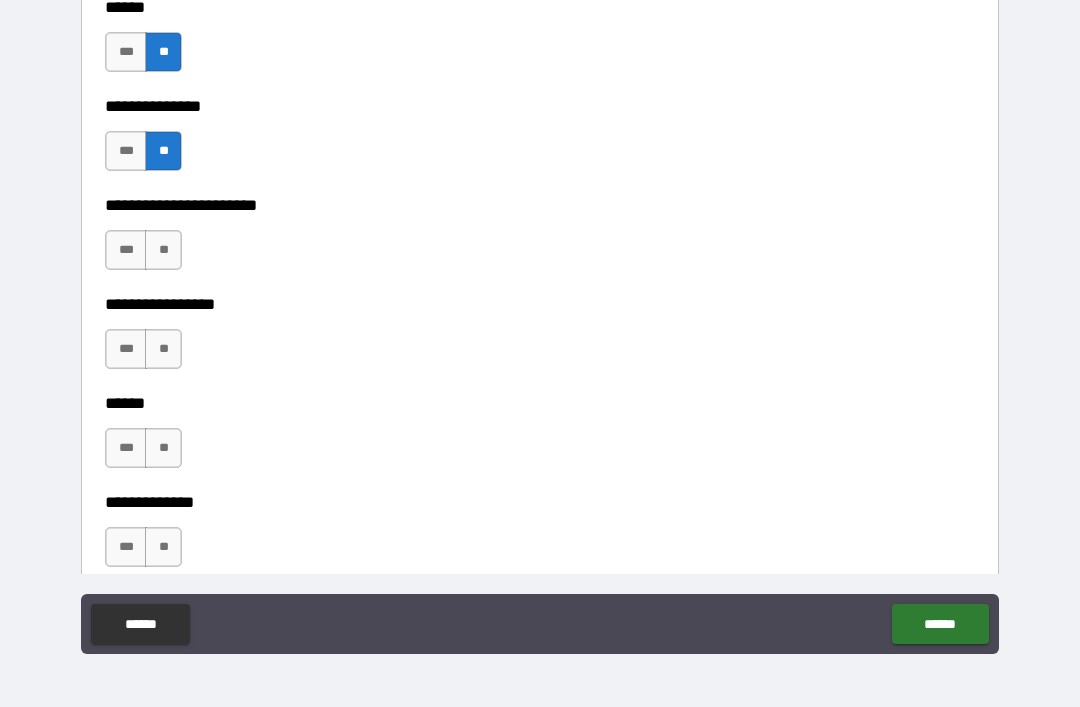 scroll, scrollTop: 3329, scrollLeft: 0, axis: vertical 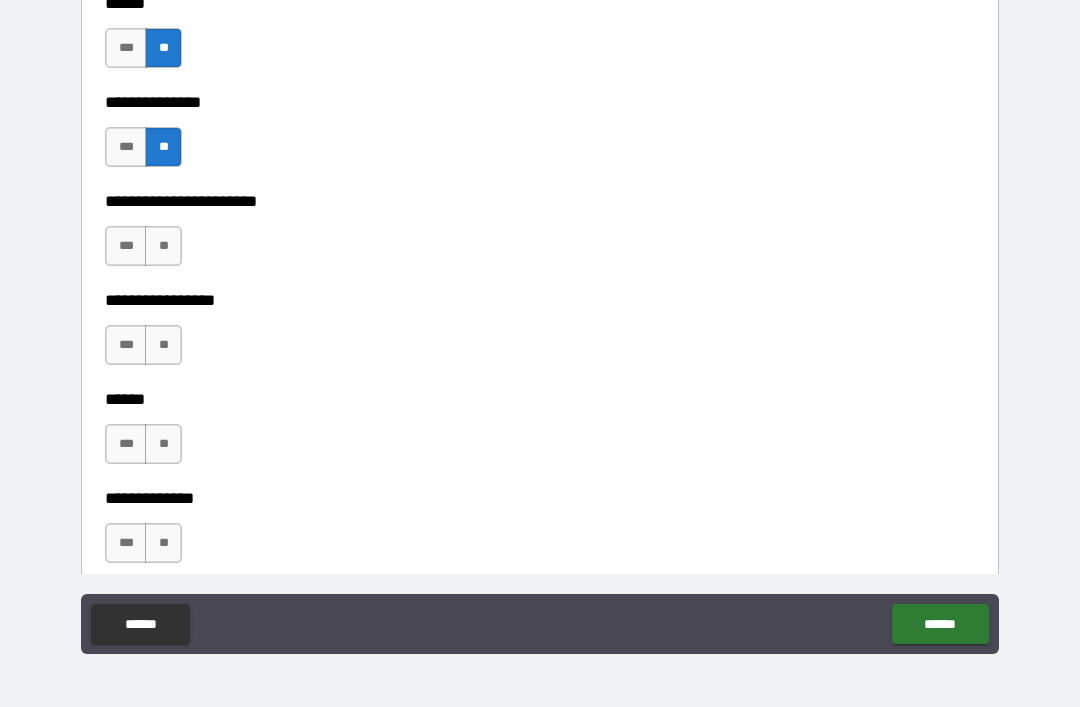 click on "**" at bounding box center (163, 246) 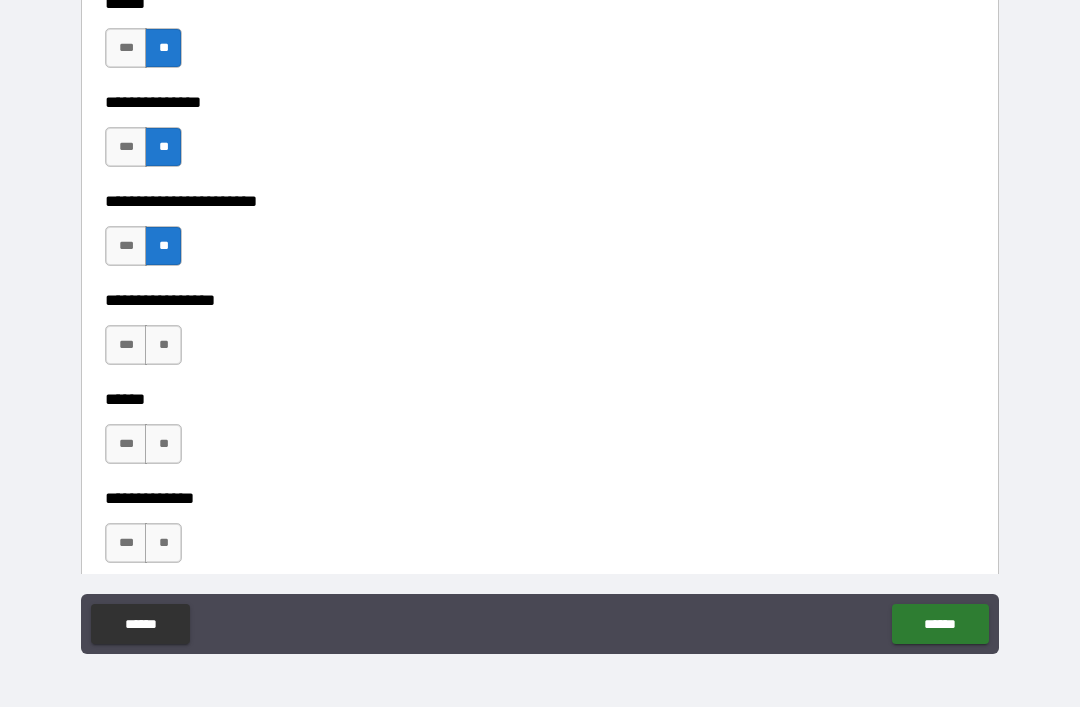 click on "**" at bounding box center [163, 345] 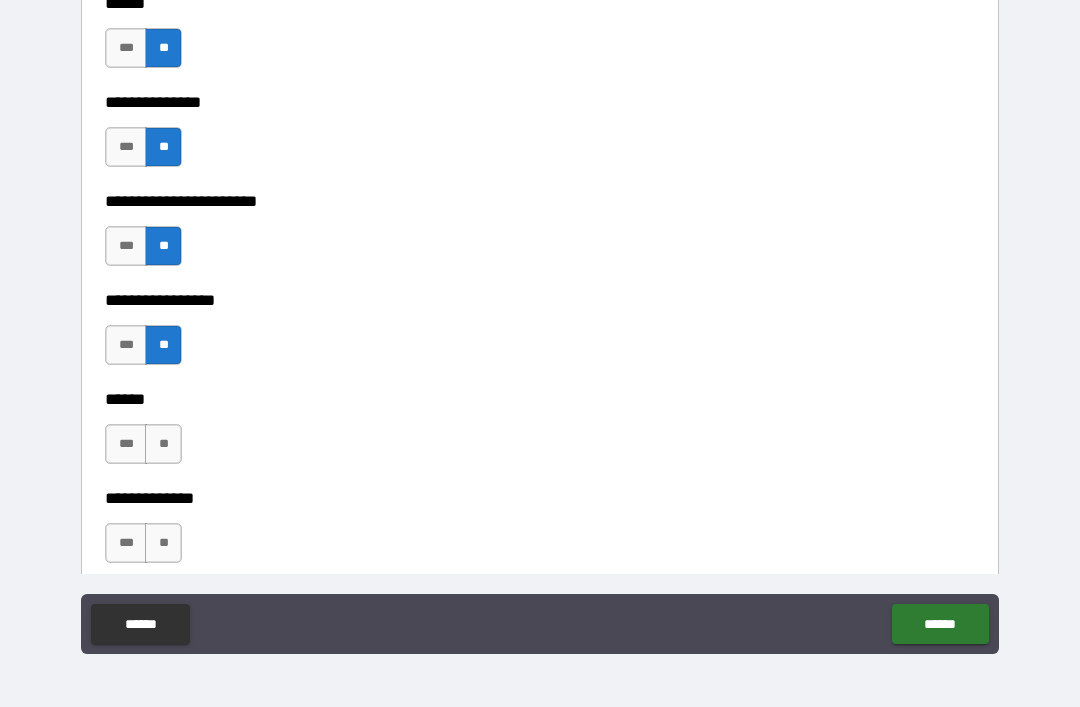 click on "**" at bounding box center [163, 444] 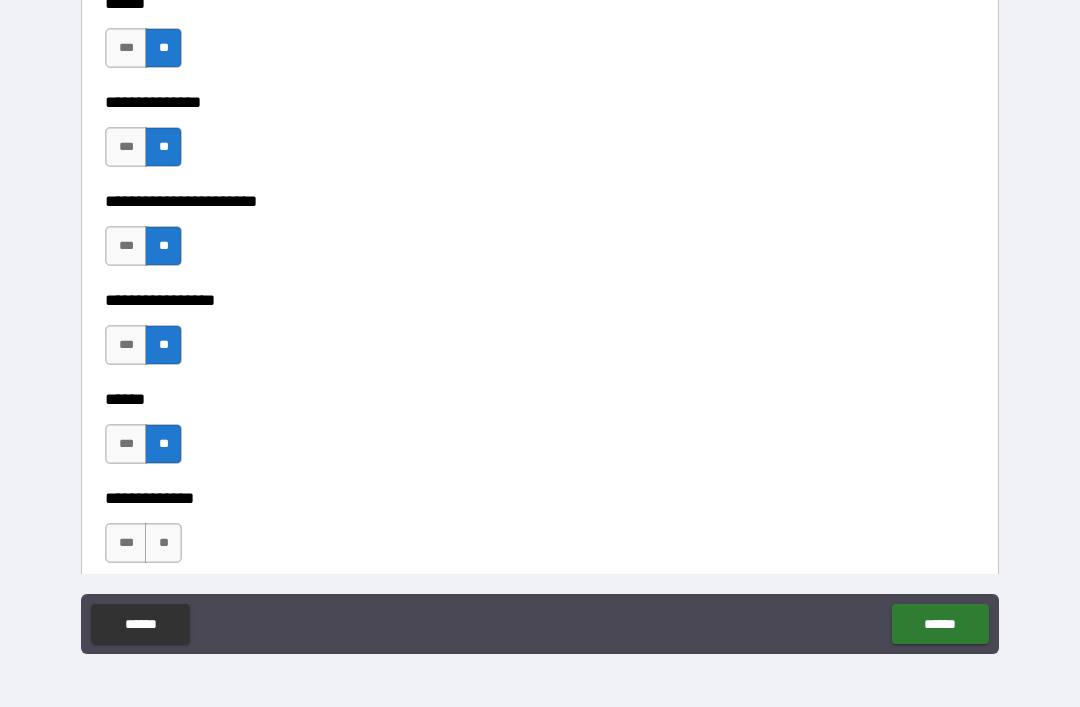 click on "**" at bounding box center (163, 543) 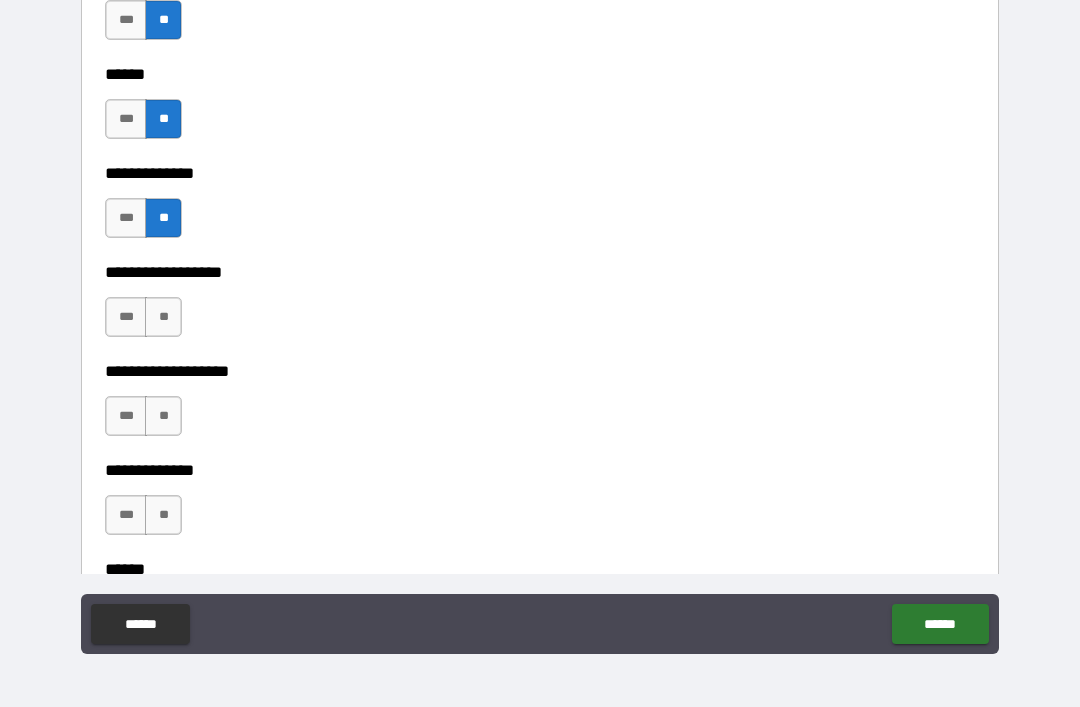 scroll, scrollTop: 3657, scrollLeft: 0, axis: vertical 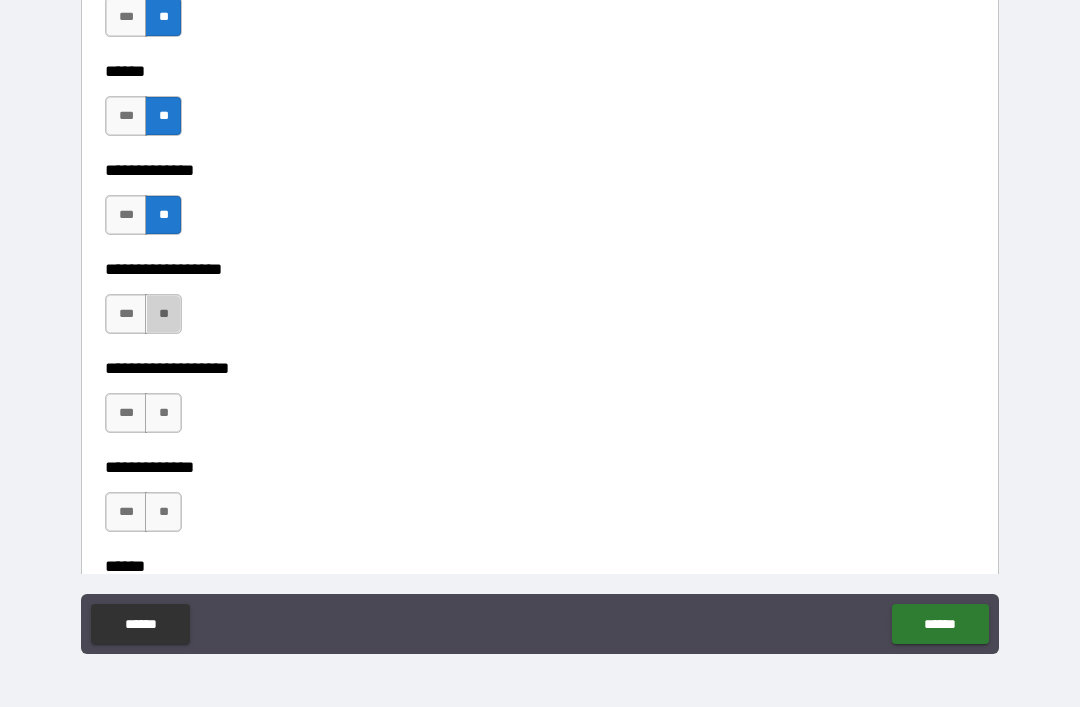 click on "**" at bounding box center [163, 314] 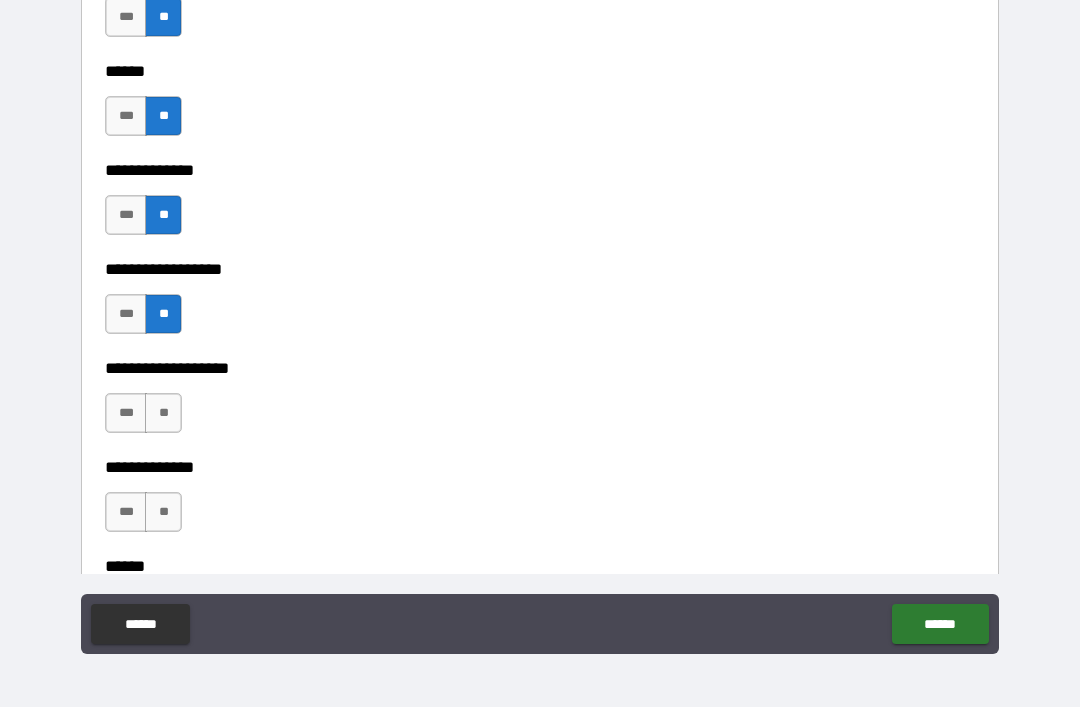 click on "**" at bounding box center (163, 413) 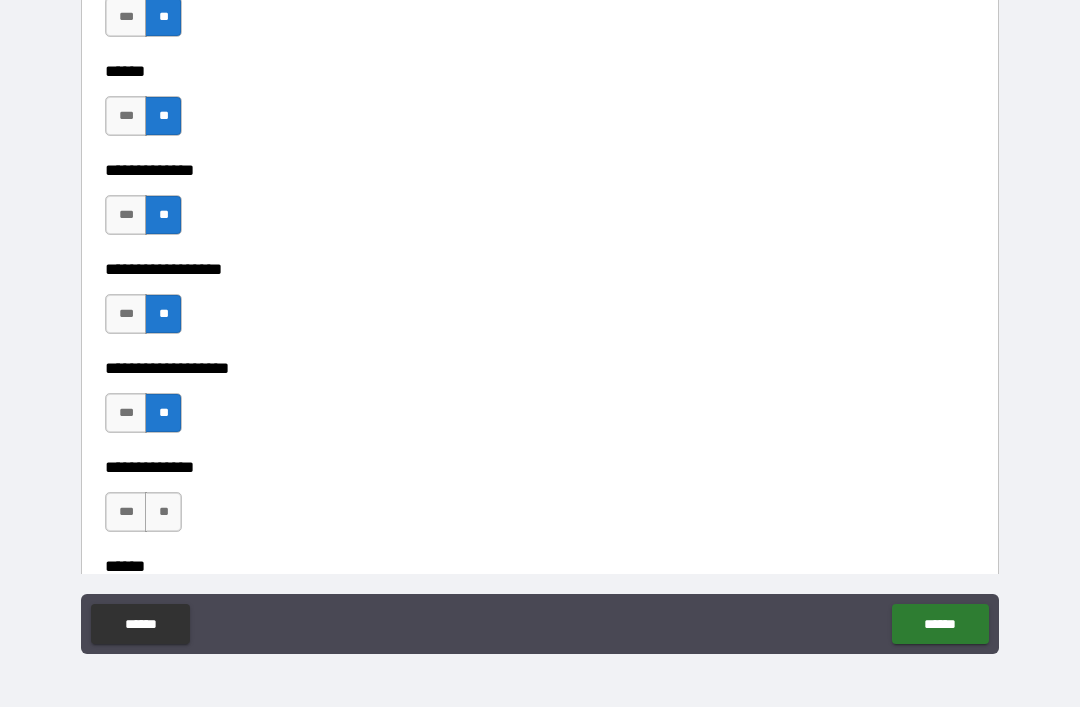 click on "**" at bounding box center [163, 512] 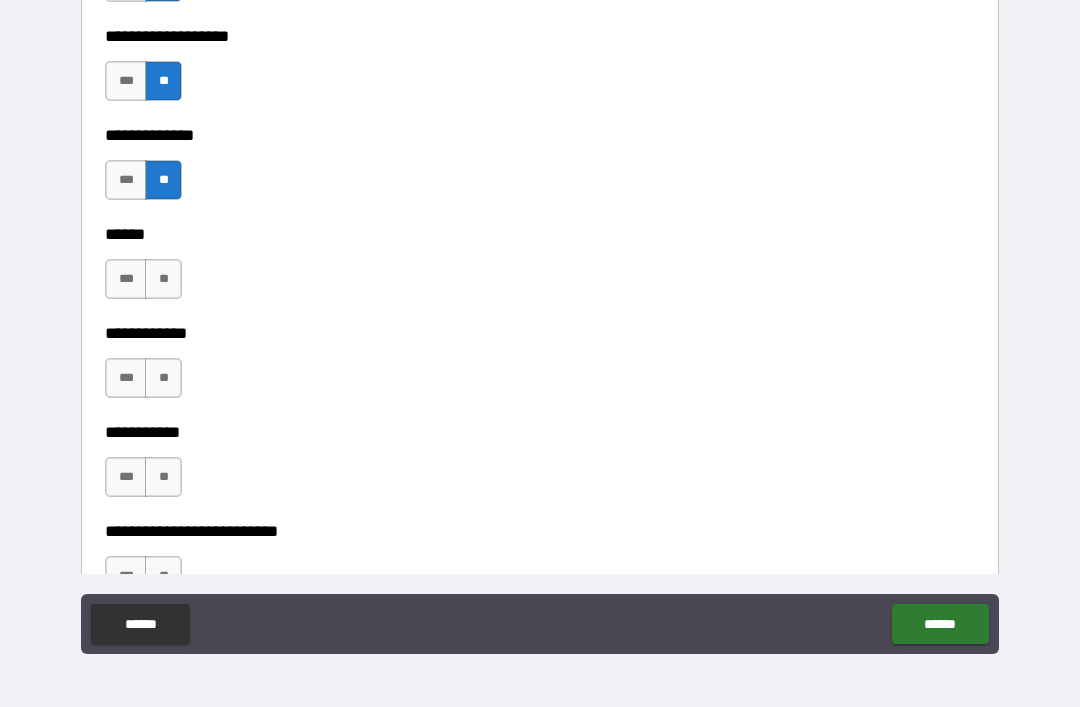 scroll, scrollTop: 3993, scrollLeft: 0, axis: vertical 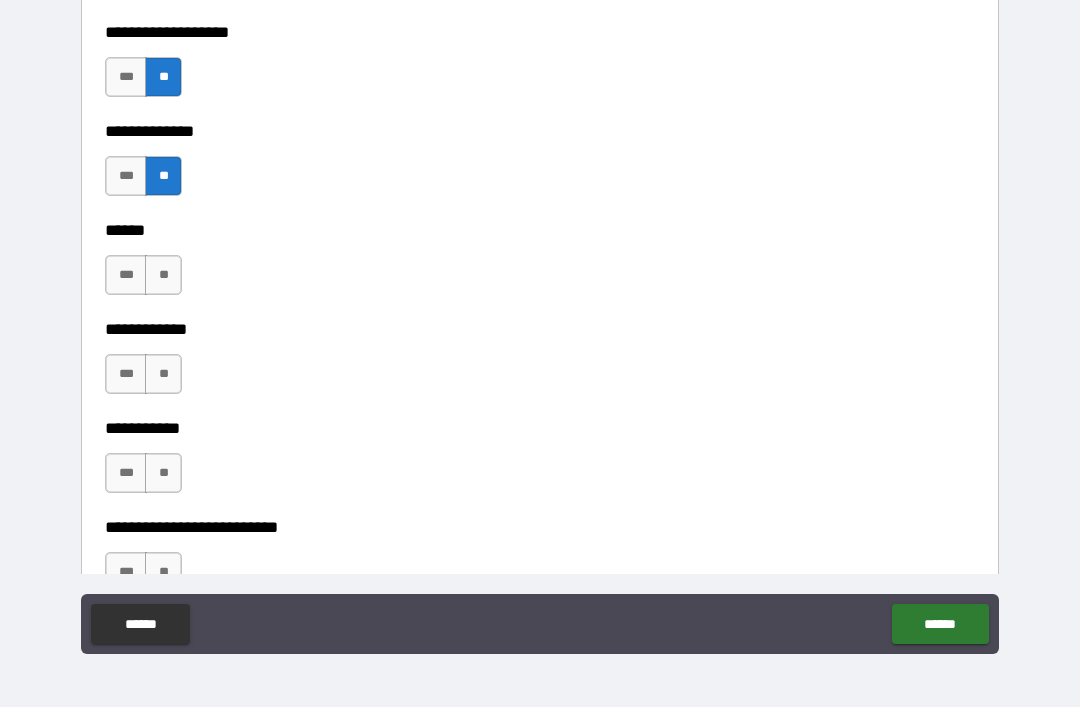 click on "**" at bounding box center (163, 275) 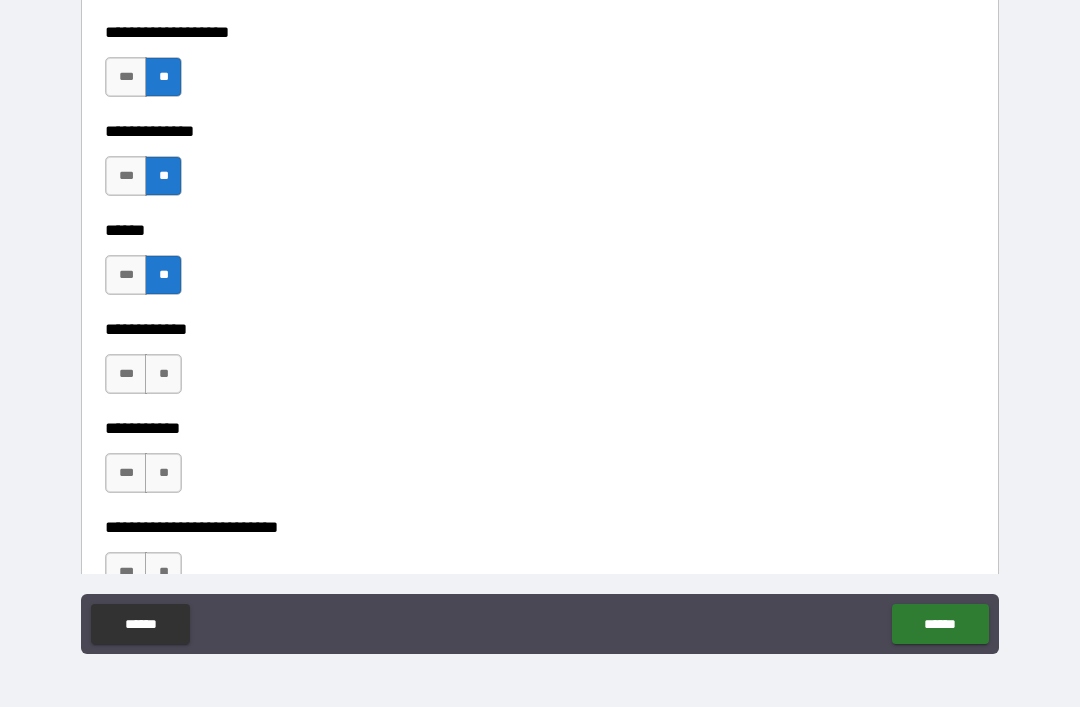 click on "**" at bounding box center [163, 374] 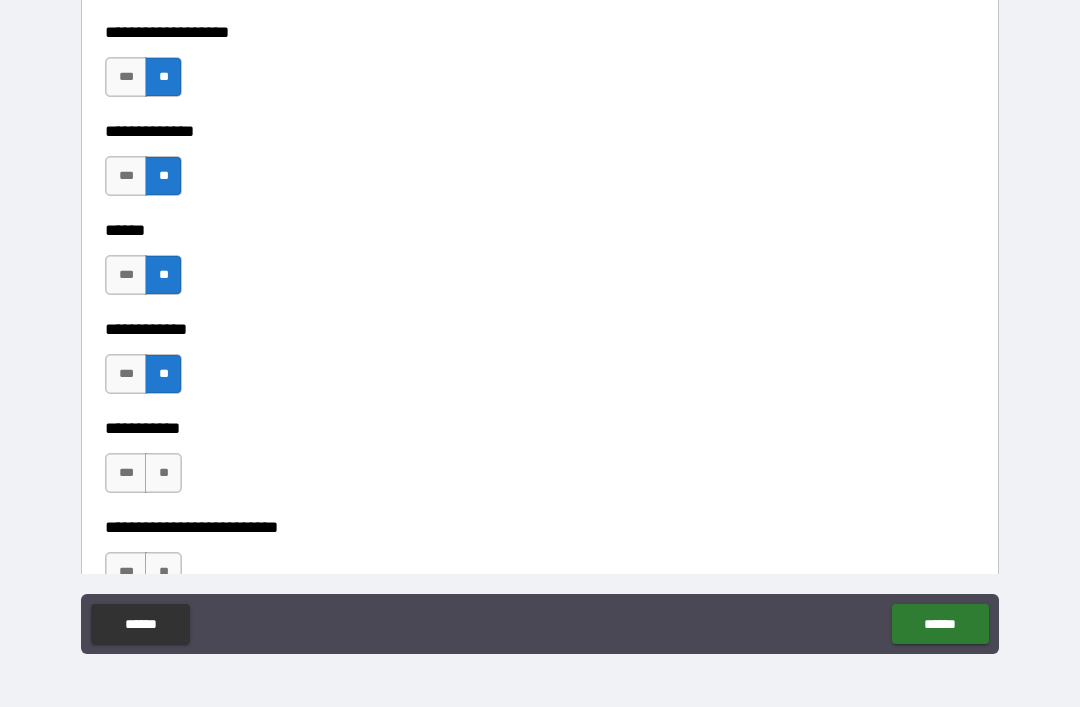 click on "**" at bounding box center (163, 473) 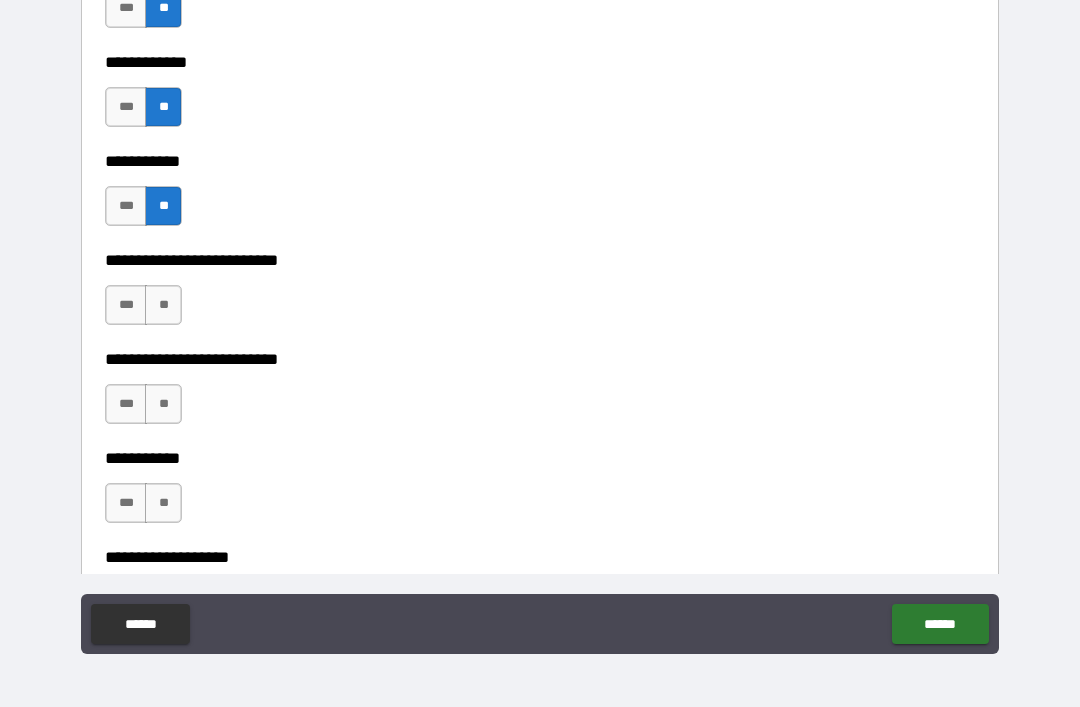 scroll, scrollTop: 4262, scrollLeft: 0, axis: vertical 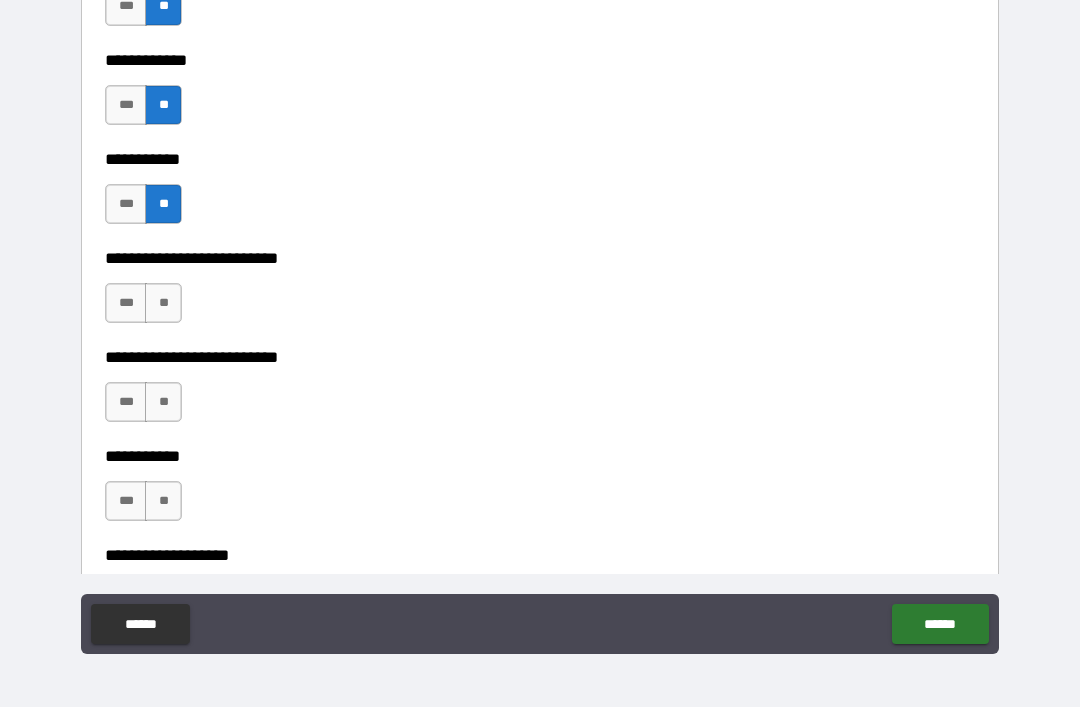 click on "**" at bounding box center [163, 303] 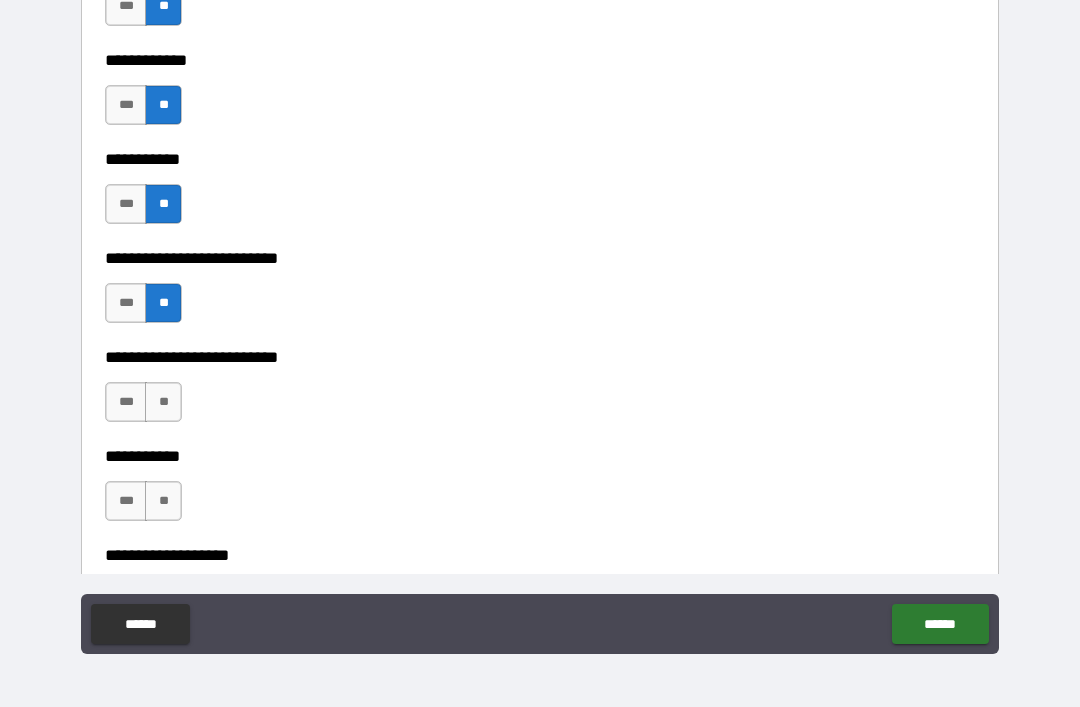 click on "**" at bounding box center [163, 402] 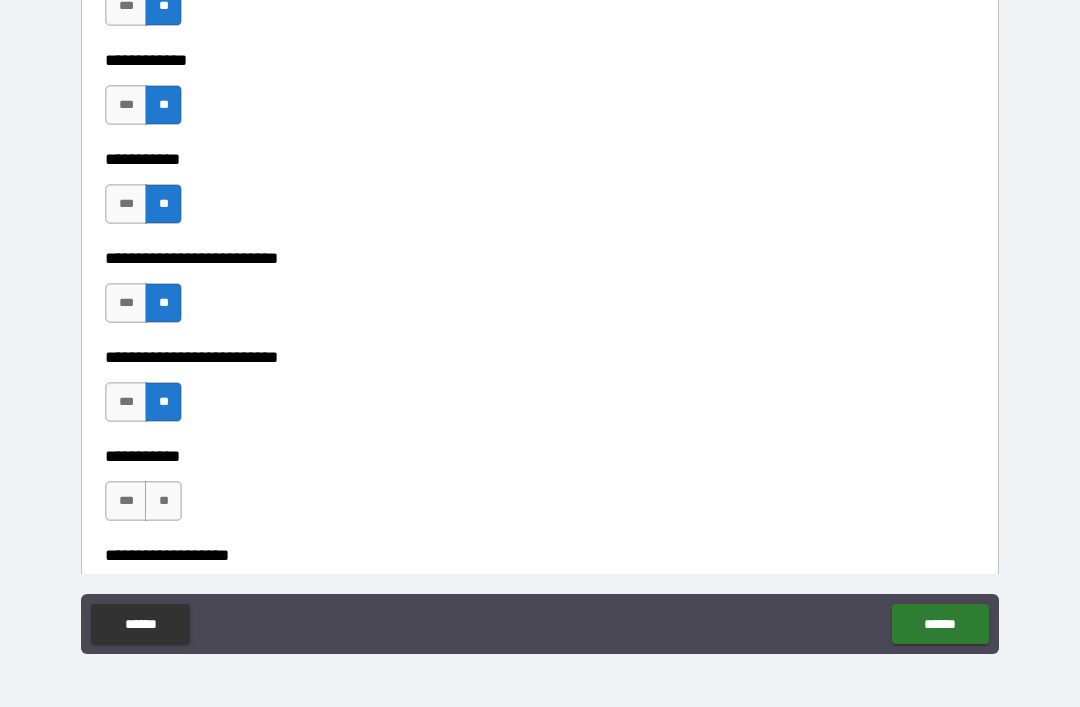 click on "**" at bounding box center [163, 501] 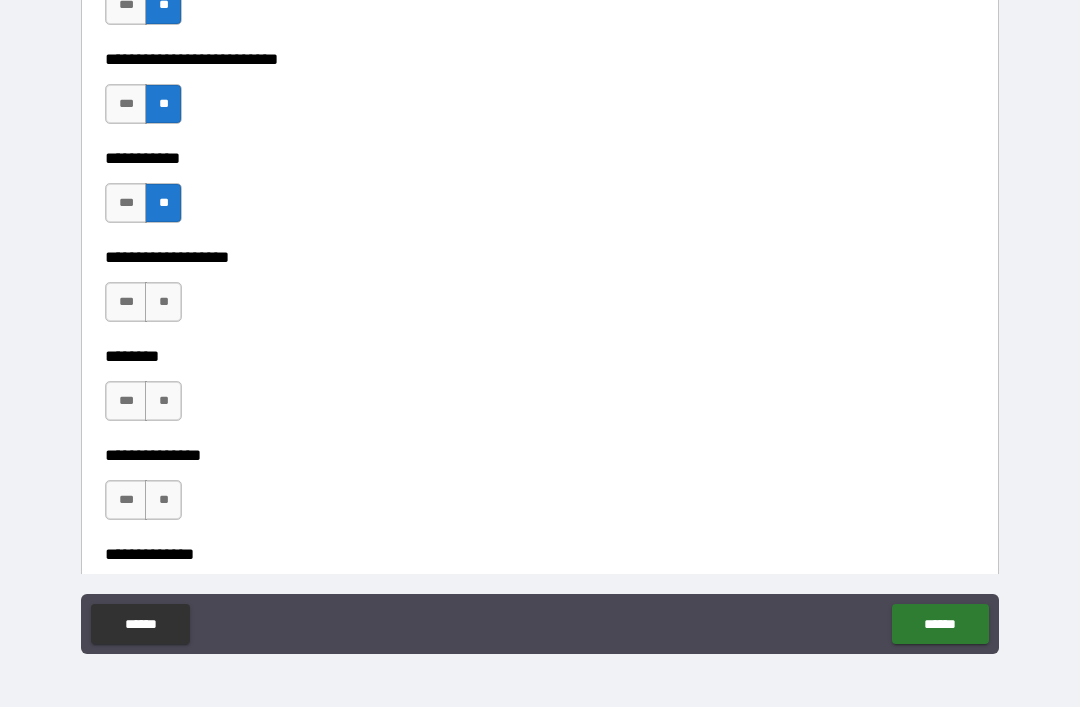 scroll, scrollTop: 4562, scrollLeft: 0, axis: vertical 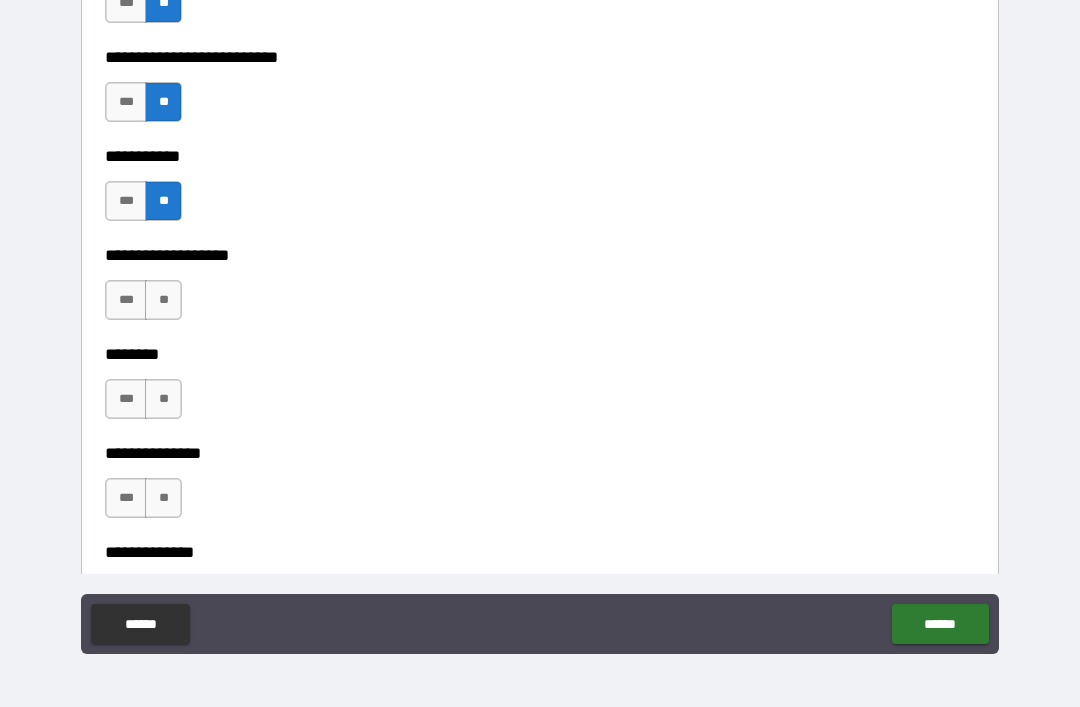 click on "**" at bounding box center (163, 300) 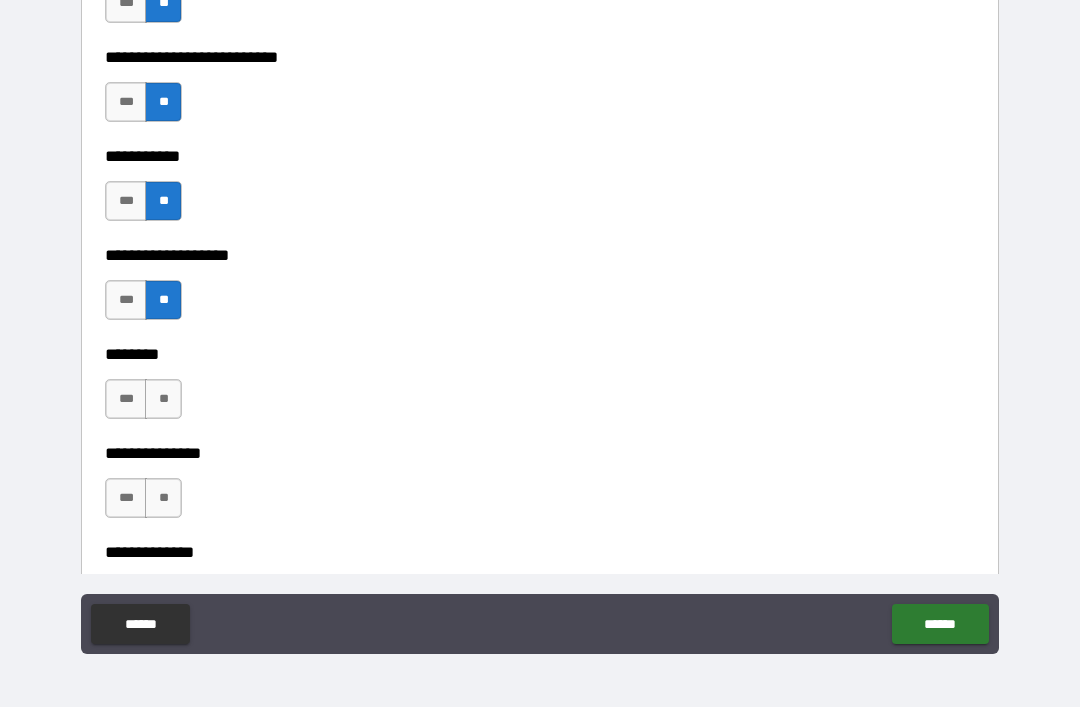 click on "**" at bounding box center [163, 399] 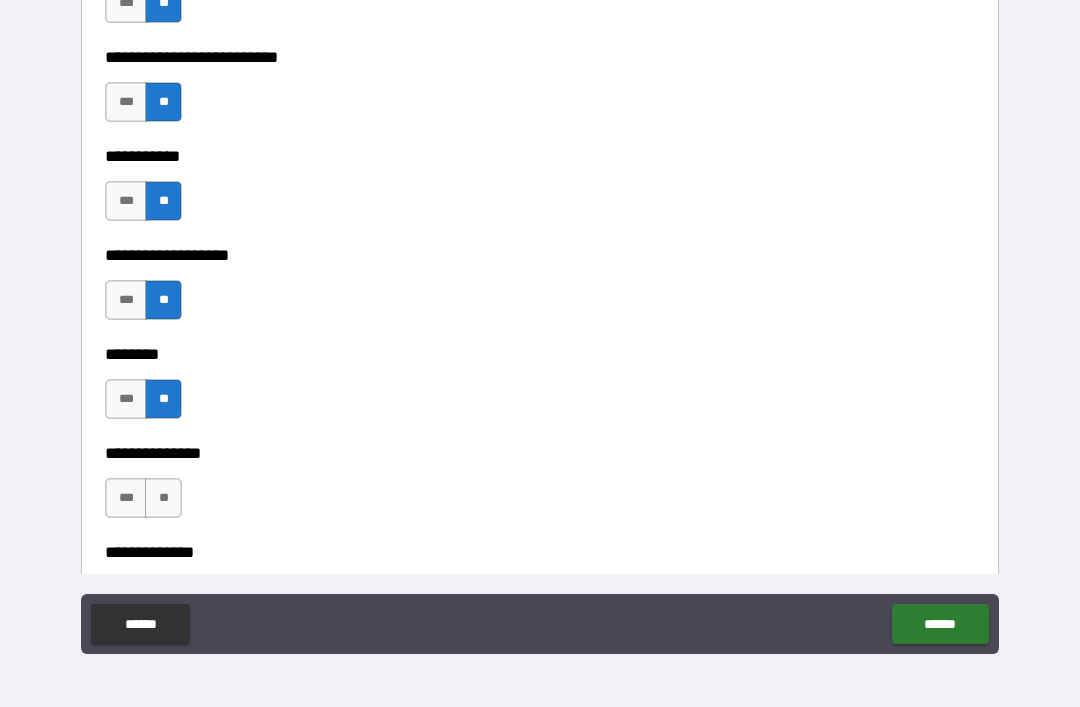 click on "**" at bounding box center (163, 498) 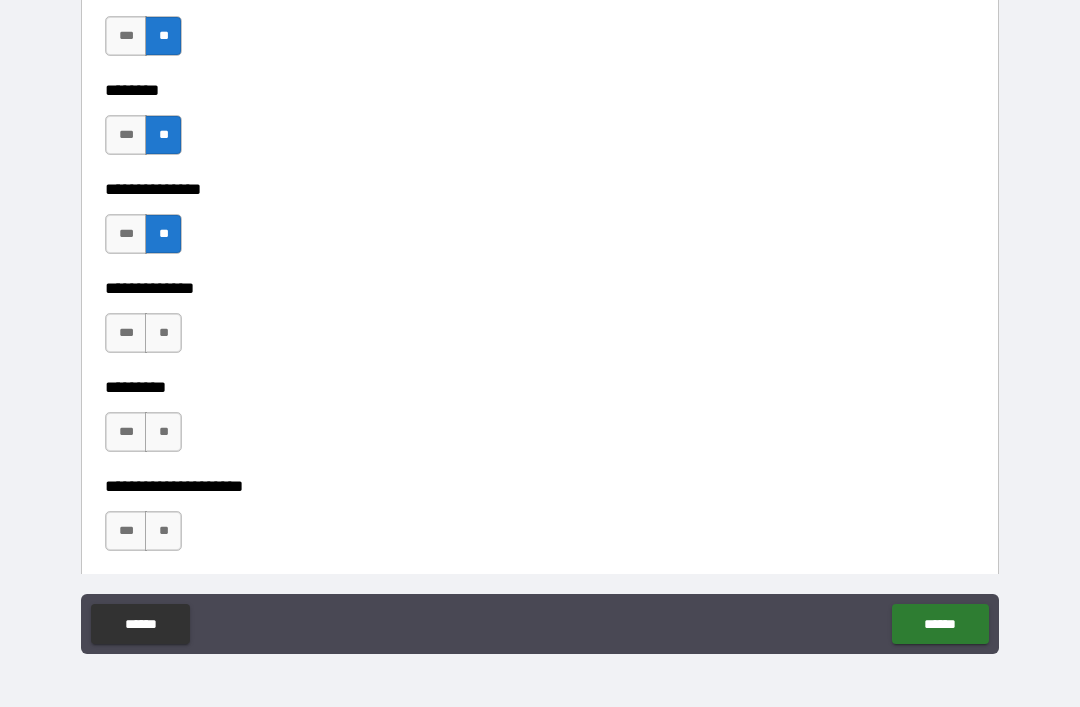scroll, scrollTop: 4828, scrollLeft: 0, axis: vertical 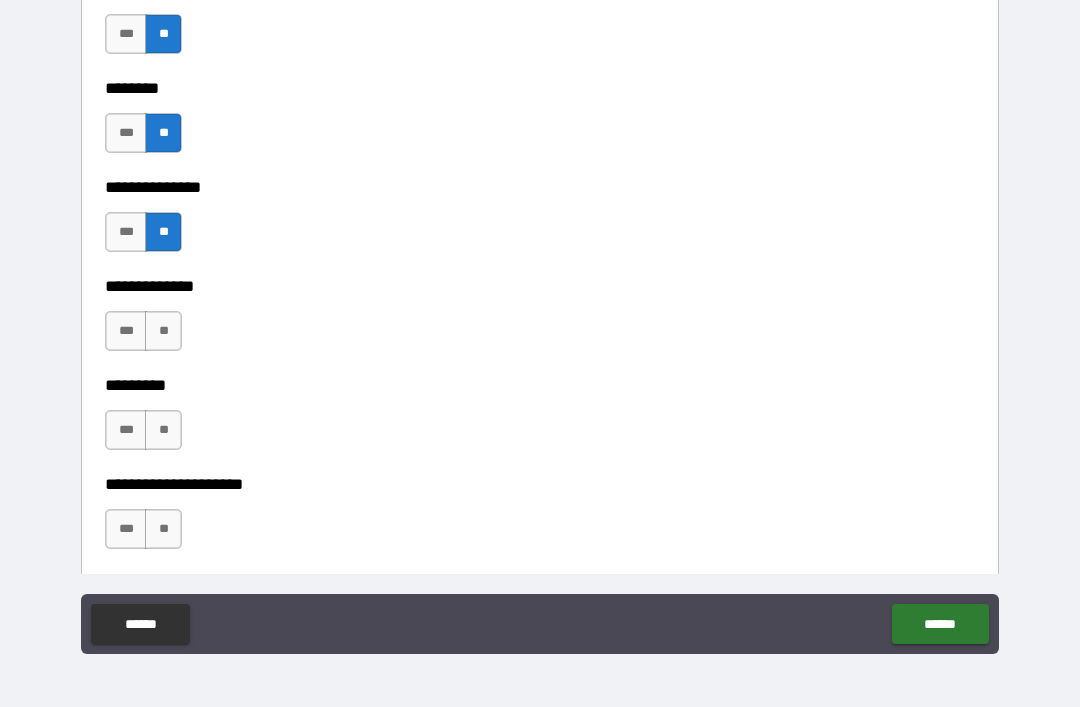 click on "**" at bounding box center (163, 331) 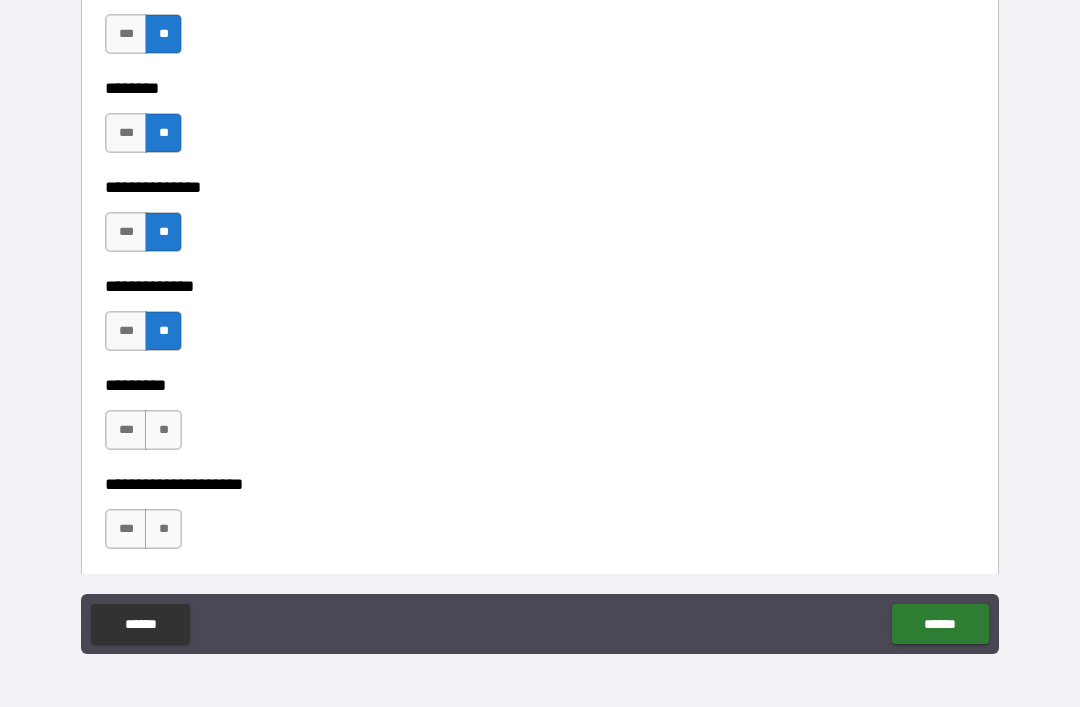 click on "**" at bounding box center [163, 430] 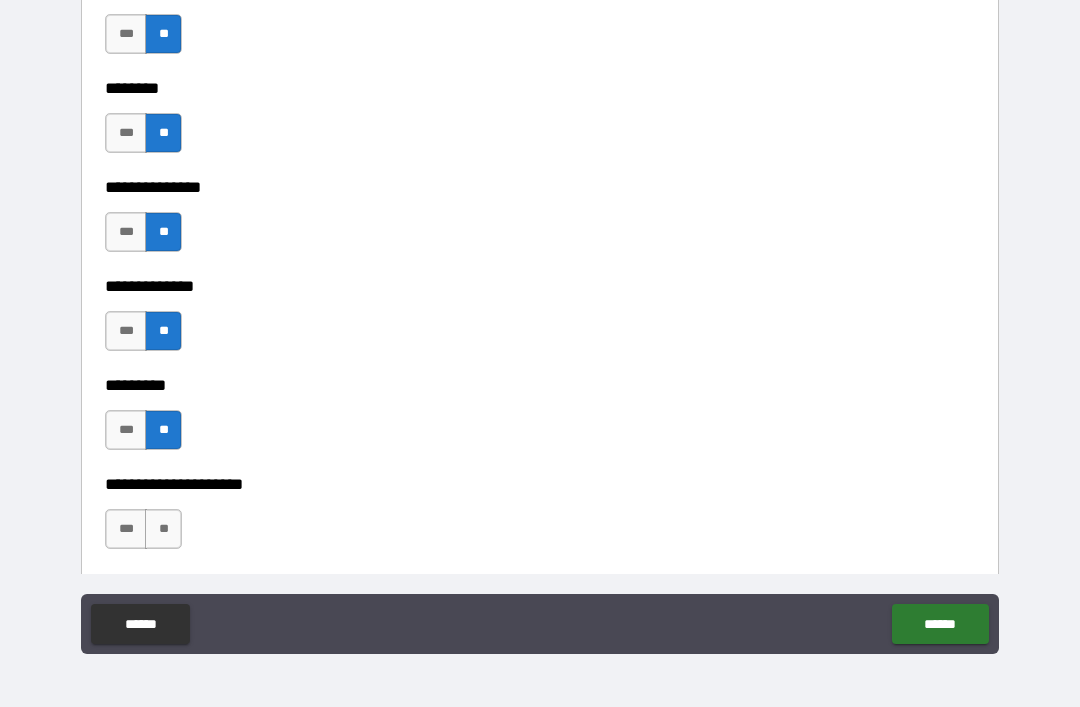 click on "**" at bounding box center [163, 529] 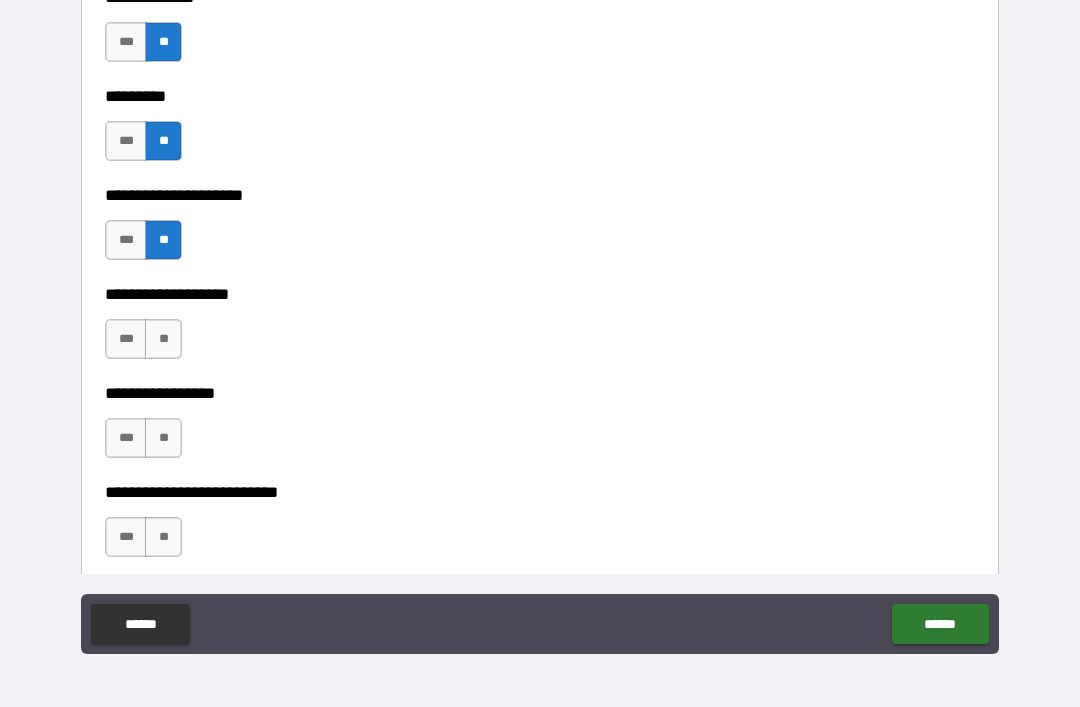 scroll, scrollTop: 5118, scrollLeft: 0, axis: vertical 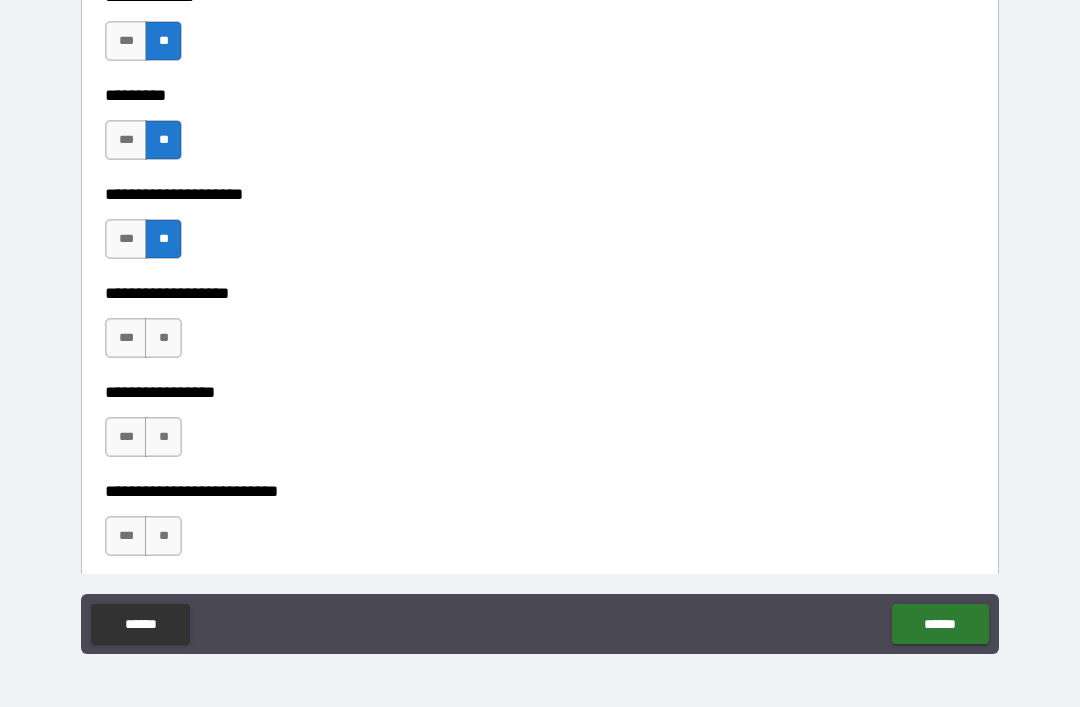 click on "**" at bounding box center (163, 338) 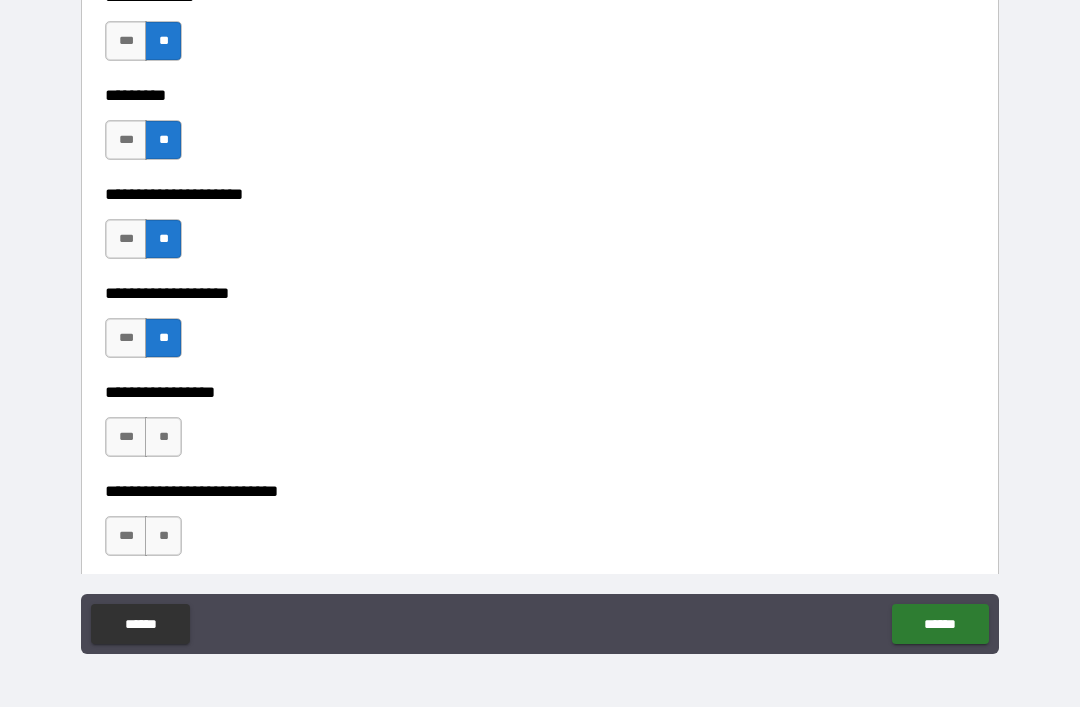 click on "**" at bounding box center [163, 437] 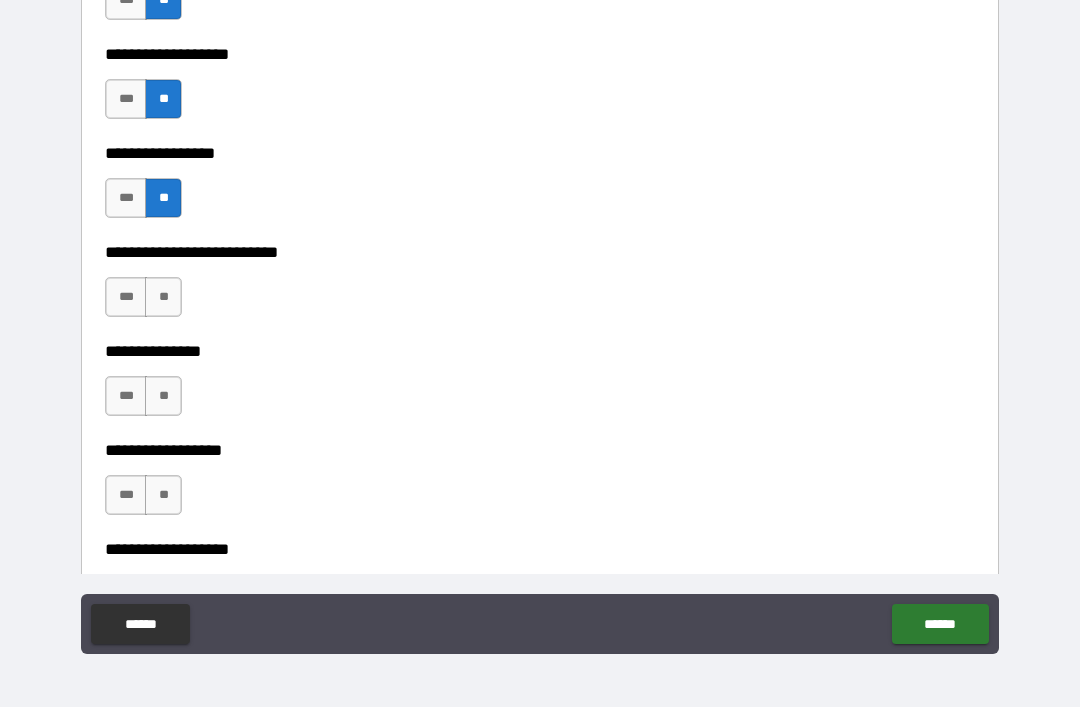 scroll, scrollTop: 5360, scrollLeft: 0, axis: vertical 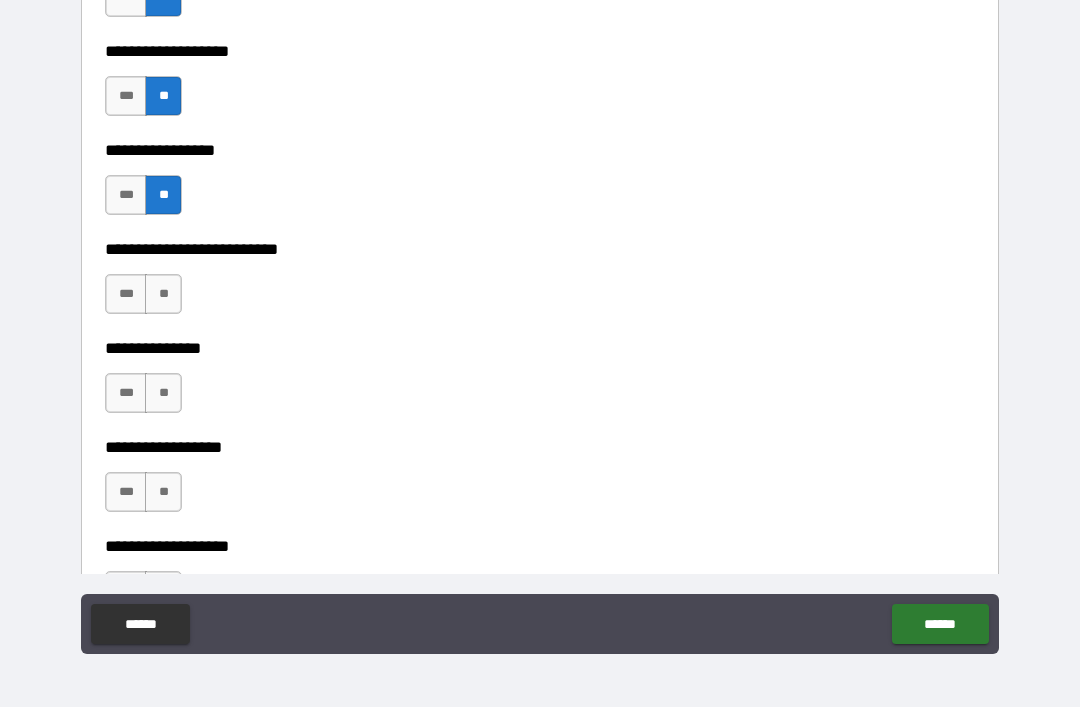 click on "**" at bounding box center (163, 294) 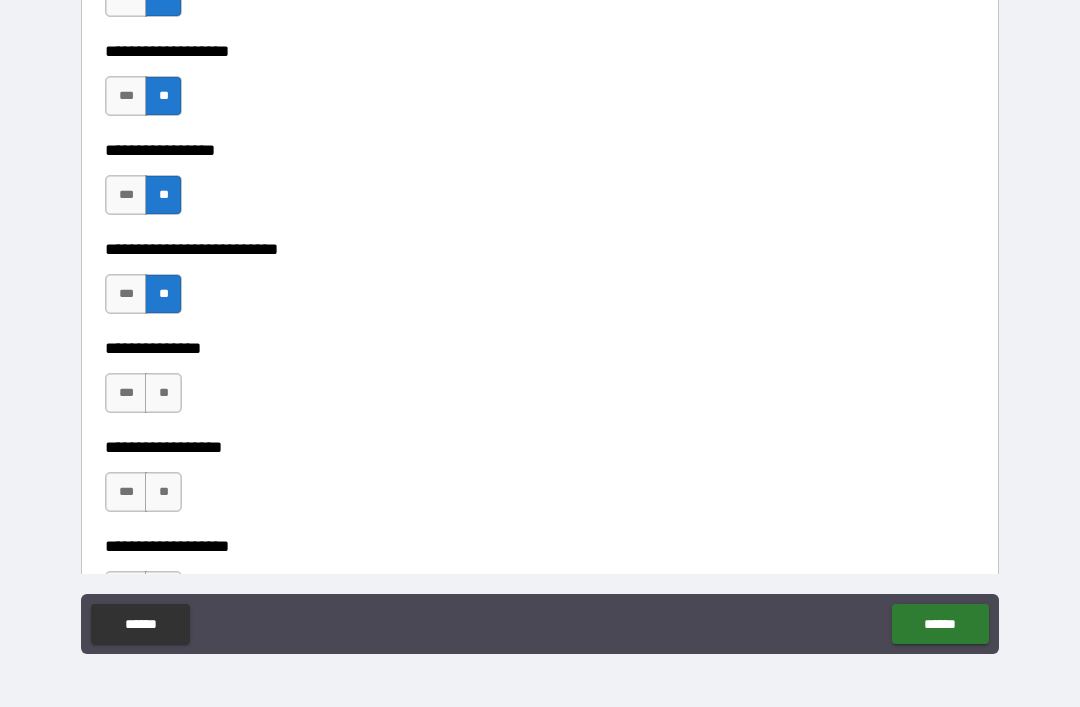 click on "**" at bounding box center [163, 393] 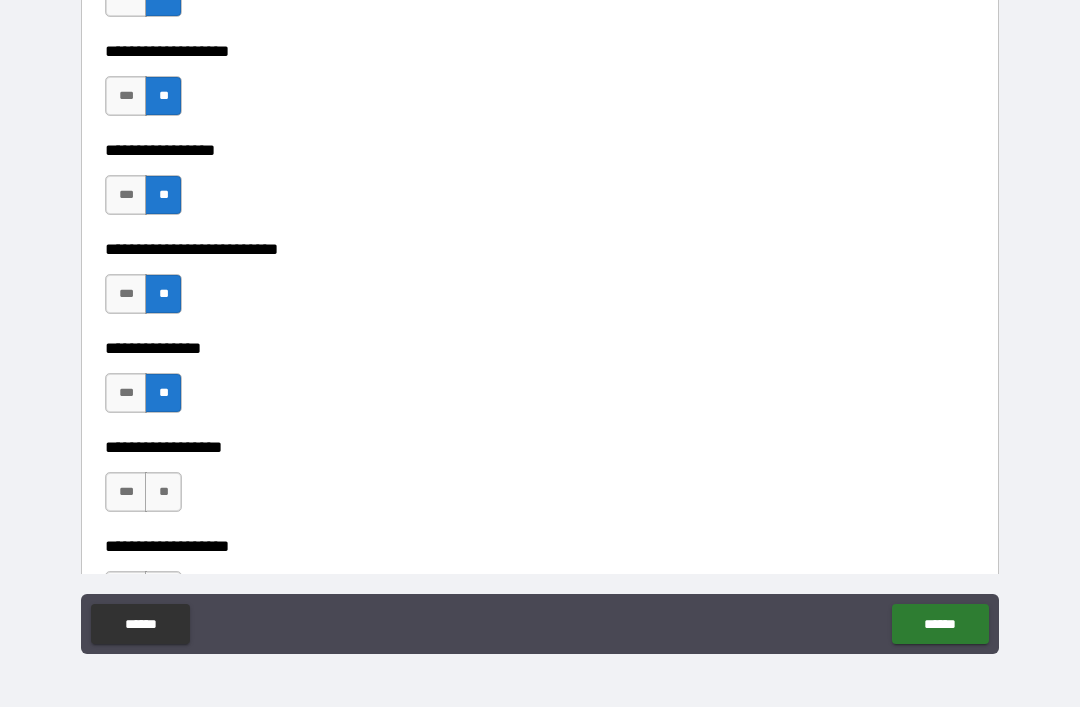 click on "**" at bounding box center [163, 492] 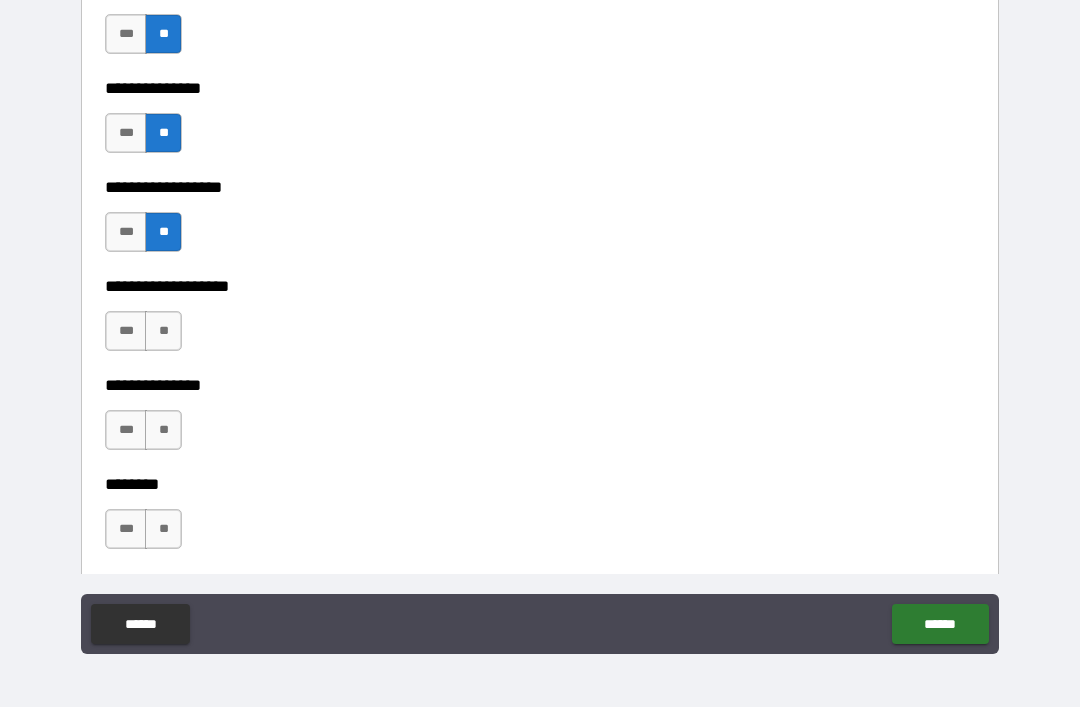 scroll, scrollTop: 5621, scrollLeft: 0, axis: vertical 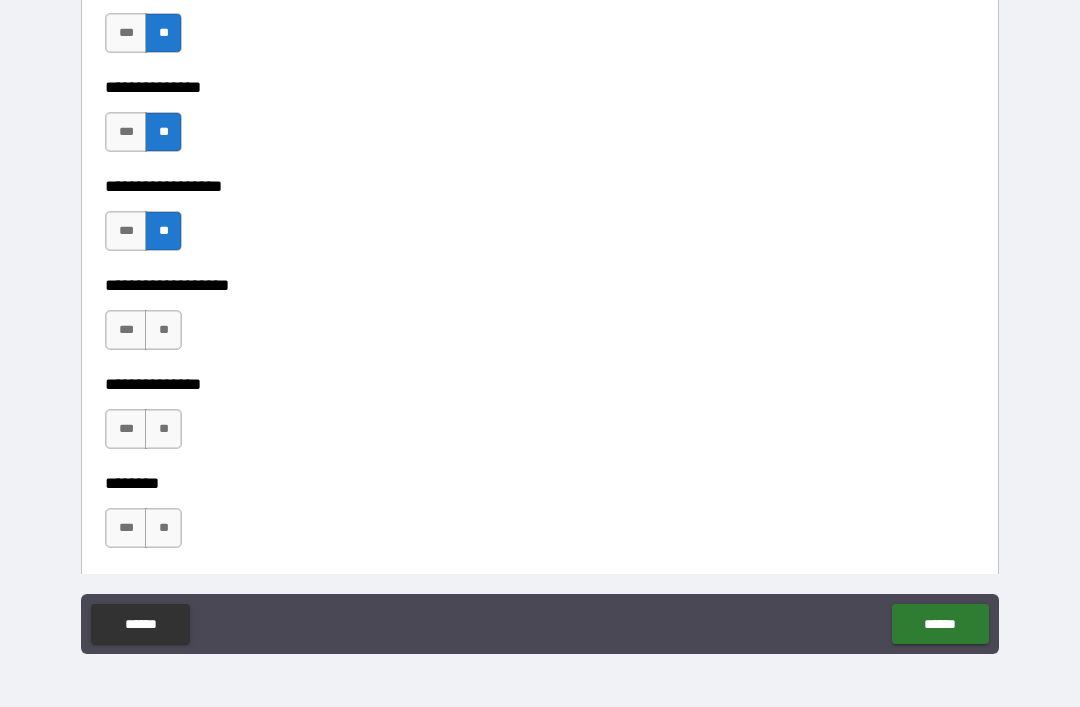 click on "**" at bounding box center (163, 330) 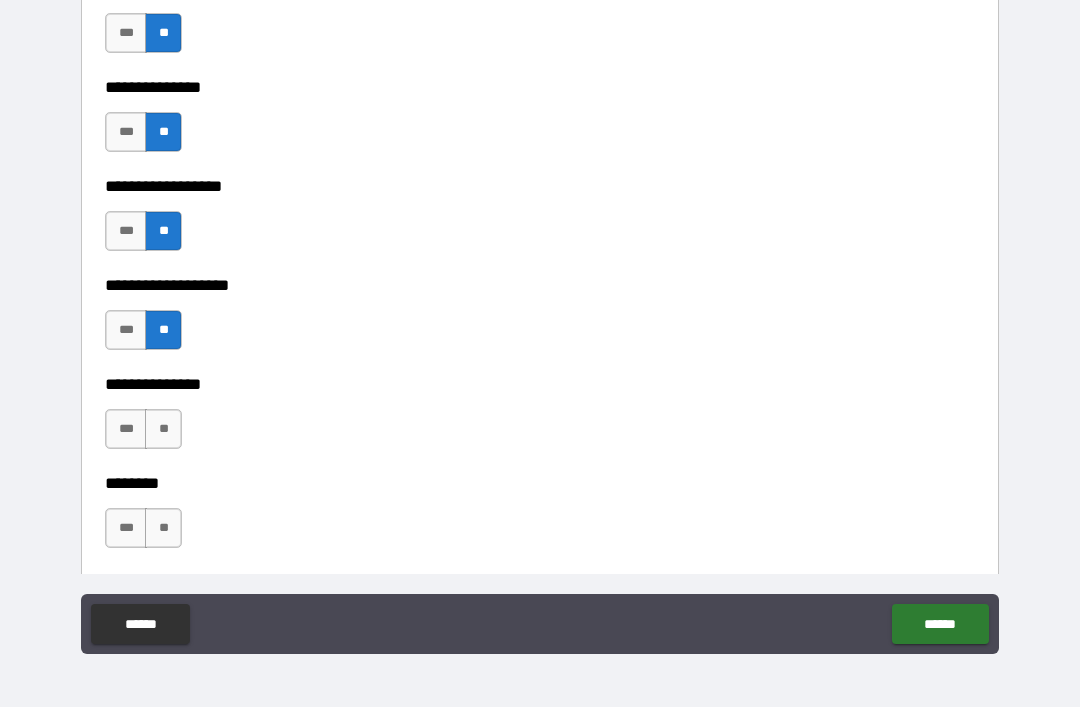 click on "**" at bounding box center [163, 429] 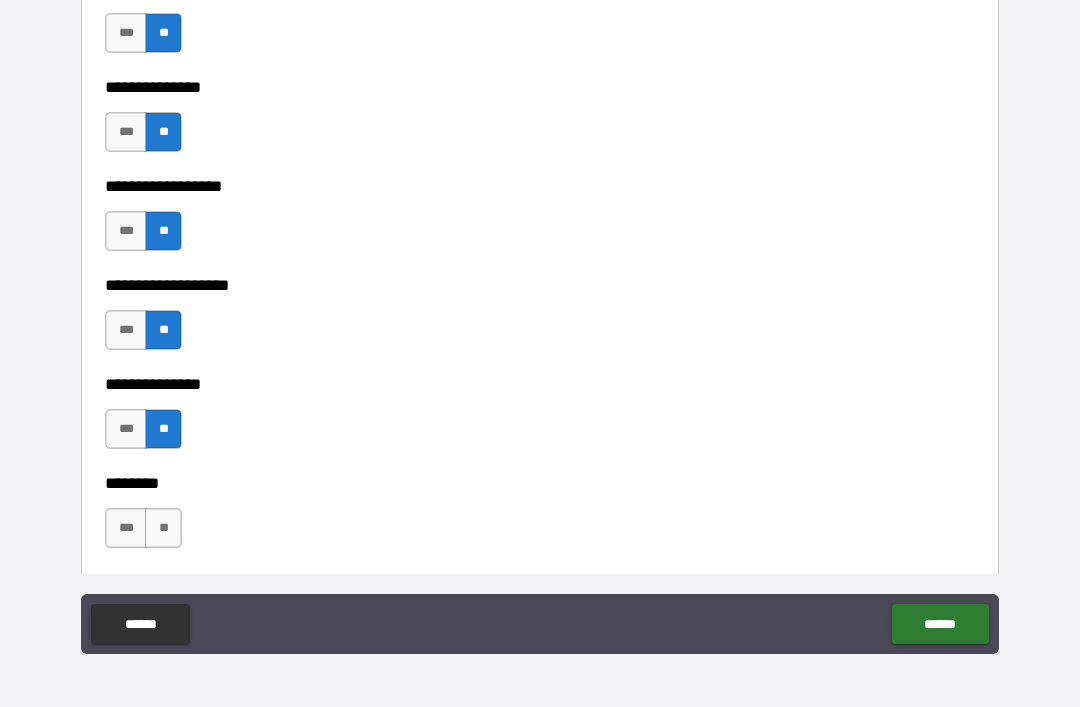 click on "**" at bounding box center (163, 528) 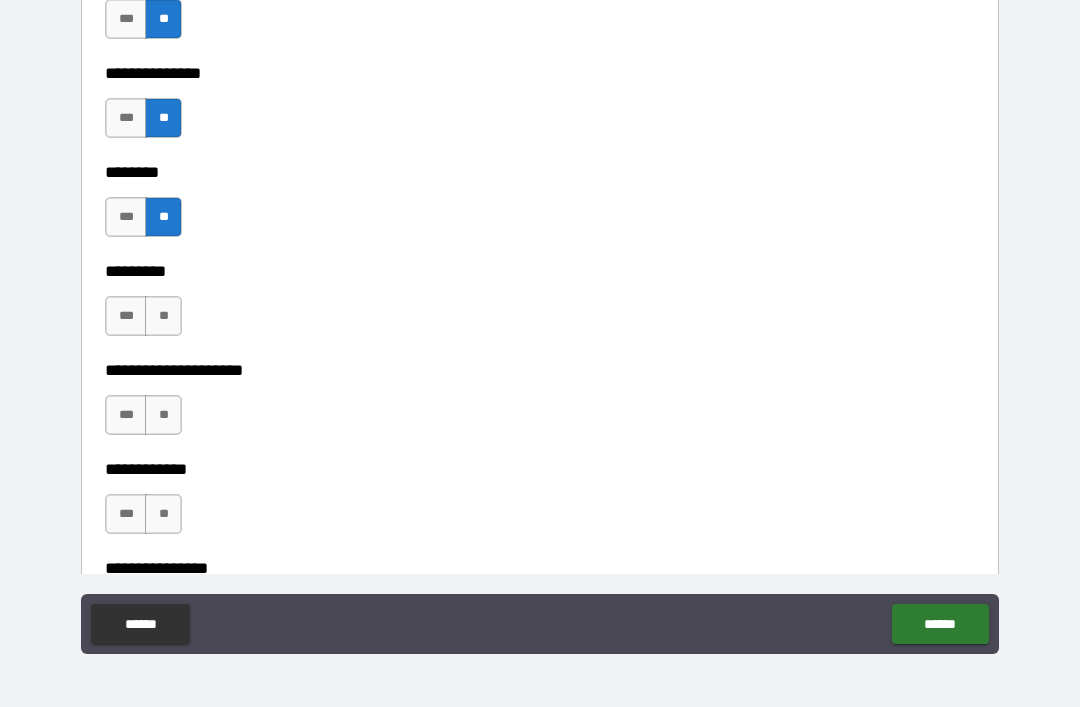 scroll, scrollTop: 5939, scrollLeft: 0, axis: vertical 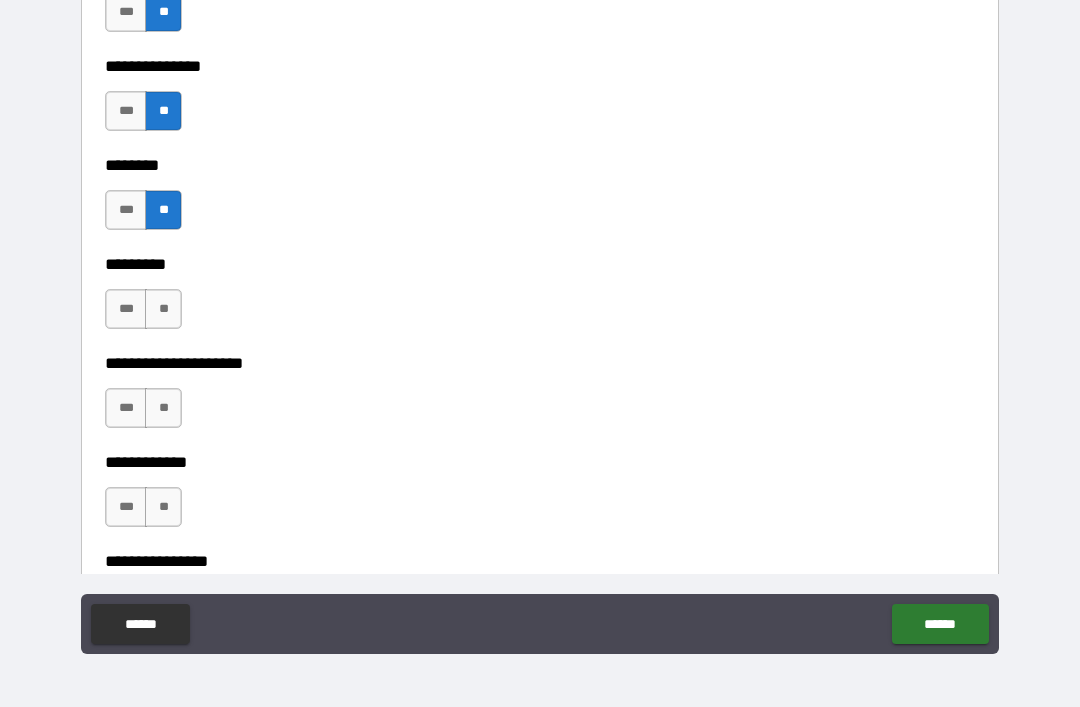 click on "**" at bounding box center [163, 309] 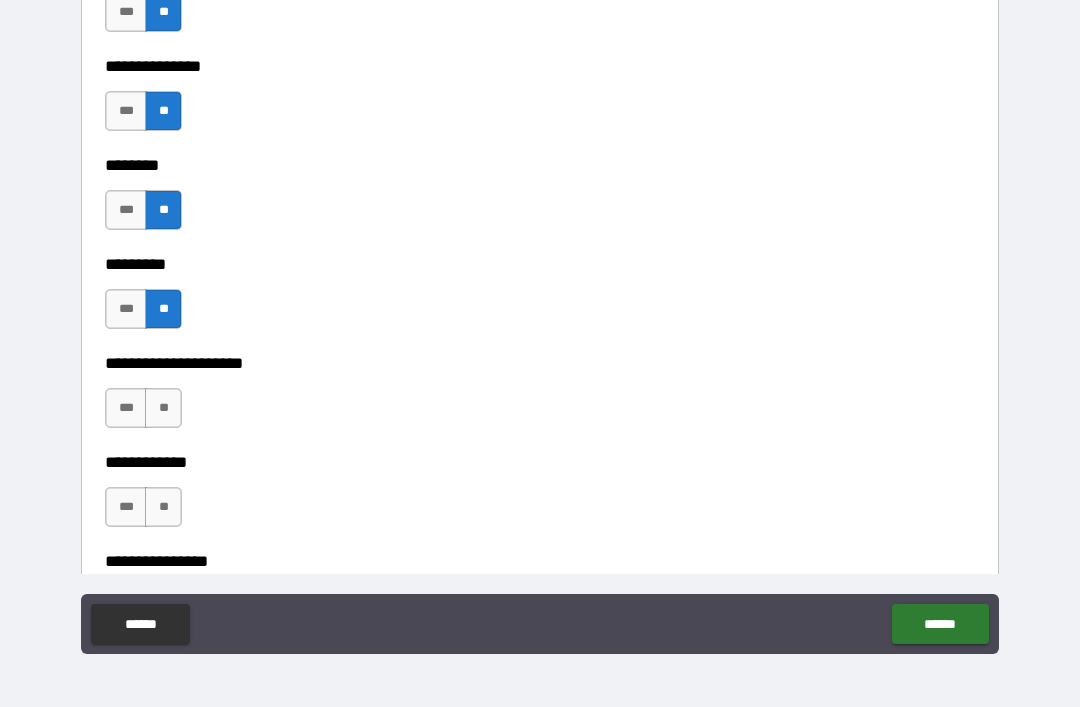 click on "**" at bounding box center (163, 408) 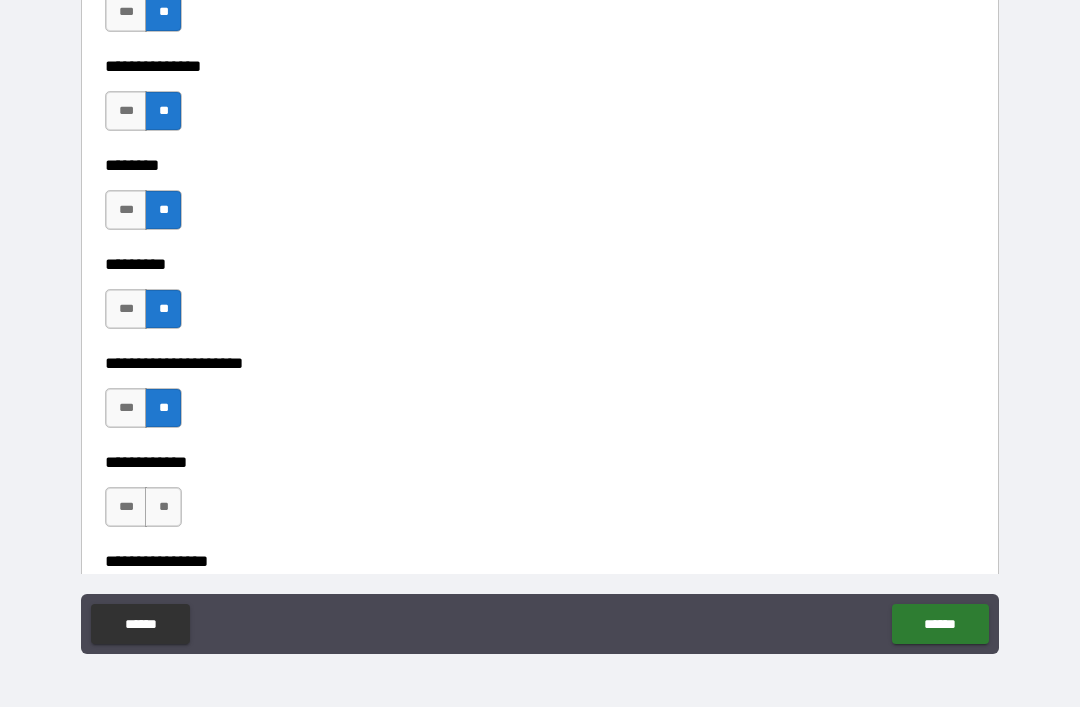 click on "**" at bounding box center [163, 507] 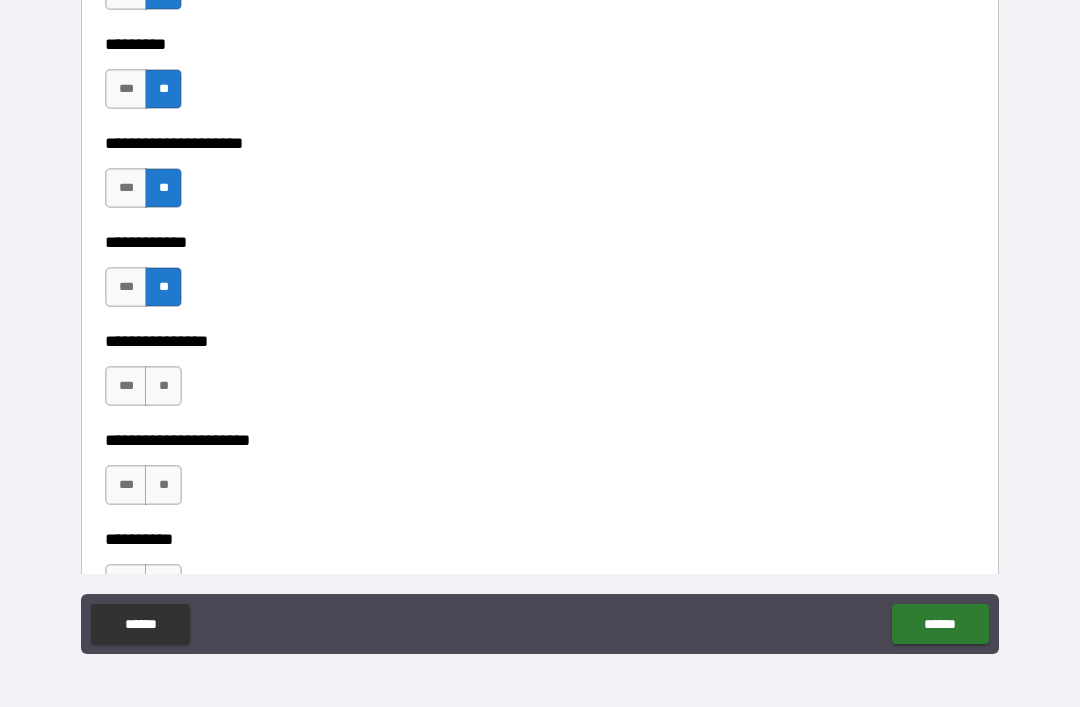 scroll, scrollTop: 6196, scrollLeft: 0, axis: vertical 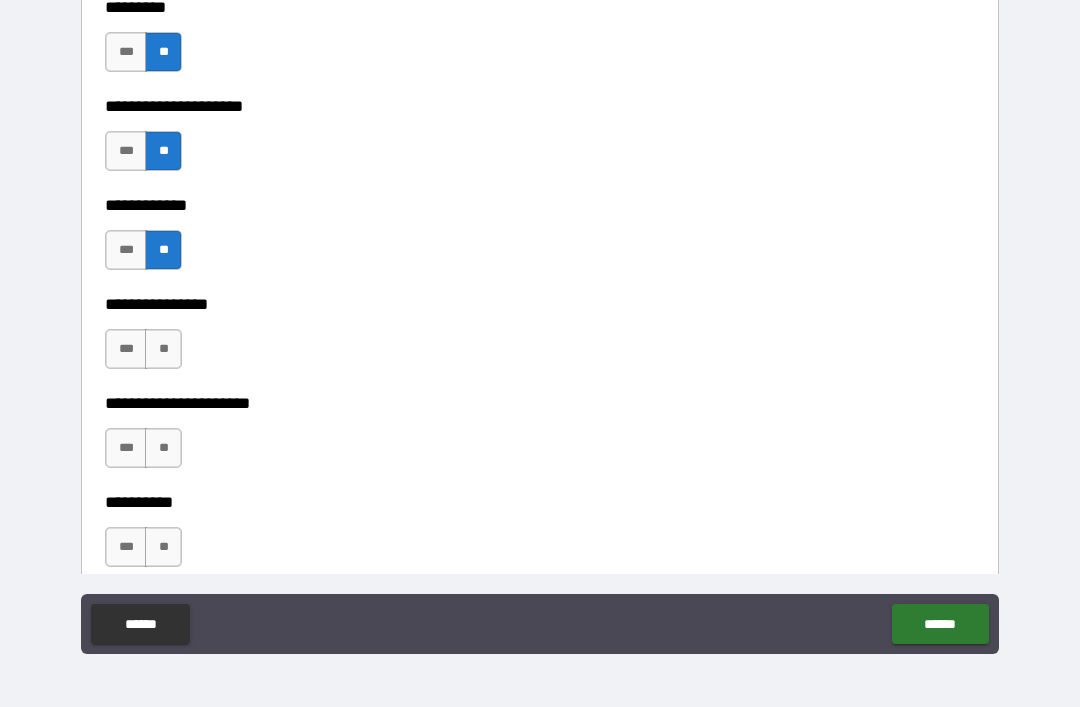 click on "**" at bounding box center [163, 349] 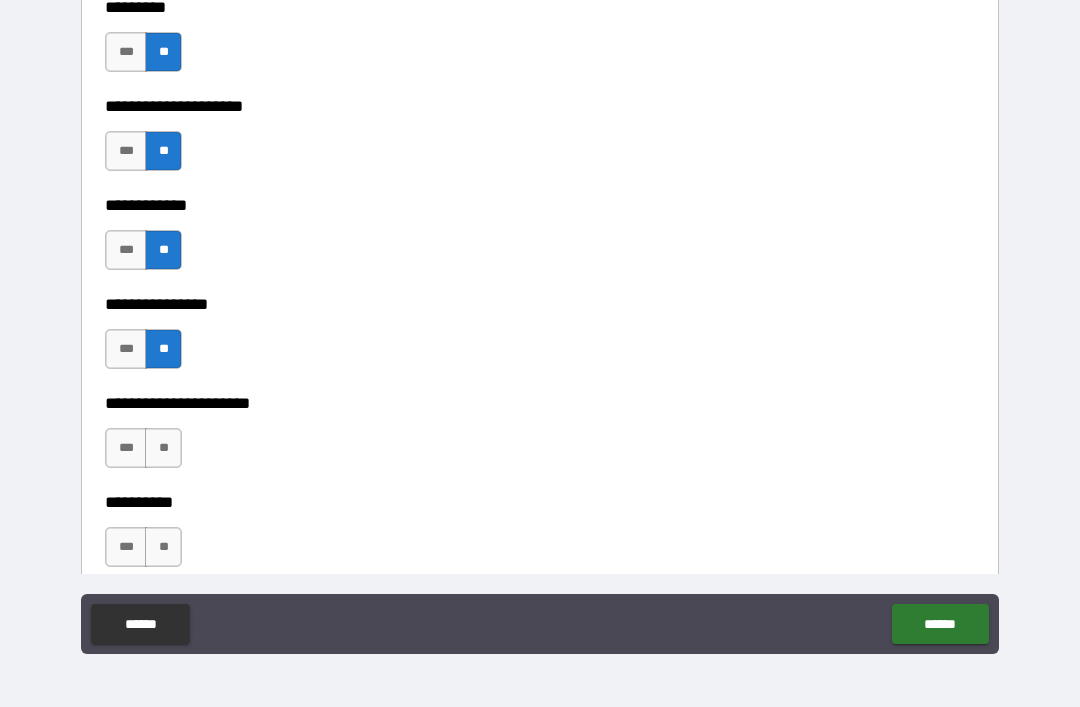 click on "**" at bounding box center [163, 448] 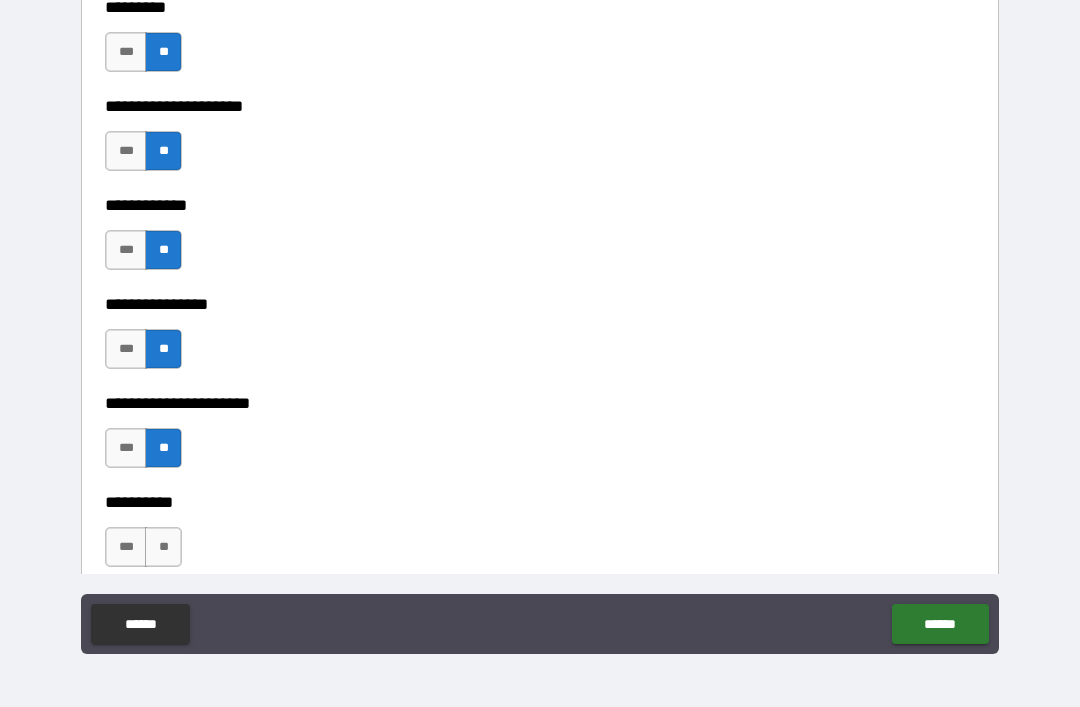 click on "**" at bounding box center [163, 547] 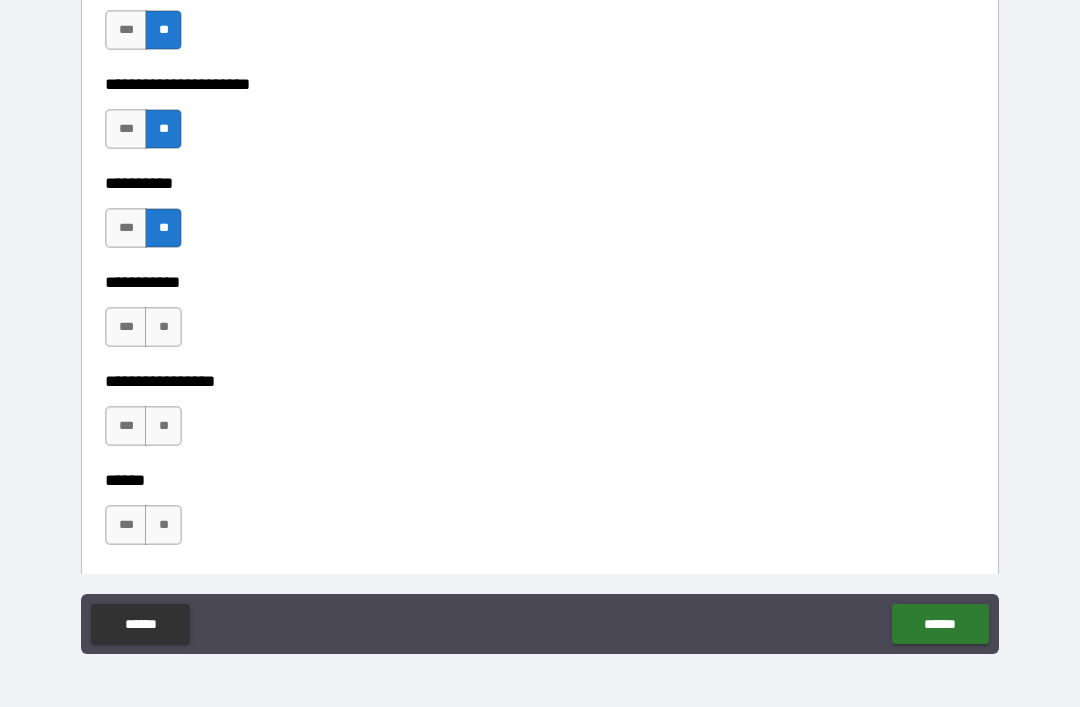 scroll, scrollTop: 6517, scrollLeft: 0, axis: vertical 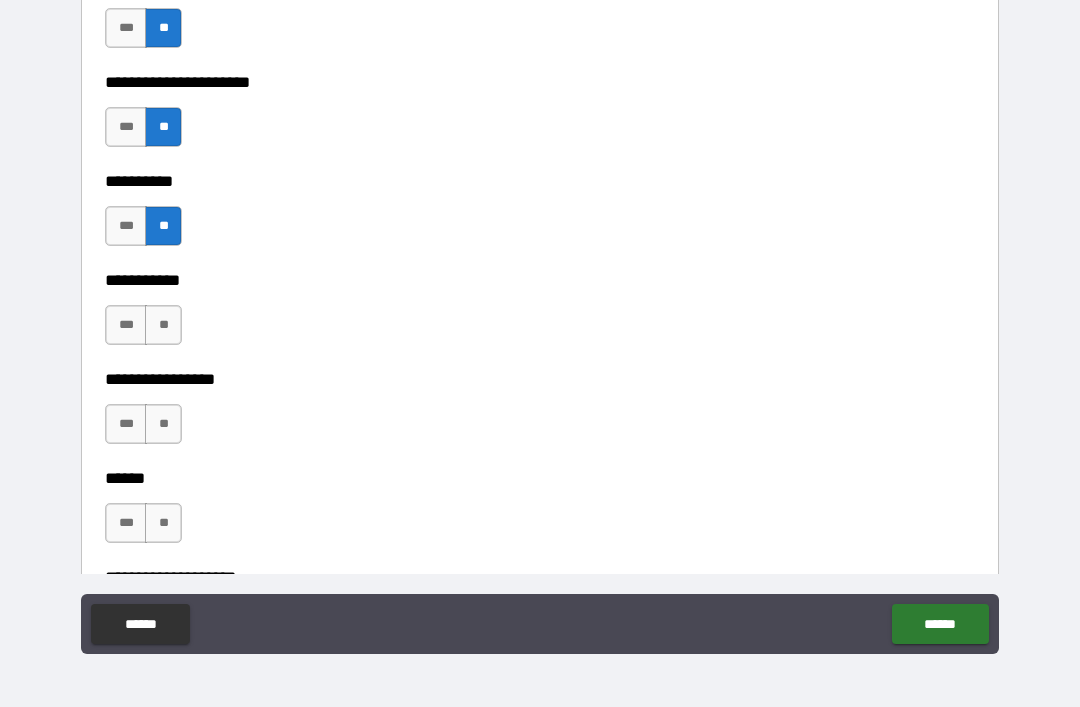 click on "**" at bounding box center [163, 325] 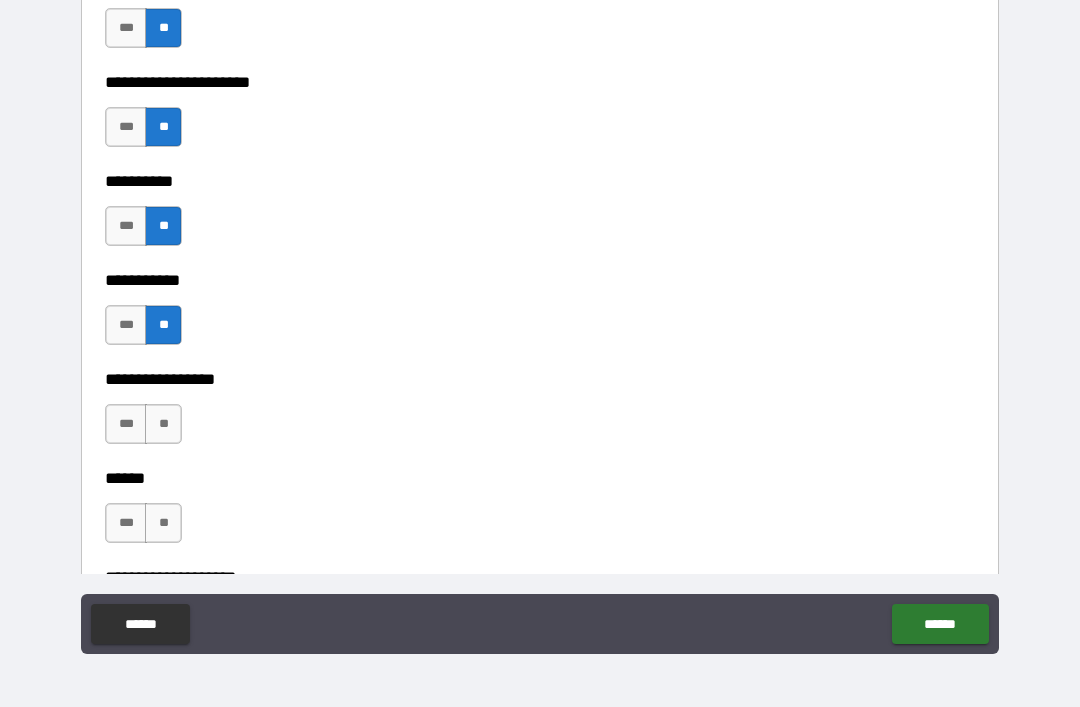 click on "**" at bounding box center (163, 424) 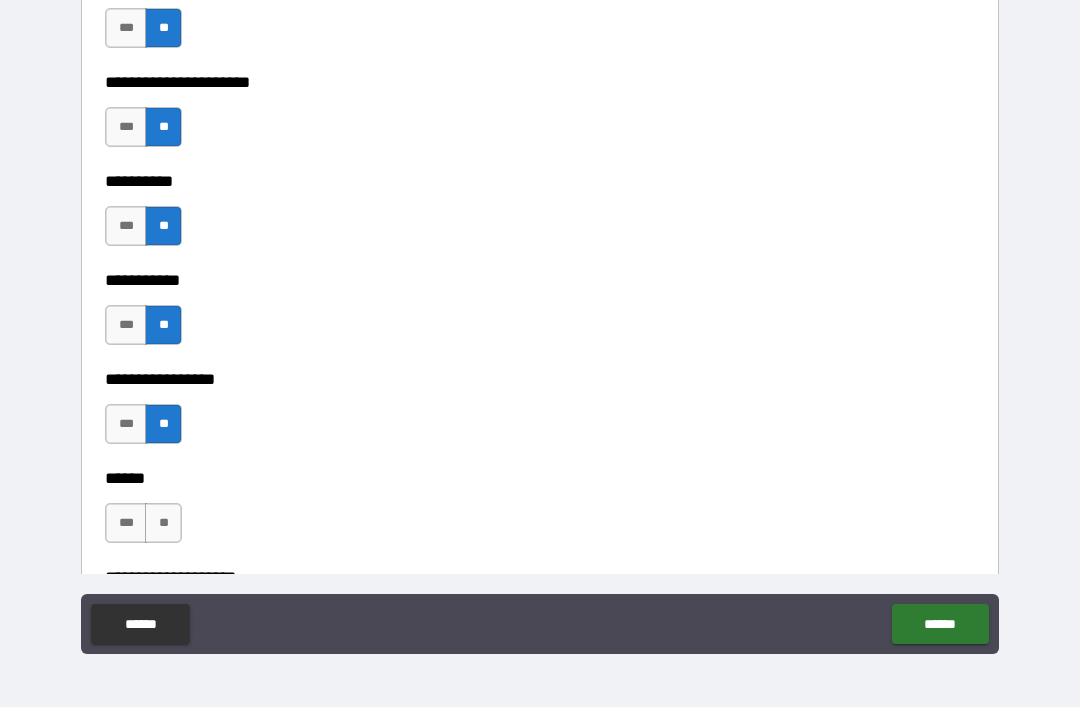click on "**" at bounding box center [163, 523] 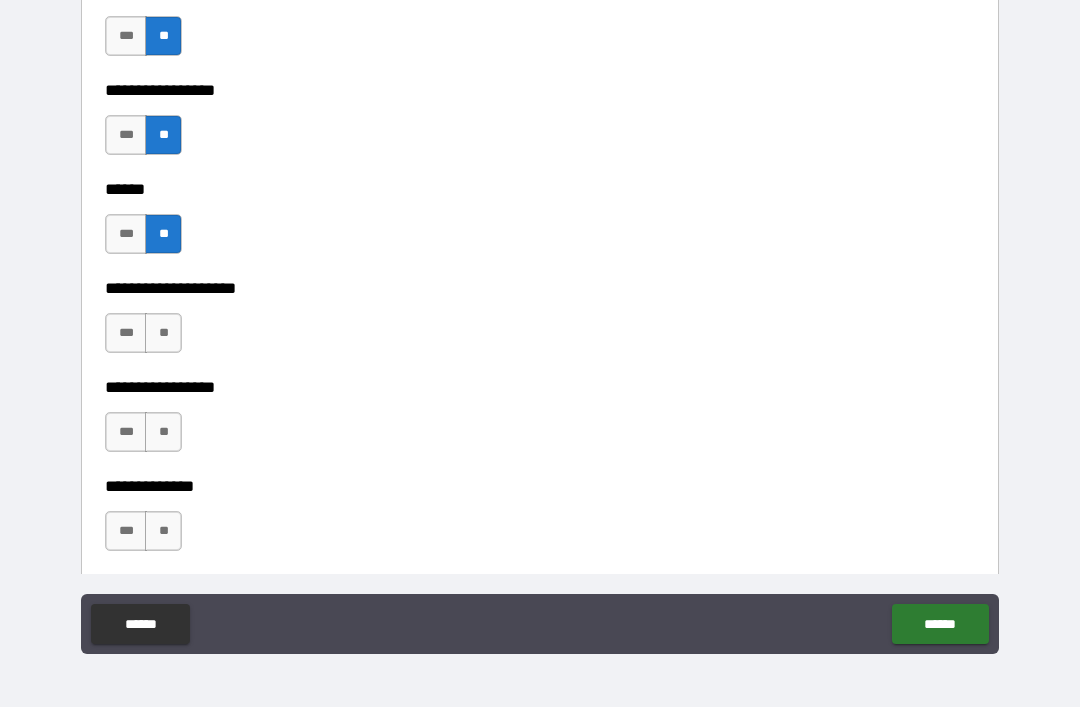 scroll, scrollTop: 6807, scrollLeft: 0, axis: vertical 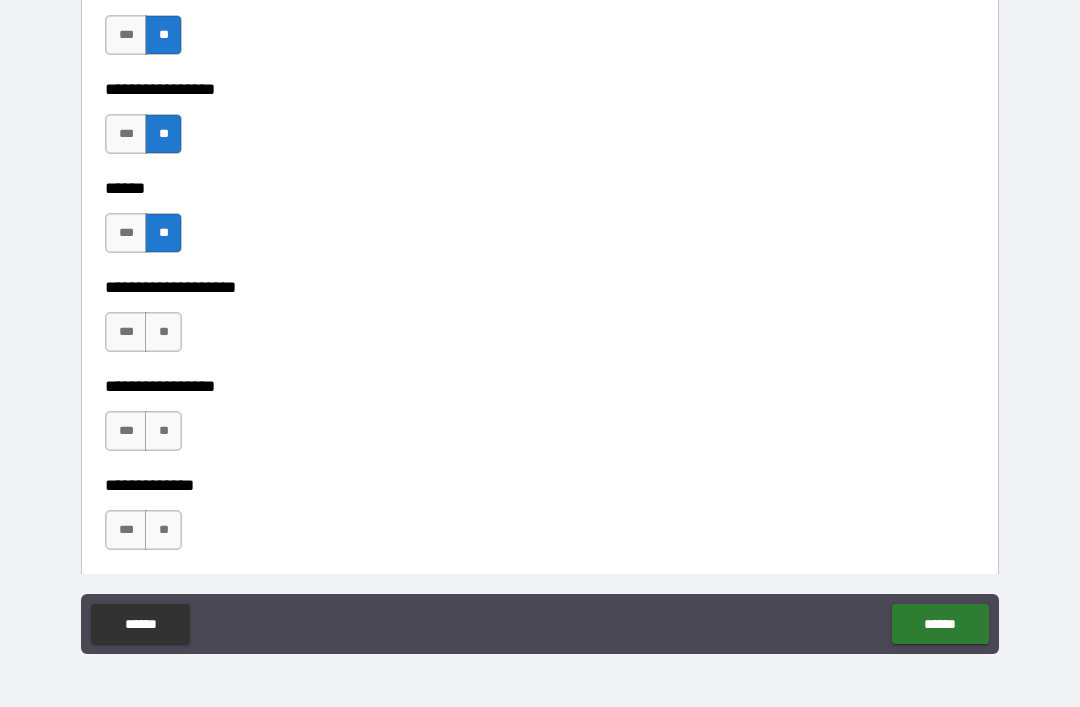 click on "**" at bounding box center [163, 332] 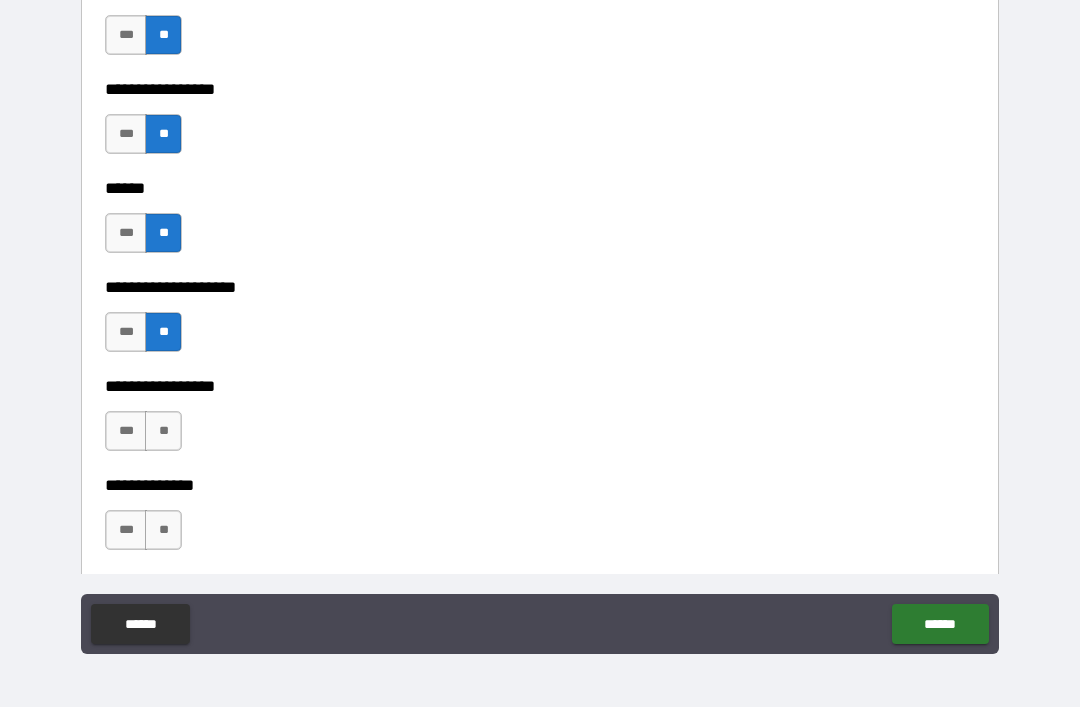 click on "**" at bounding box center [163, 431] 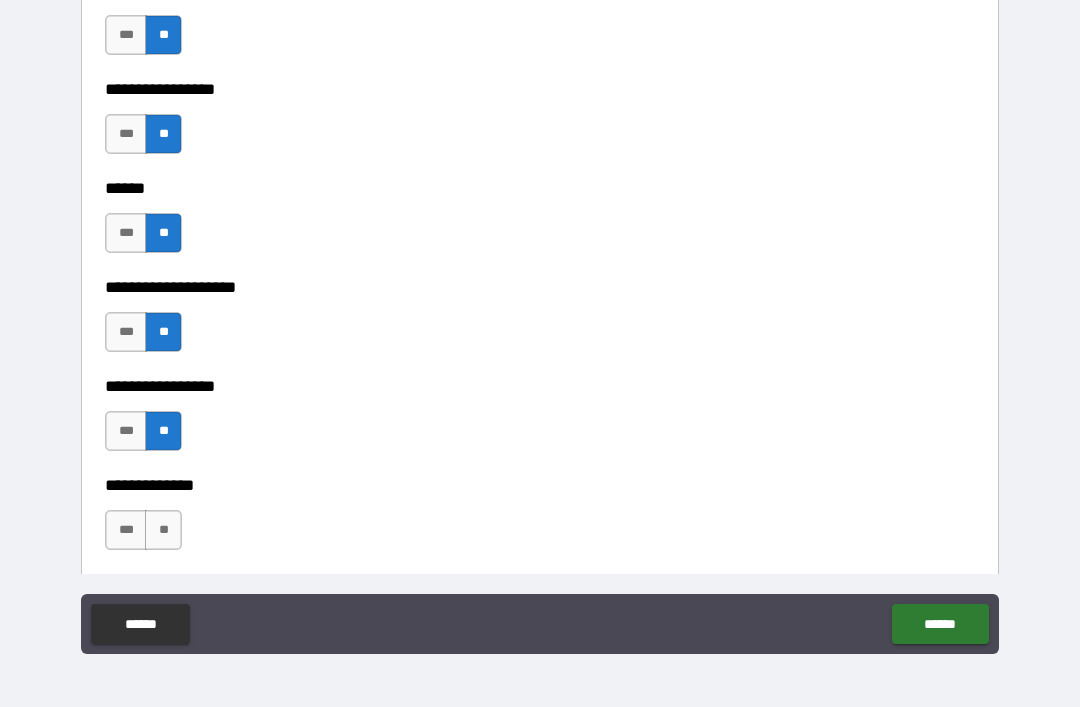 click on "**" at bounding box center (163, 530) 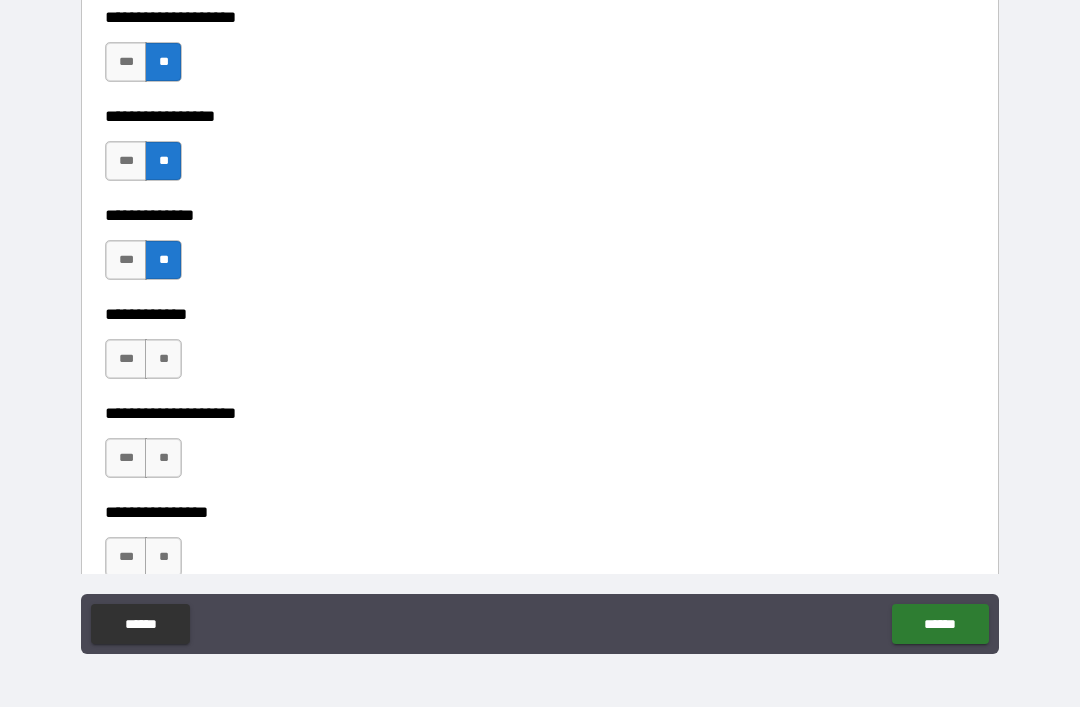 scroll, scrollTop: 7078, scrollLeft: 0, axis: vertical 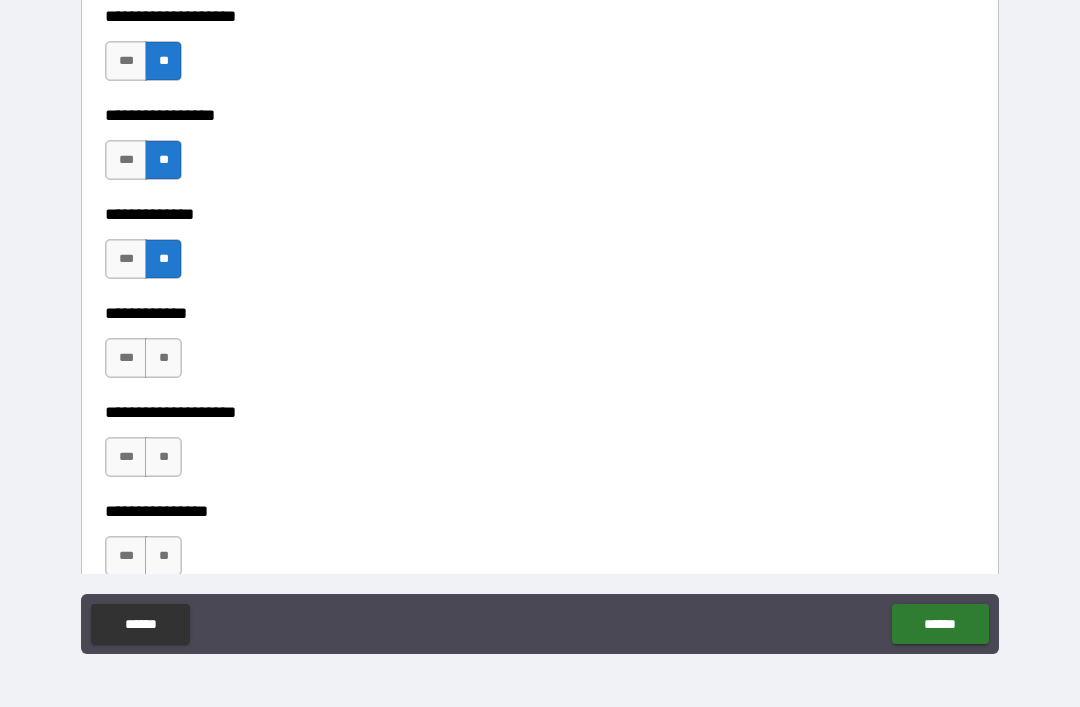 click on "**" at bounding box center (163, 358) 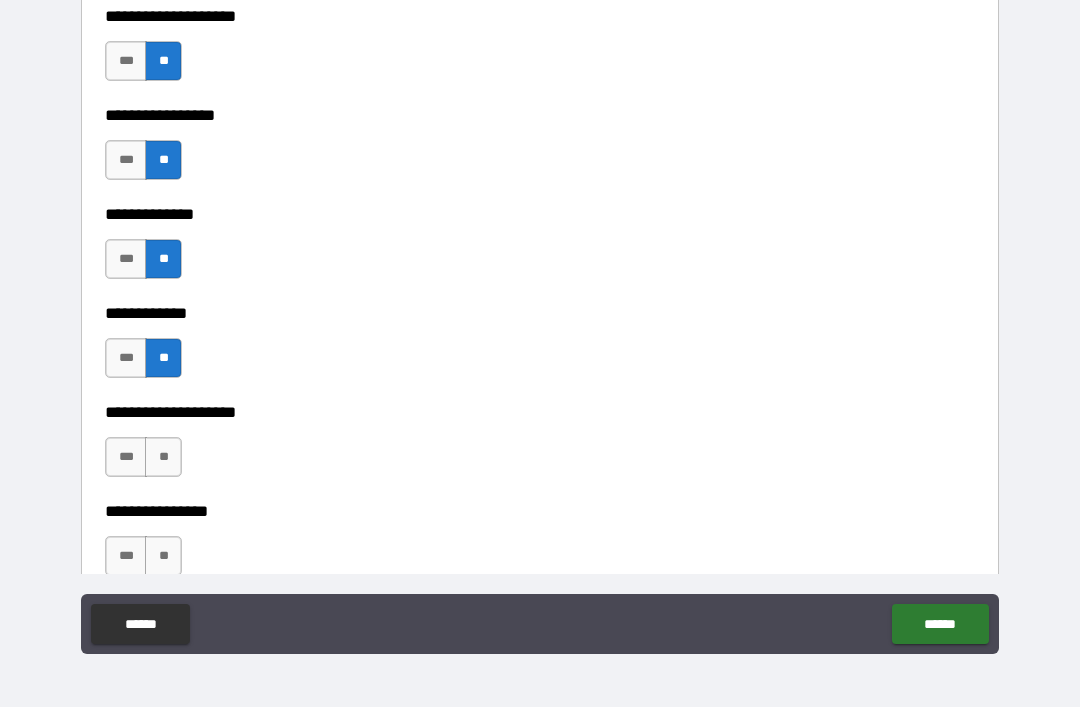 click on "**" at bounding box center (163, 457) 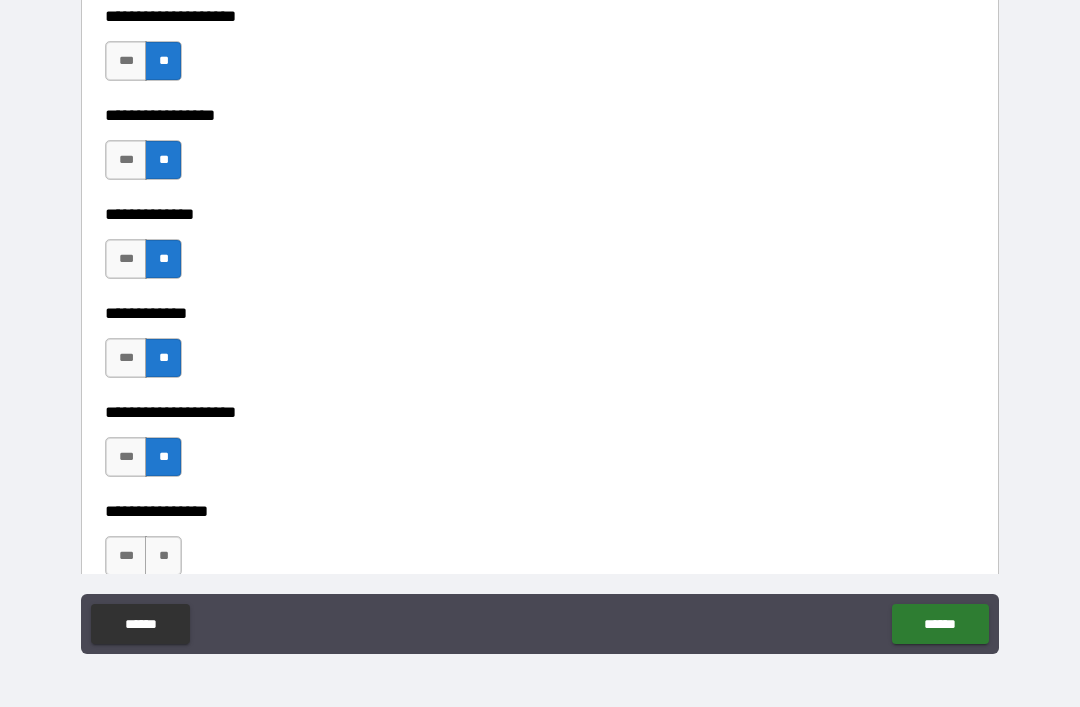 click on "**" at bounding box center (163, 556) 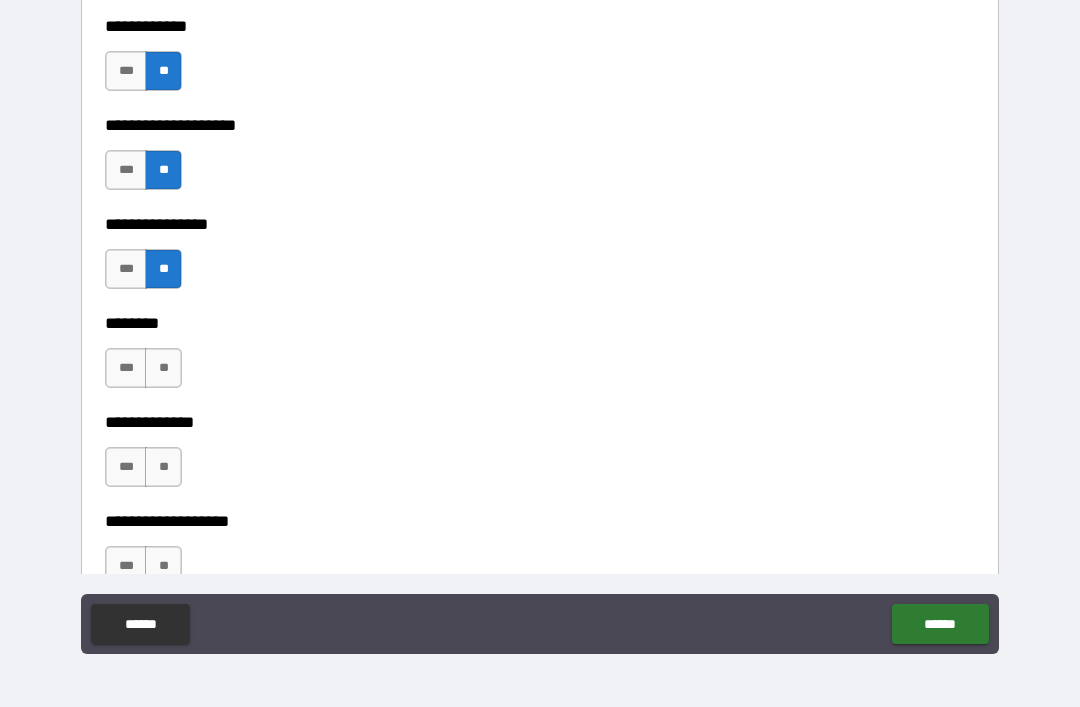scroll, scrollTop: 7366, scrollLeft: 0, axis: vertical 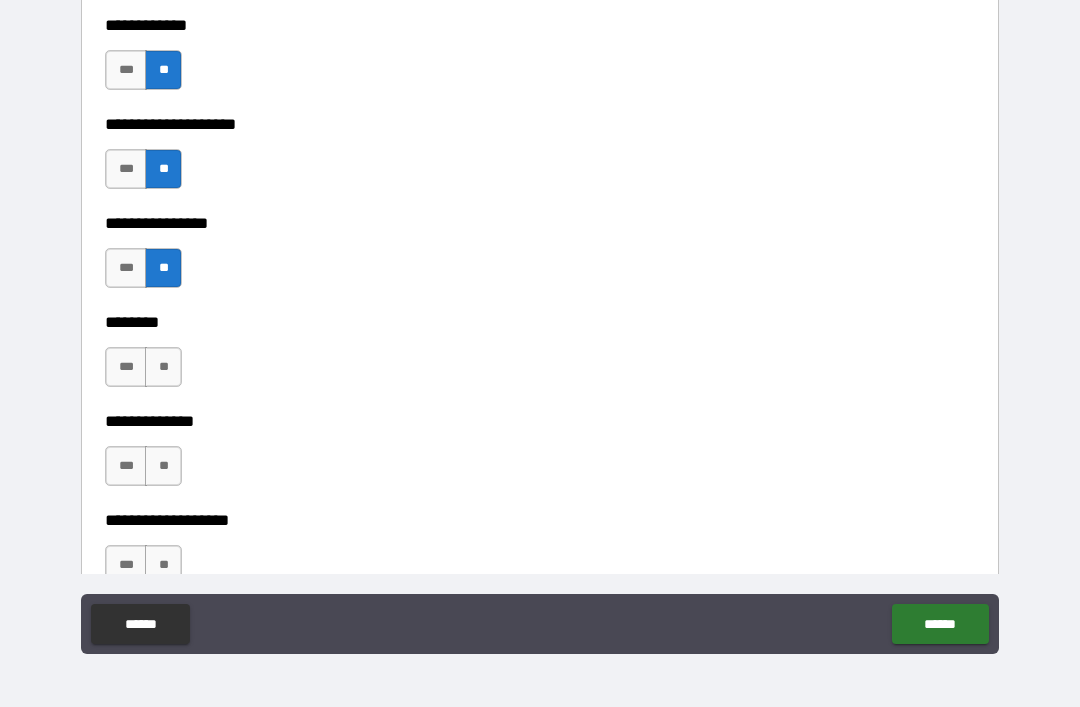 click on "**" at bounding box center [163, 367] 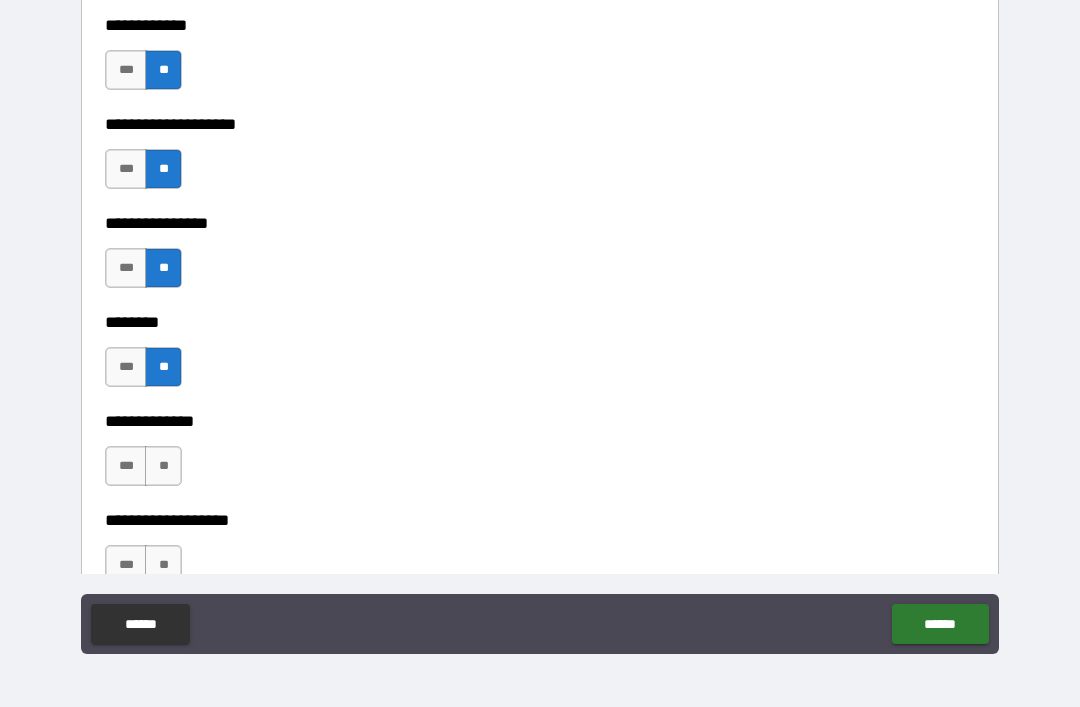 click on "**" at bounding box center [163, 466] 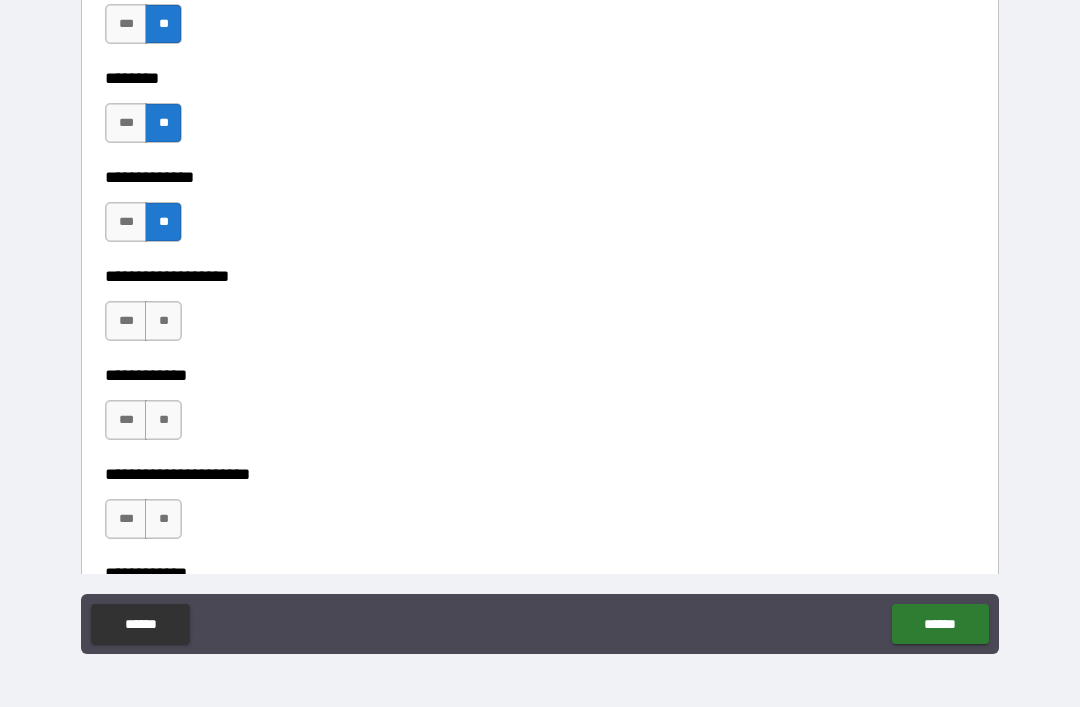 scroll, scrollTop: 7611, scrollLeft: 0, axis: vertical 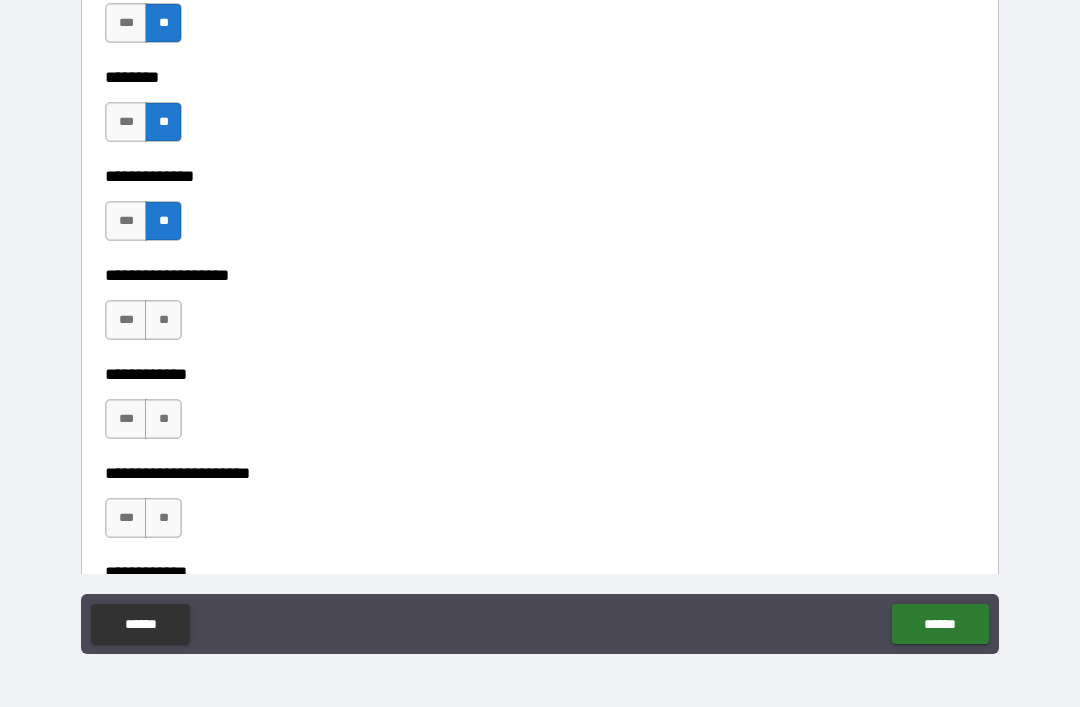 click on "**" at bounding box center (163, 320) 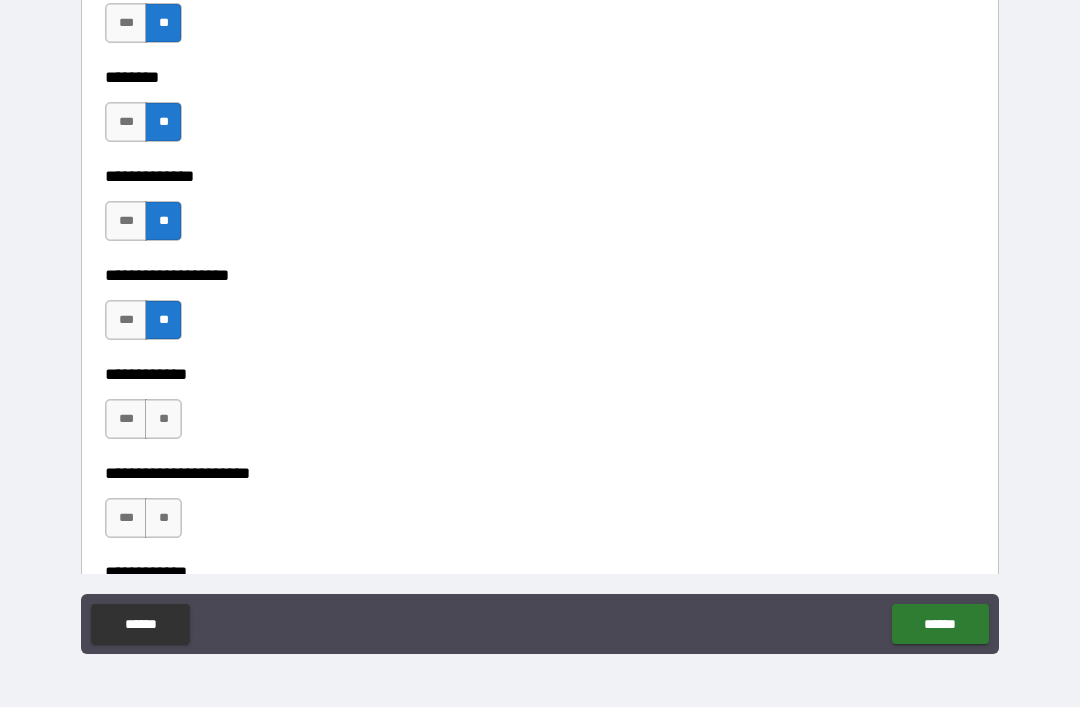 click on "**" at bounding box center (163, 419) 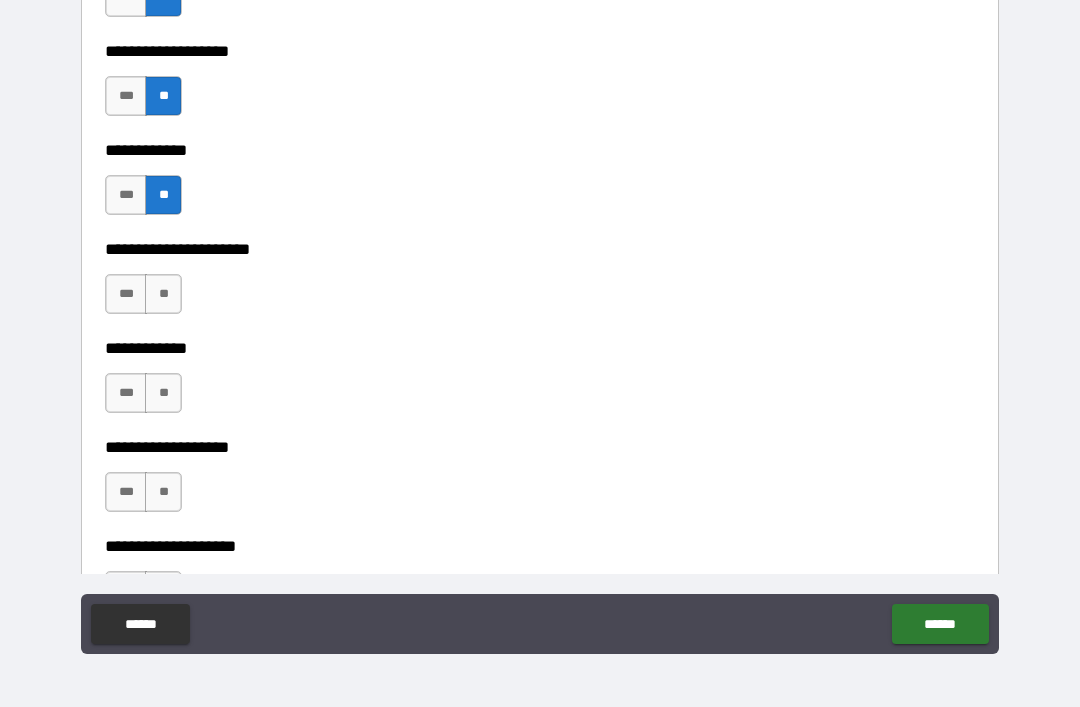 scroll, scrollTop: 7837, scrollLeft: 0, axis: vertical 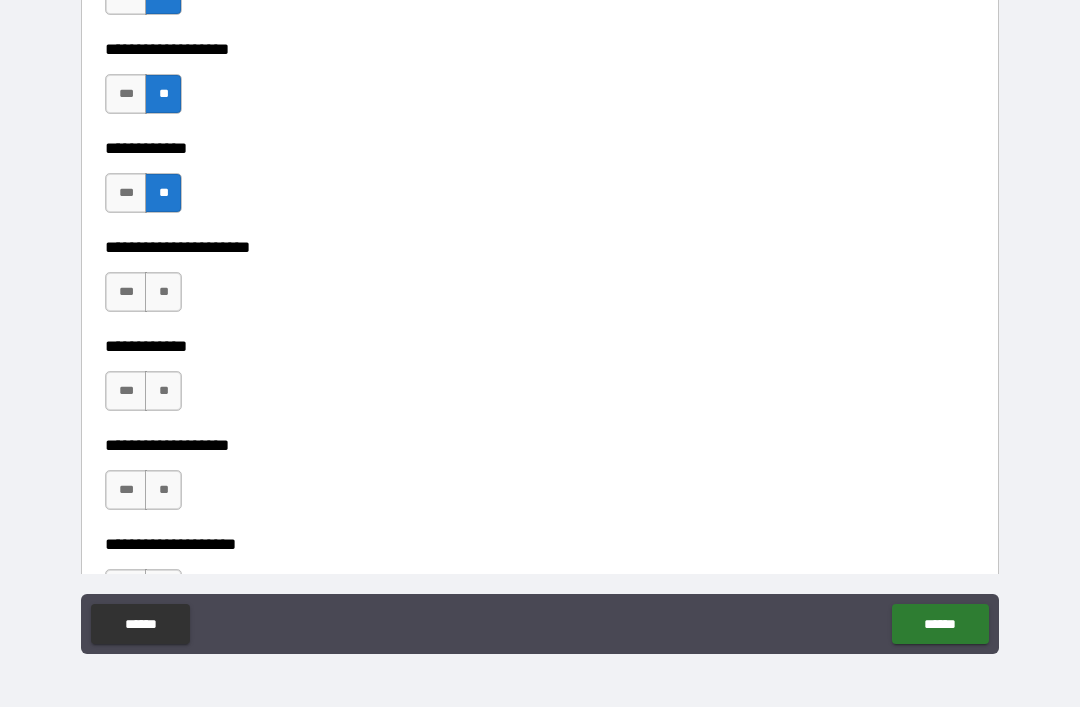 click on "**" at bounding box center [163, 292] 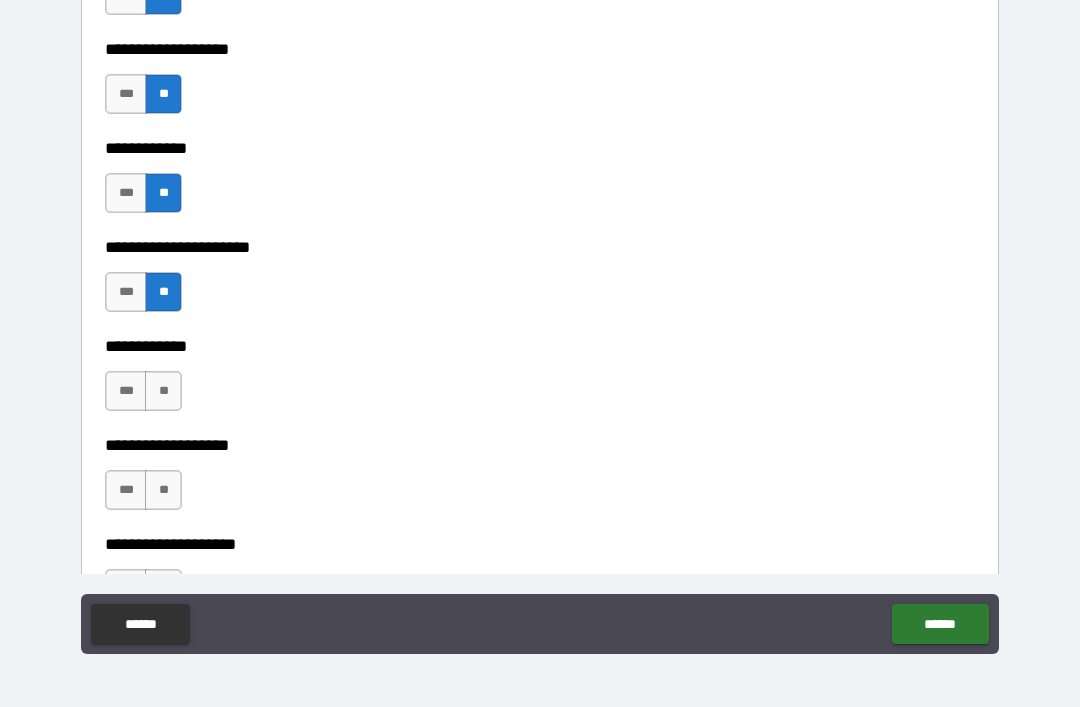 click on "**" at bounding box center (163, 391) 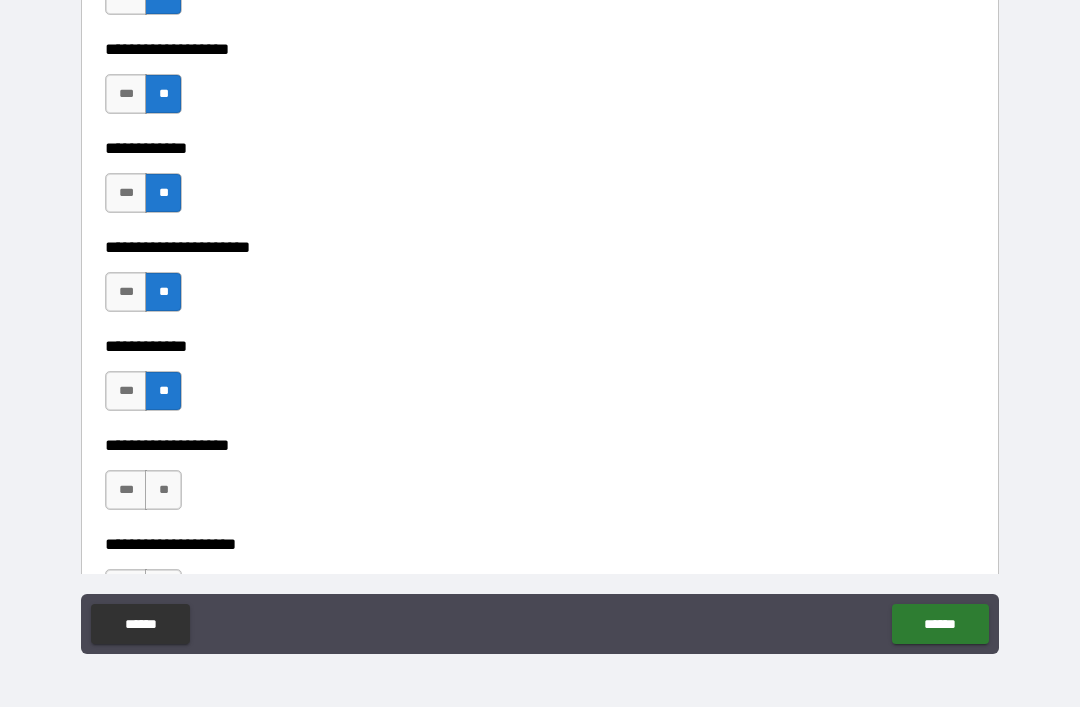 click on "**" at bounding box center [163, 490] 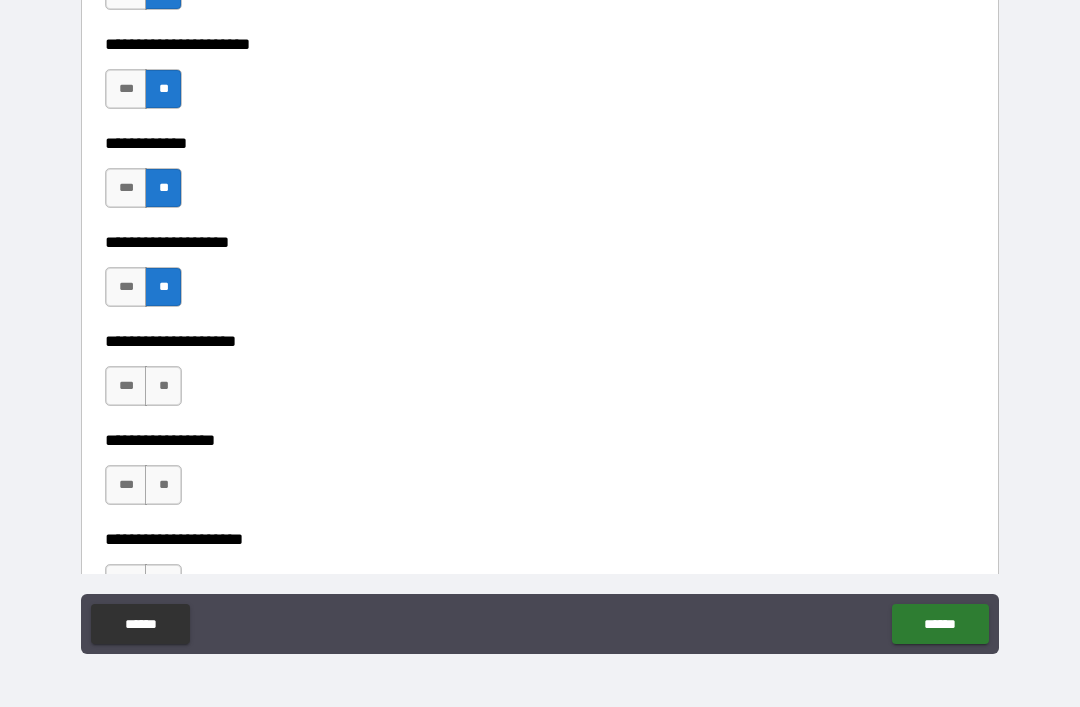 scroll, scrollTop: 8047, scrollLeft: 0, axis: vertical 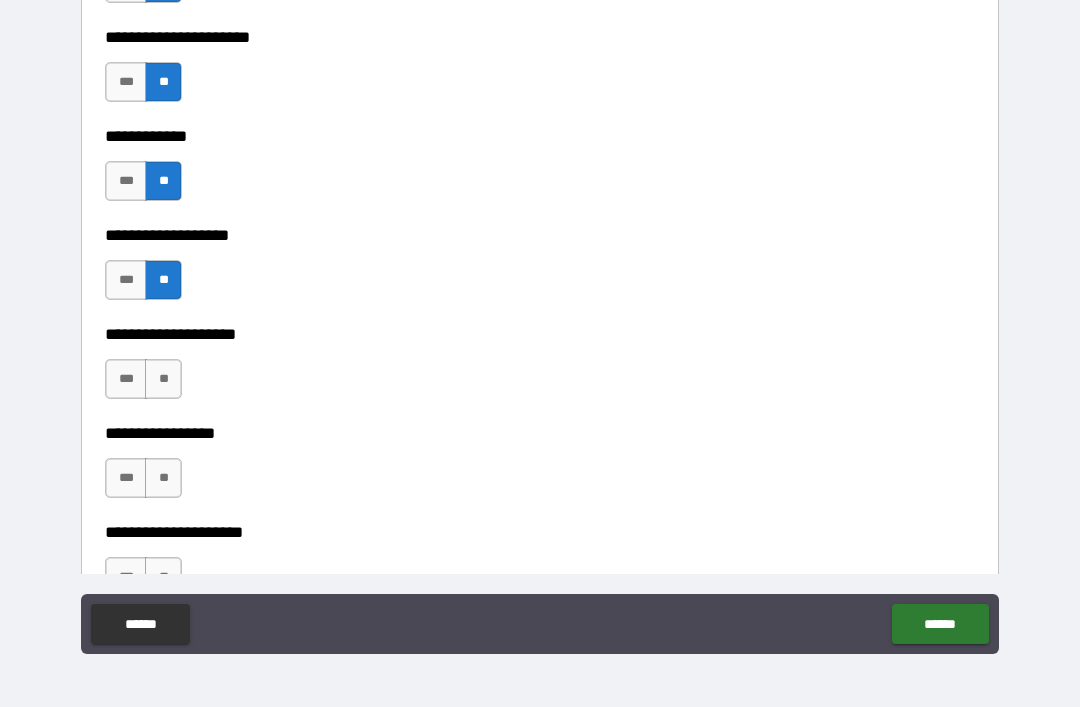 click on "**" at bounding box center [163, 379] 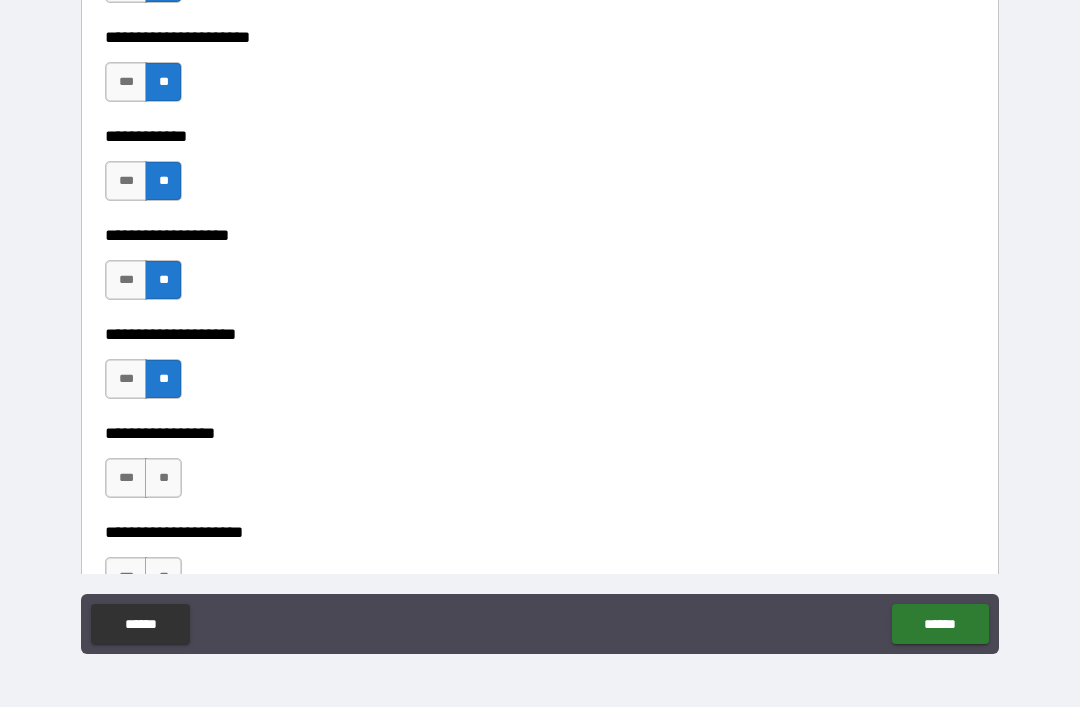 click on "**" at bounding box center [163, 478] 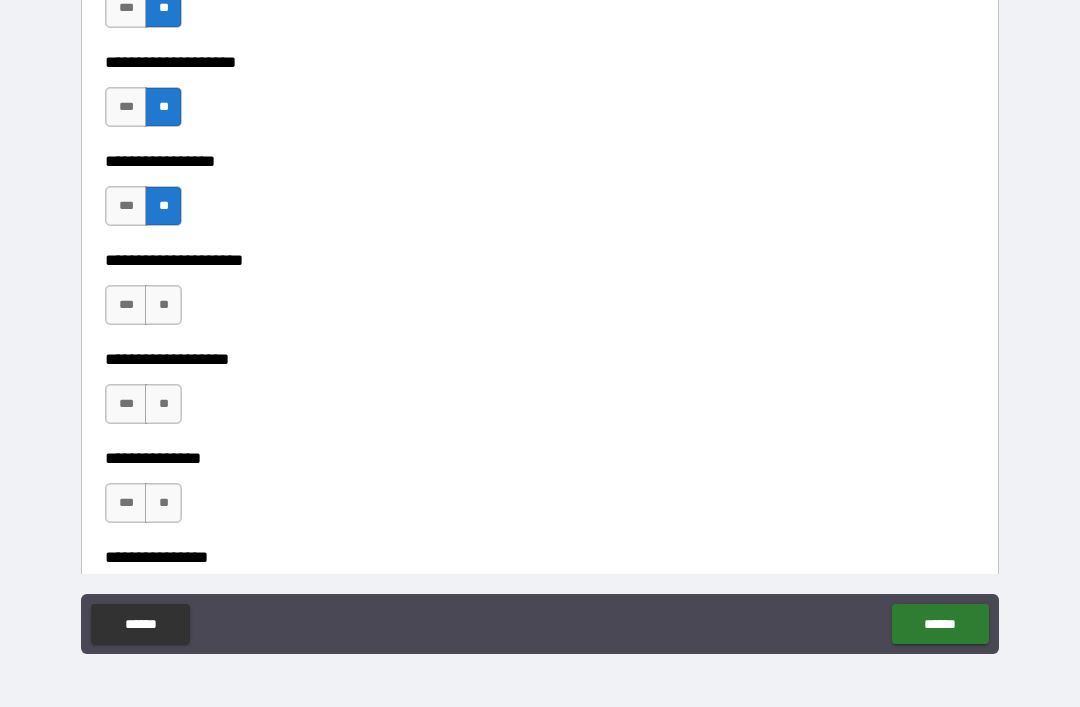 scroll, scrollTop: 8321, scrollLeft: 0, axis: vertical 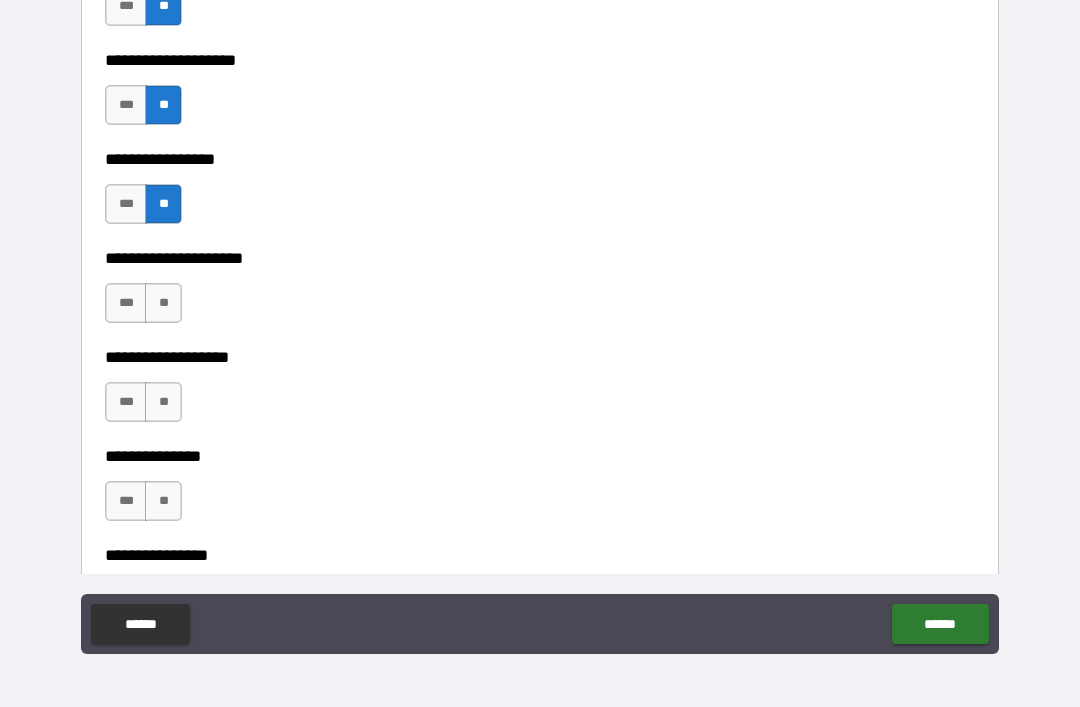 click on "**" at bounding box center [163, 303] 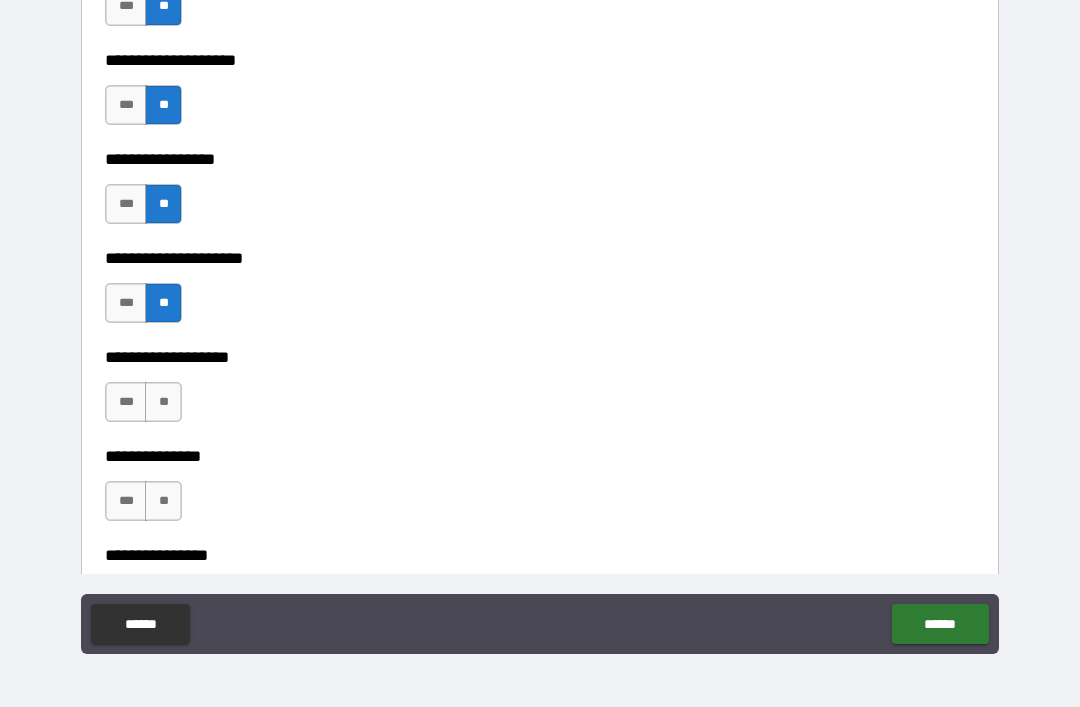click on "**" at bounding box center [163, 402] 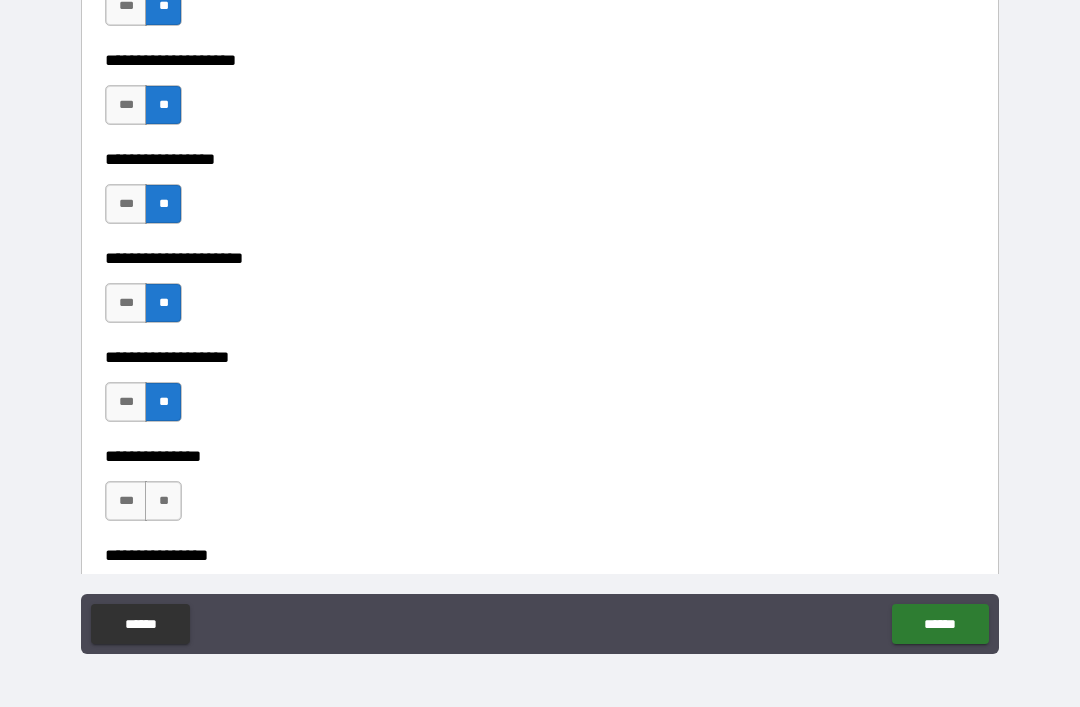 click on "**" at bounding box center (163, 501) 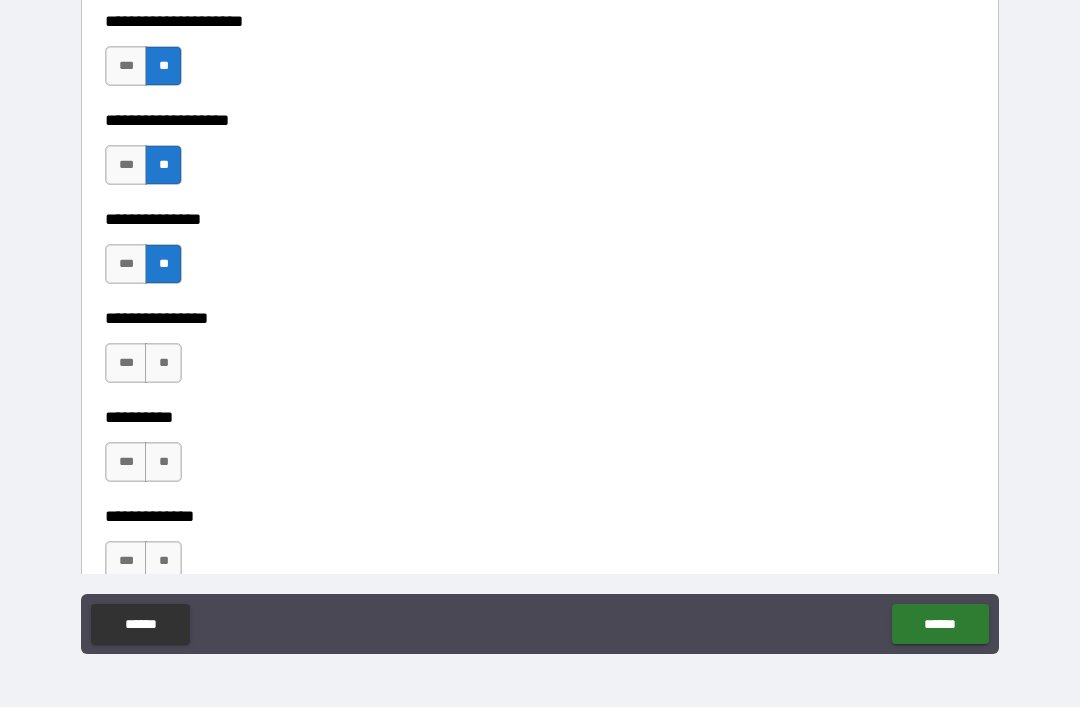 scroll, scrollTop: 8565, scrollLeft: 0, axis: vertical 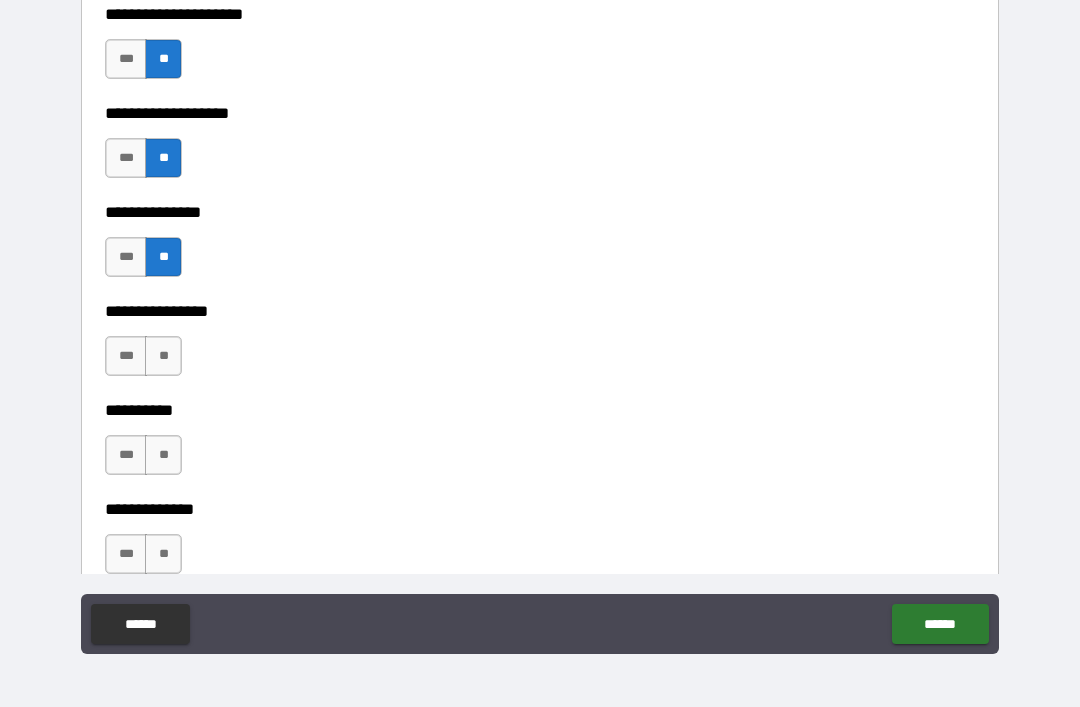 click on "**" at bounding box center (163, 356) 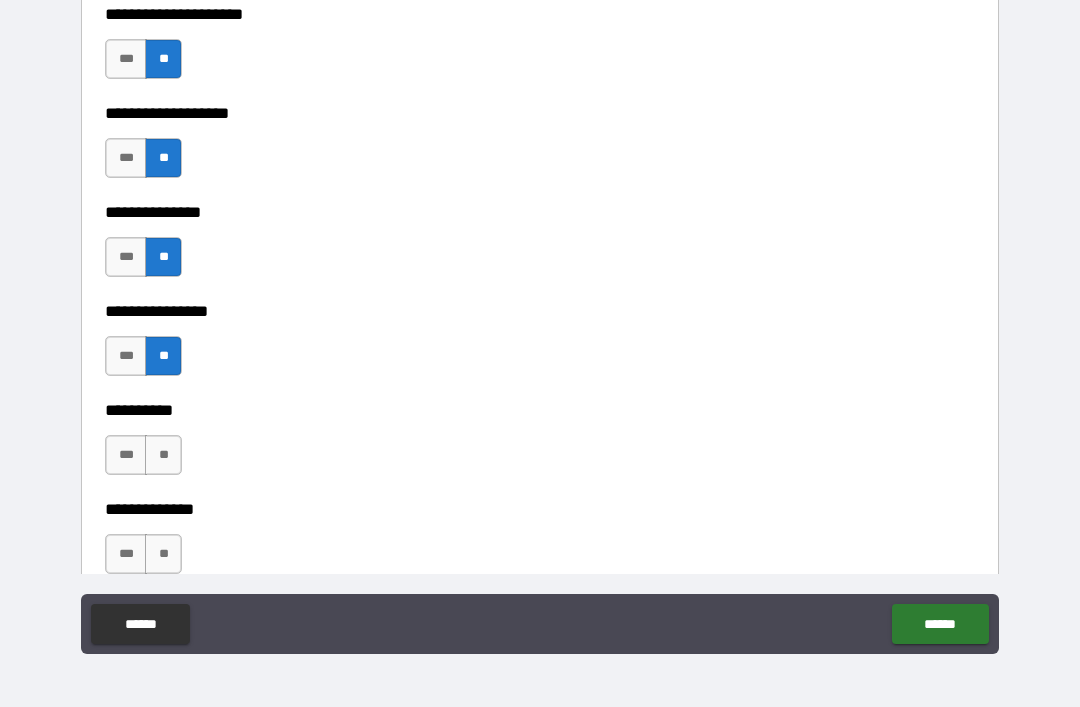 click on "**" at bounding box center (163, 455) 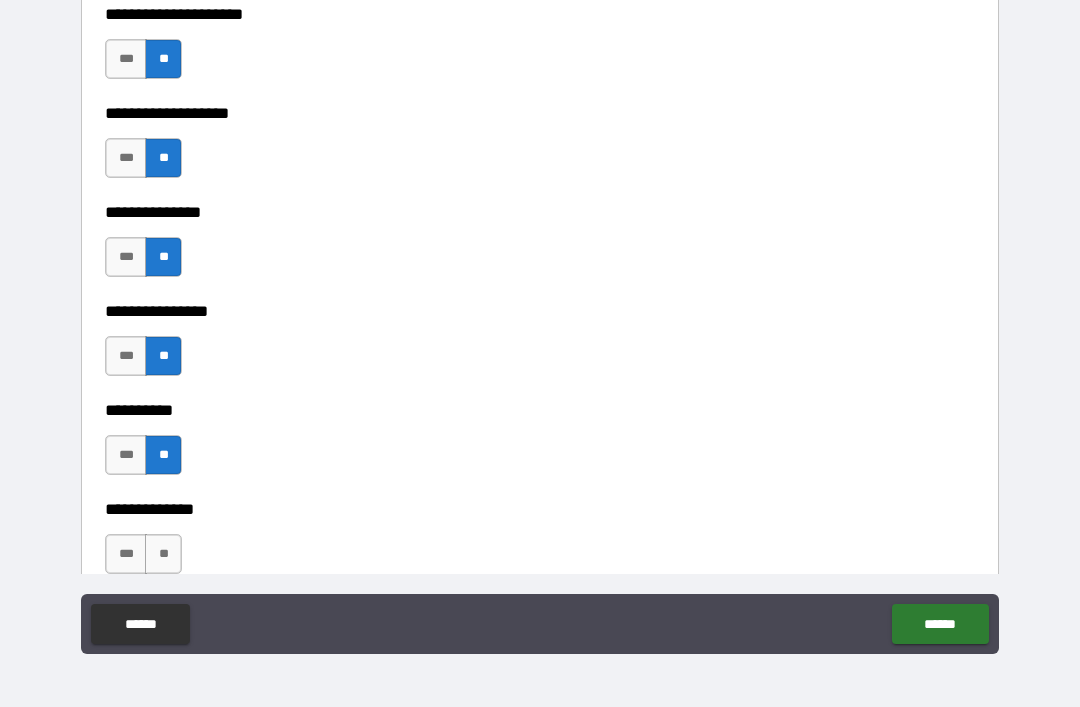 click on "**" at bounding box center (163, 554) 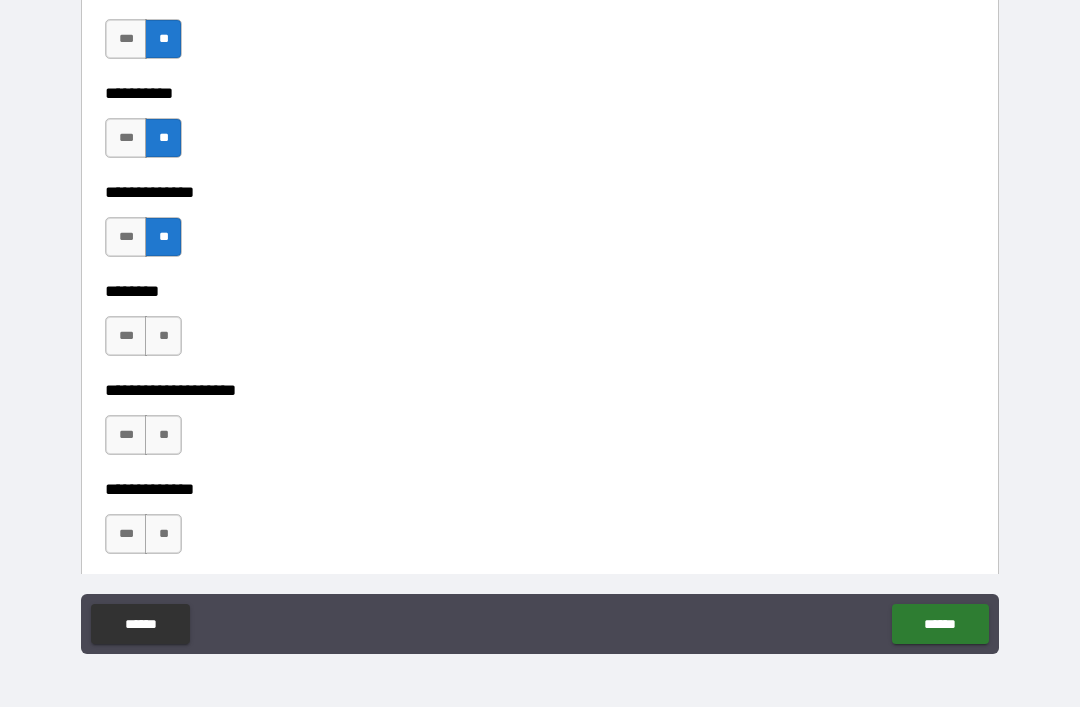 scroll, scrollTop: 8905, scrollLeft: 0, axis: vertical 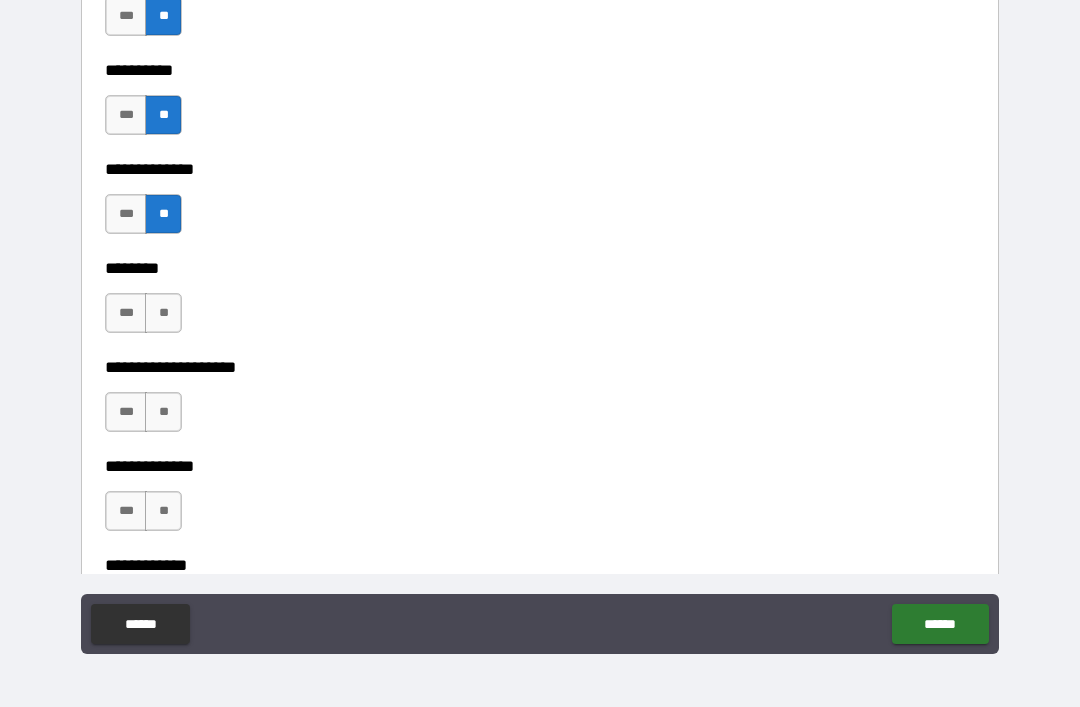 click on "**" at bounding box center [163, 313] 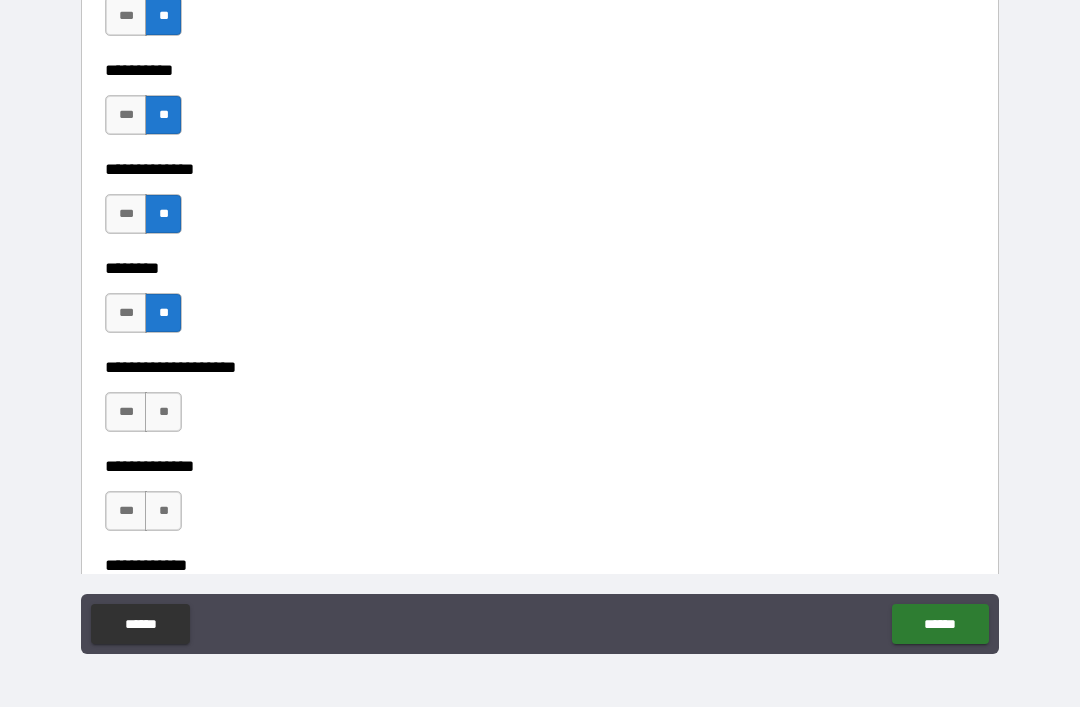 click on "**" at bounding box center (163, 412) 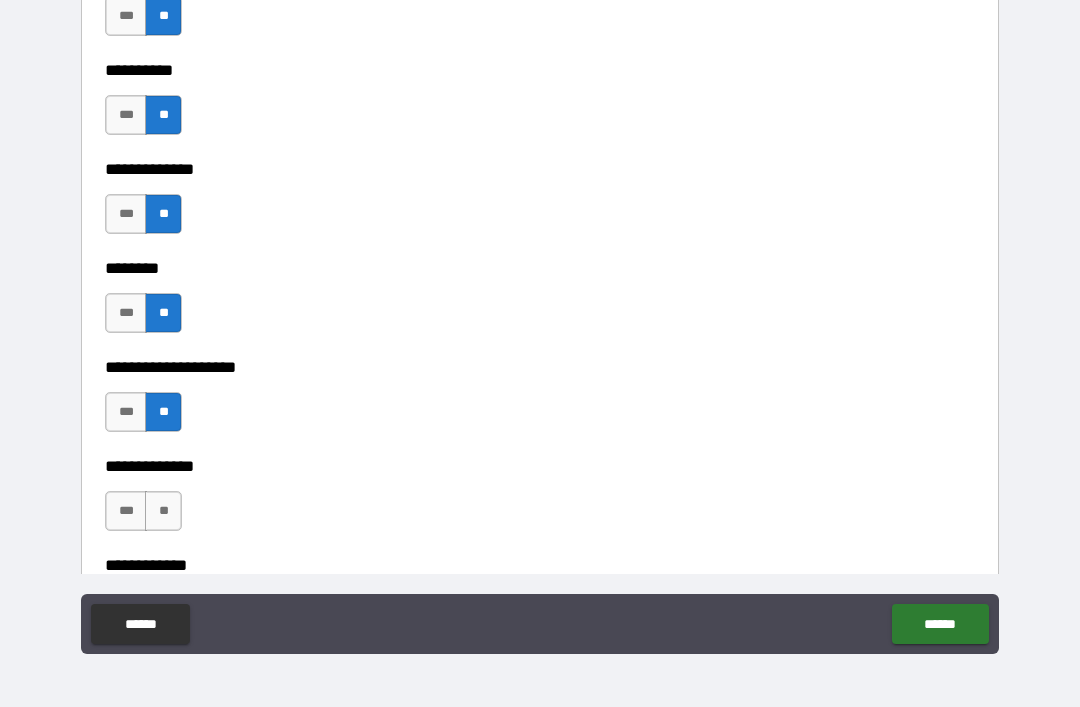 click on "**" at bounding box center (163, 511) 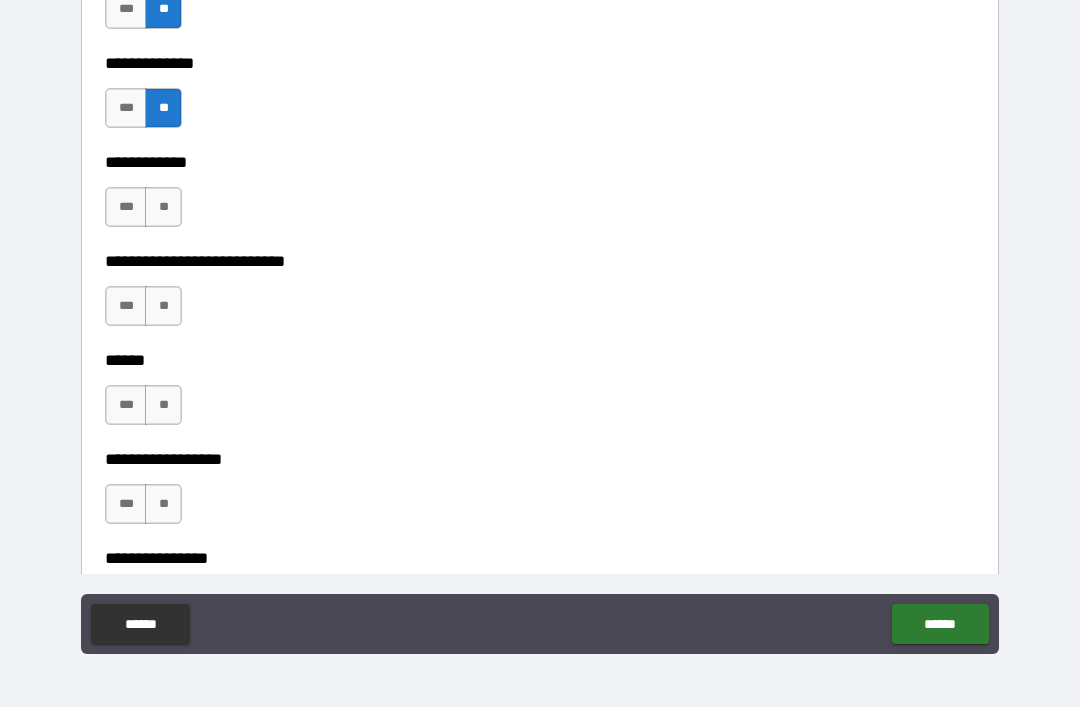 scroll, scrollTop: 9311, scrollLeft: 0, axis: vertical 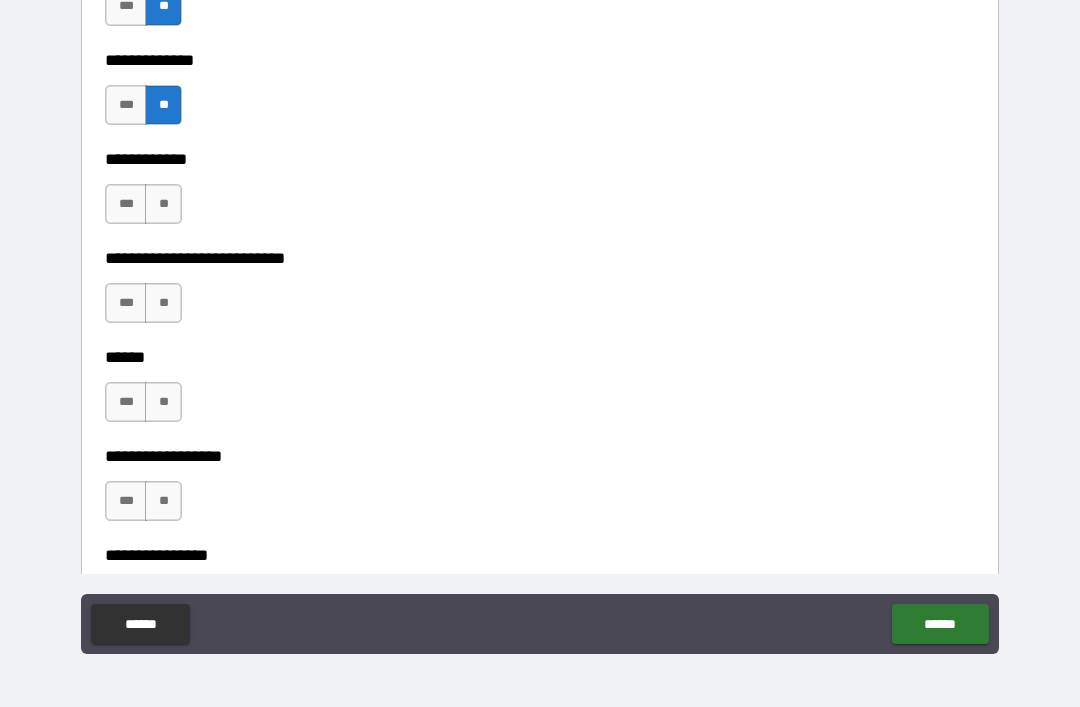 click on "**" at bounding box center (163, 204) 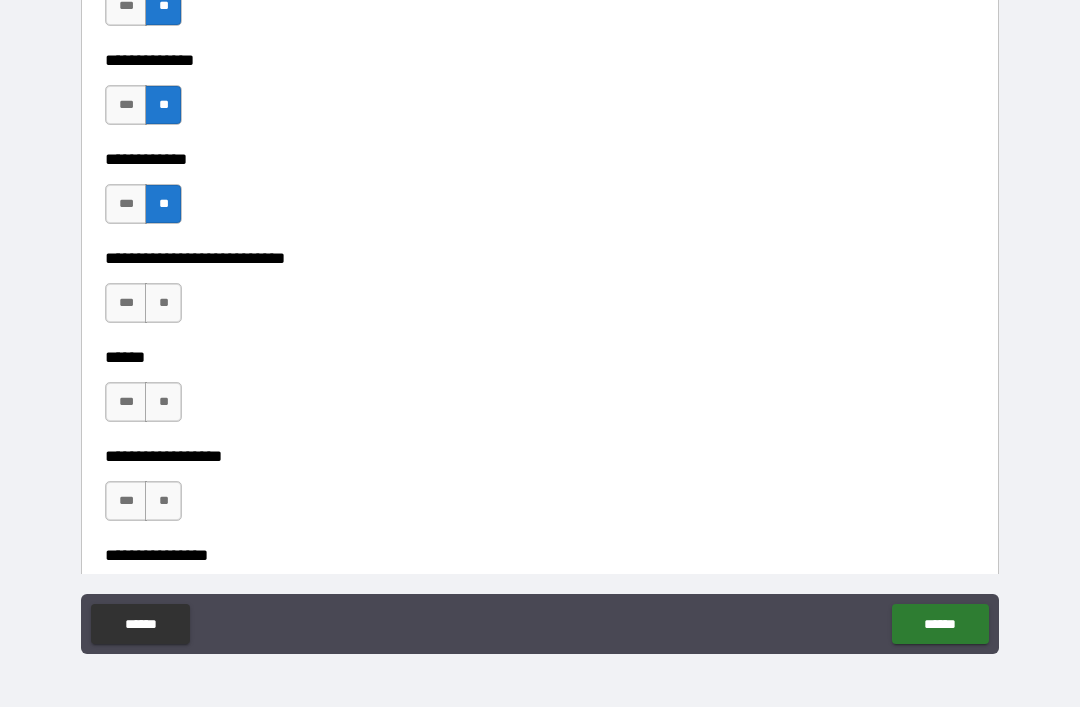 click on "**" at bounding box center [163, 303] 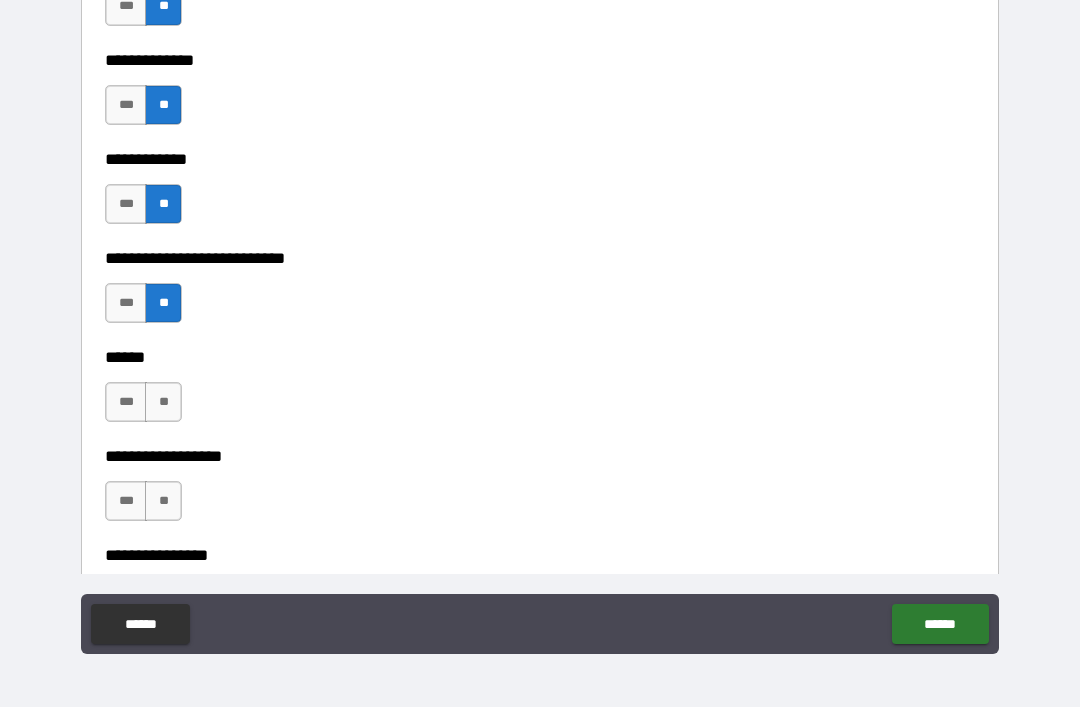 click on "**" at bounding box center (163, 402) 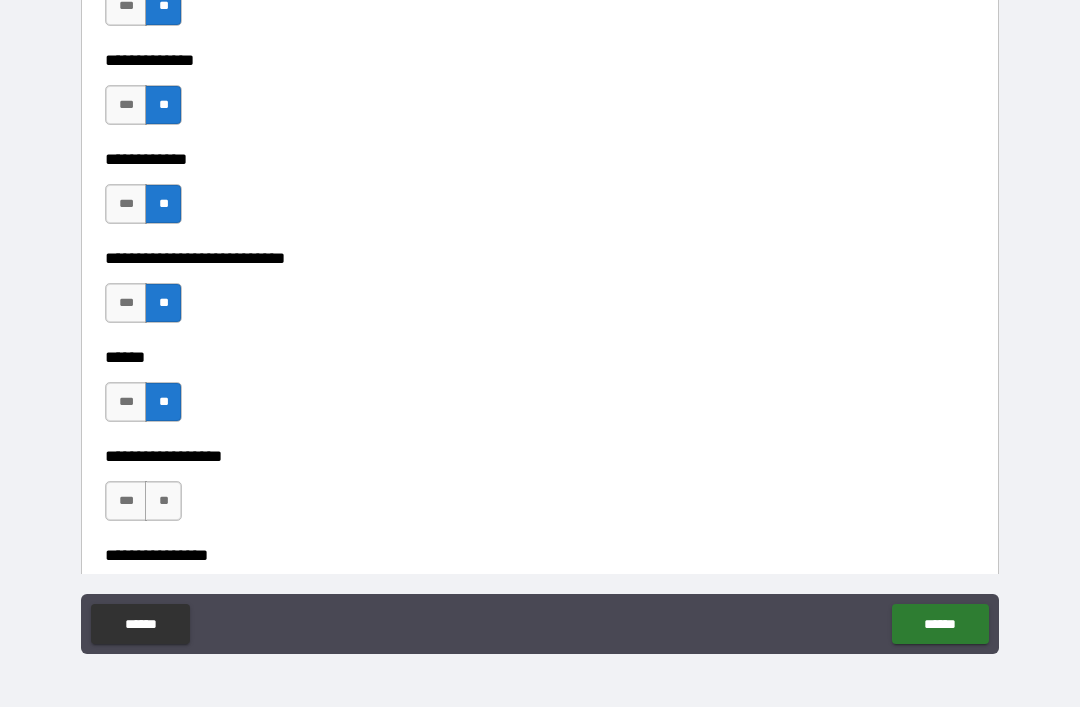 click on "**" at bounding box center (163, 501) 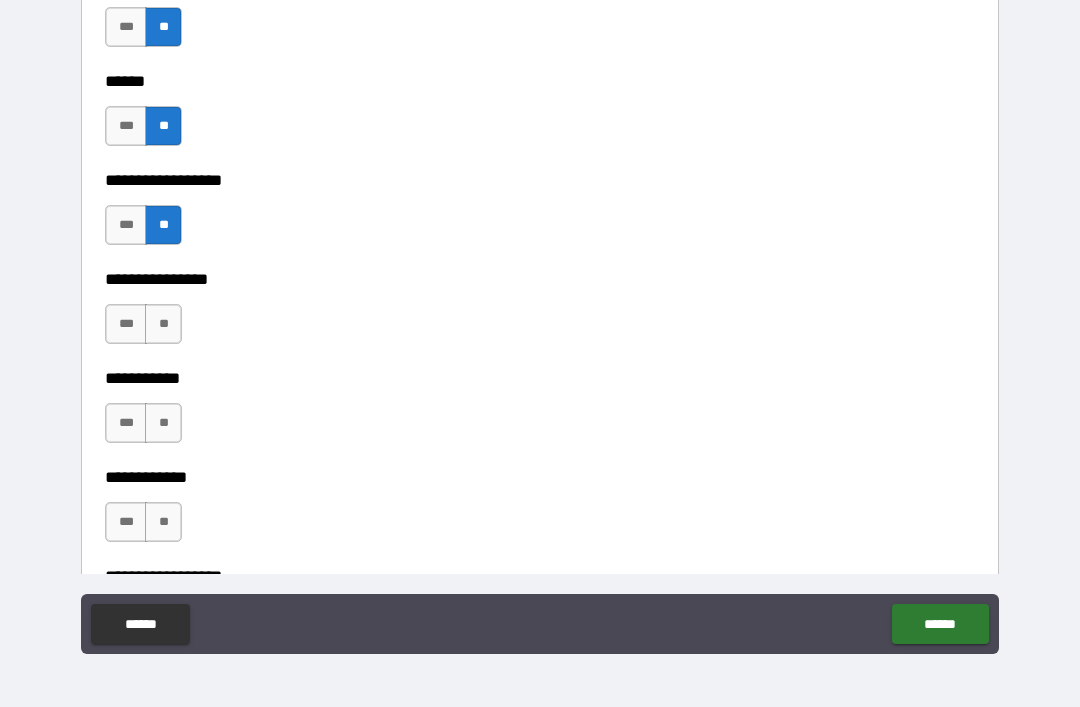 scroll, scrollTop: 9589, scrollLeft: 0, axis: vertical 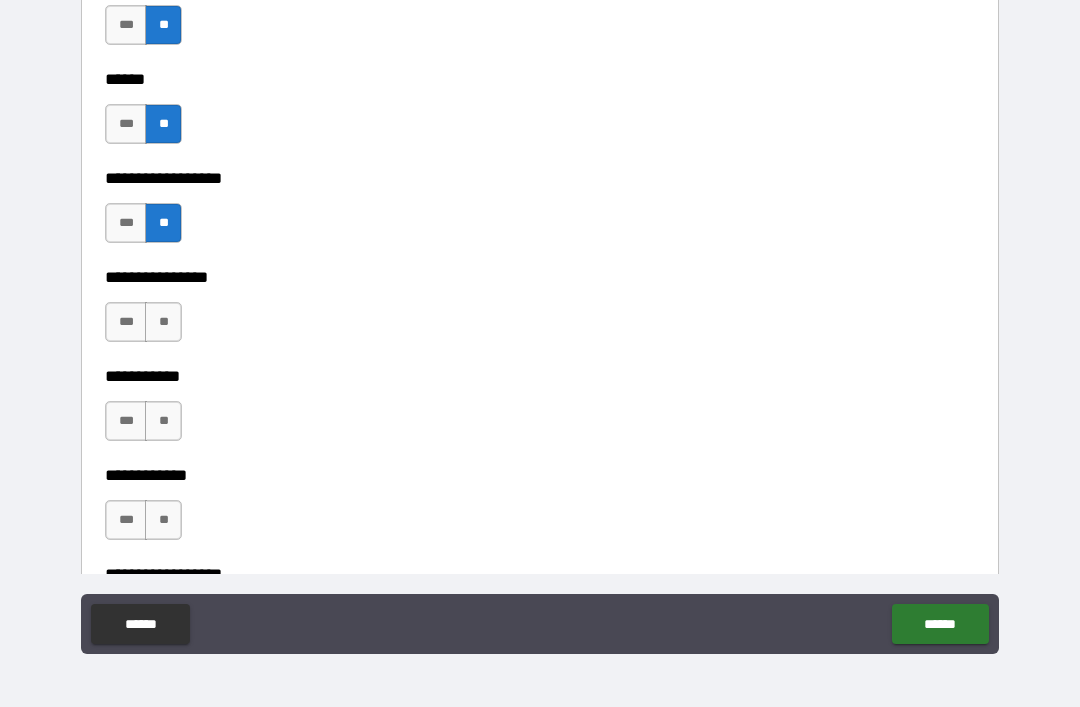click on "**" at bounding box center (163, 322) 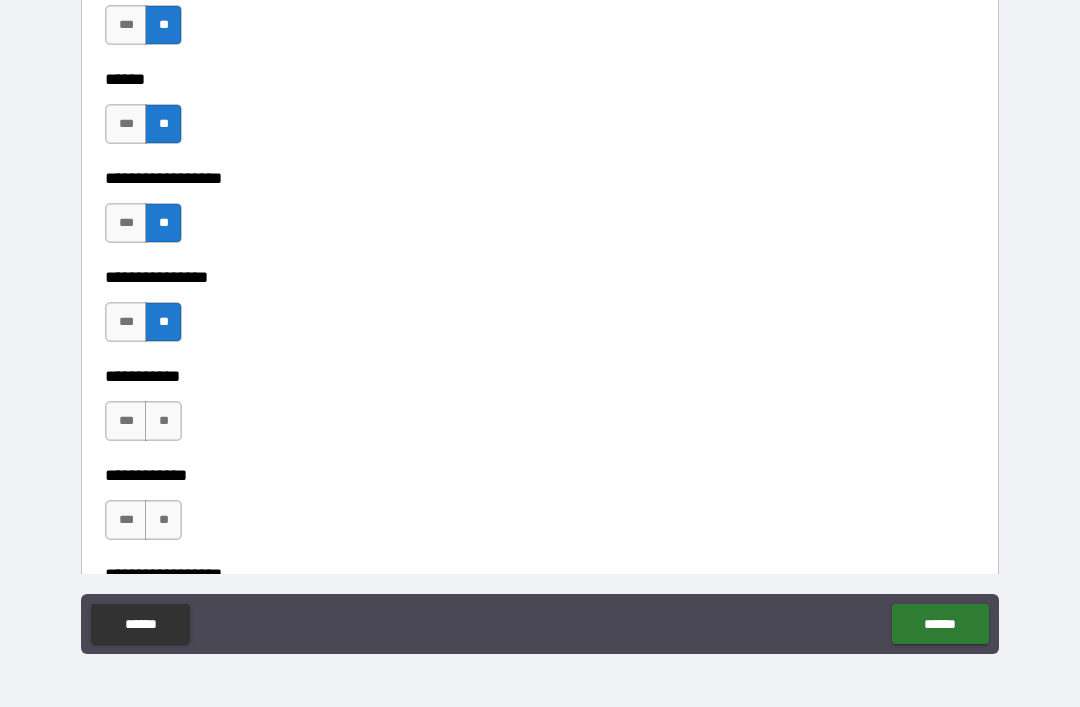 click on "**" at bounding box center (163, 421) 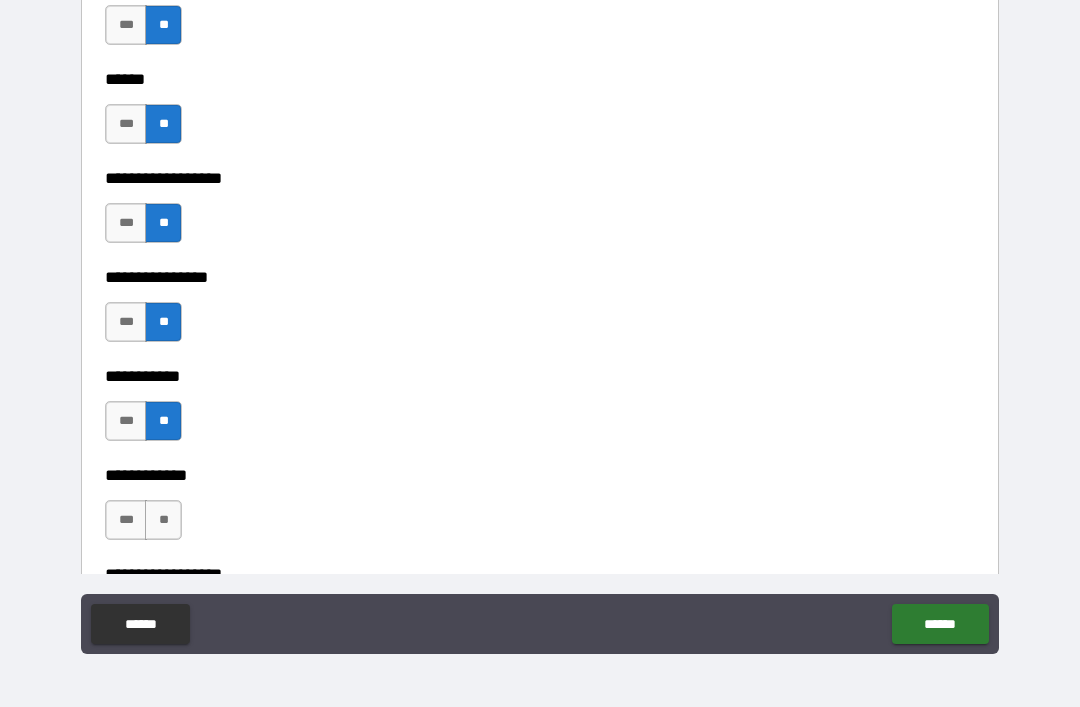 click on "**" at bounding box center [163, 520] 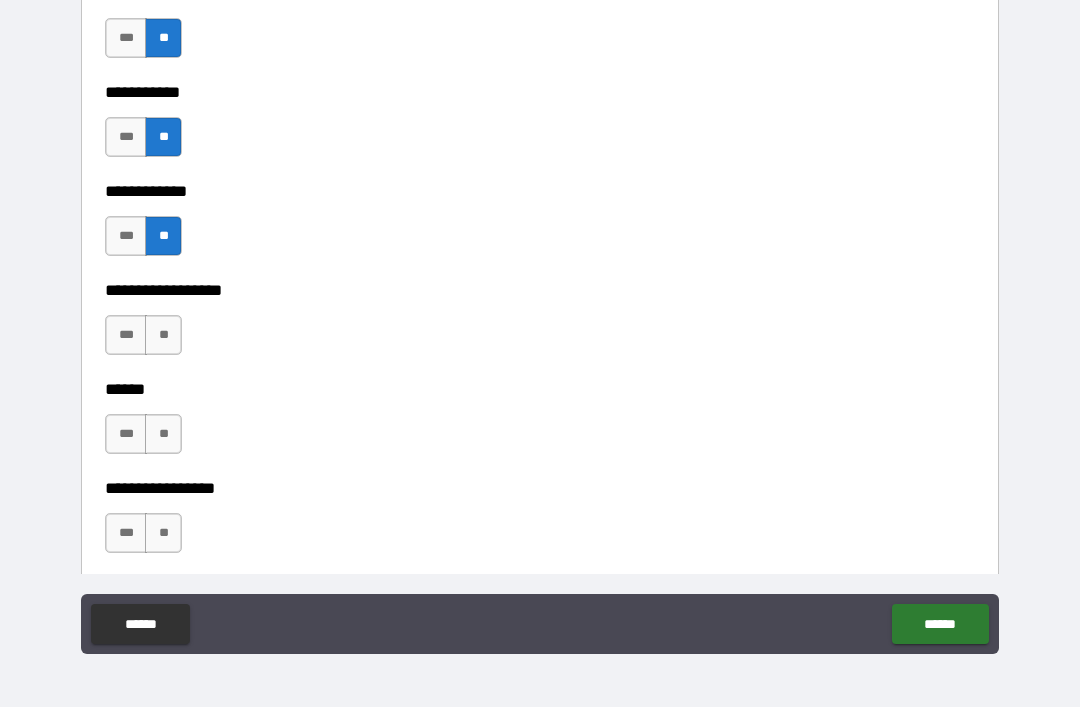 scroll, scrollTop: 9885, scrollLeft: 0, axis: vertical 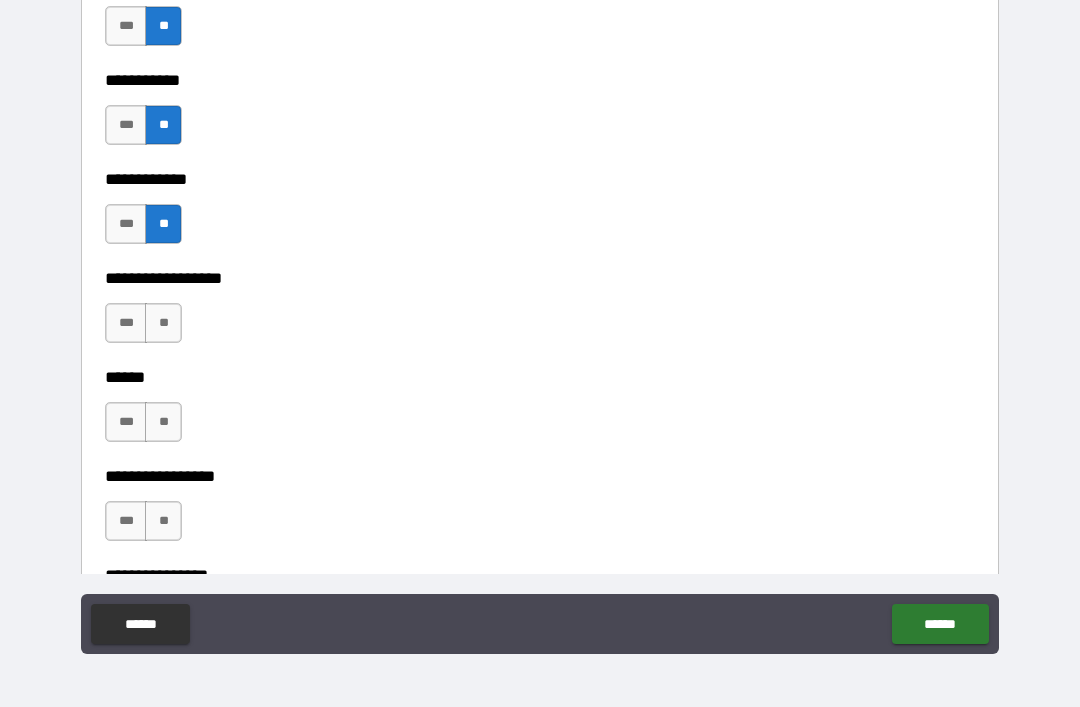 click on "**" at bounding box center [163, 323] 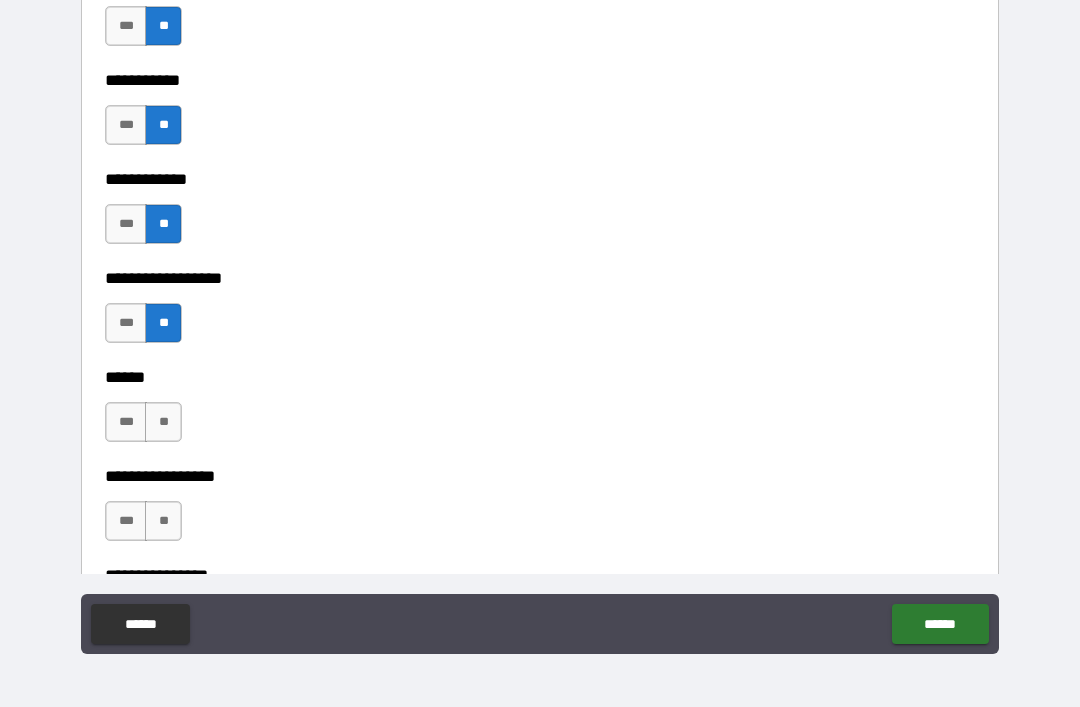 click on "**" at bounding box center [163, 422] 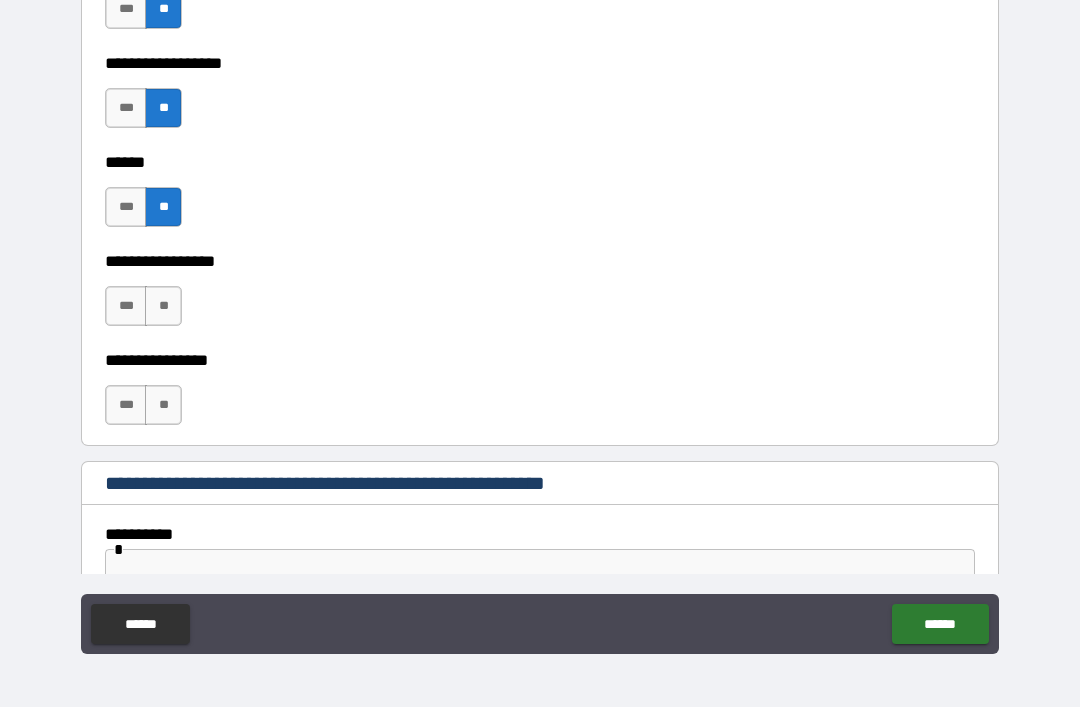 scroll, scrollTop: 10103, scrollLeft: 0, axis: vertical 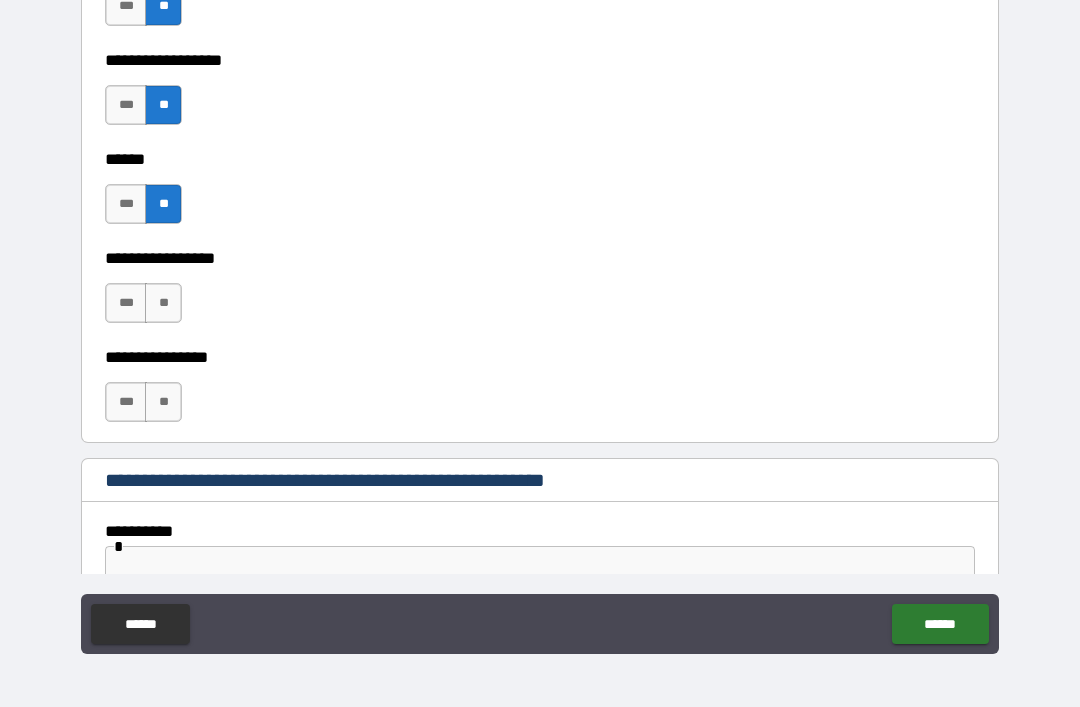 click on "**" at bounding box center [163, 303] 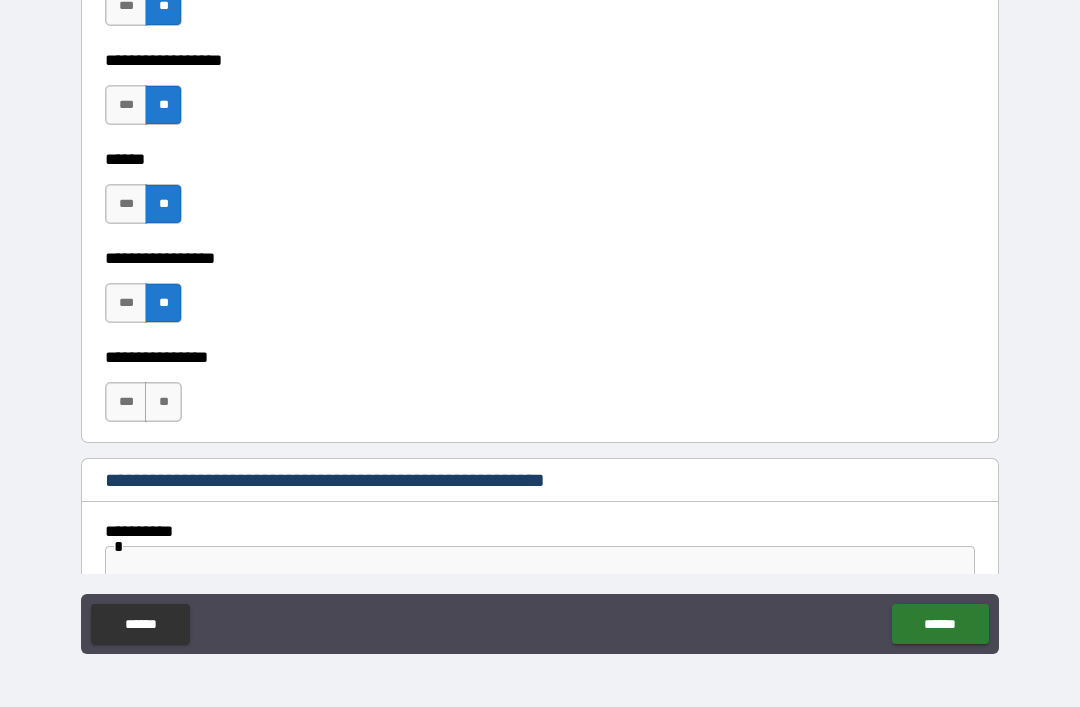 click on "**" at bounding box center [163, 402] 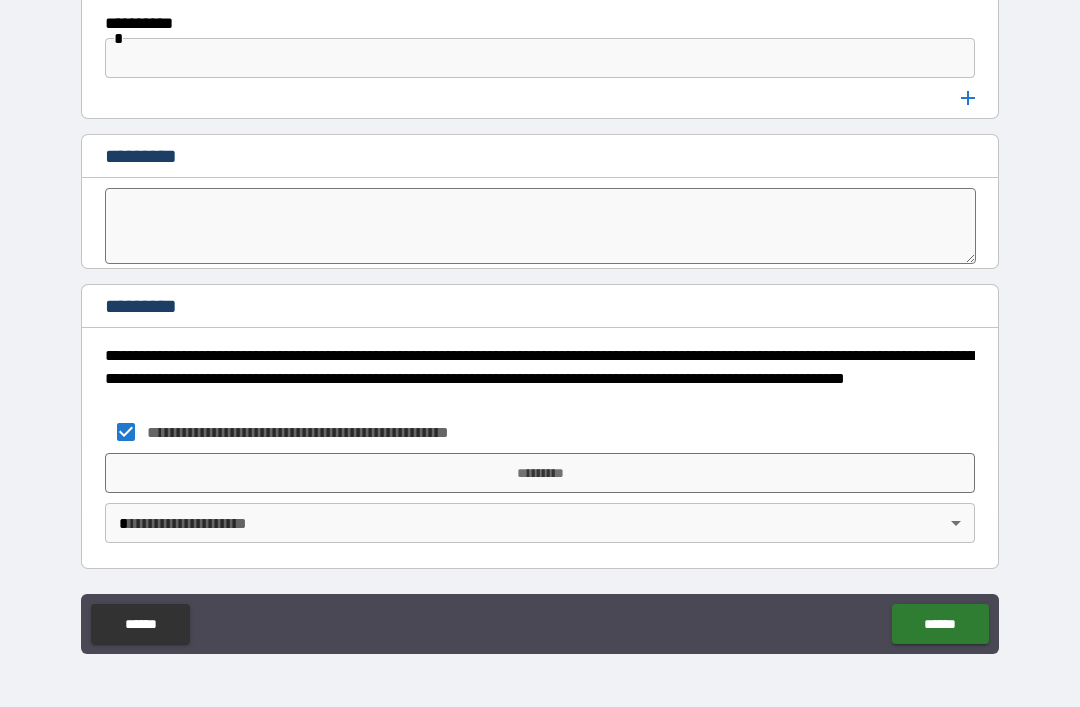 scroll, scrollTop: 10611, scrollLeft: 0, axis: vertical 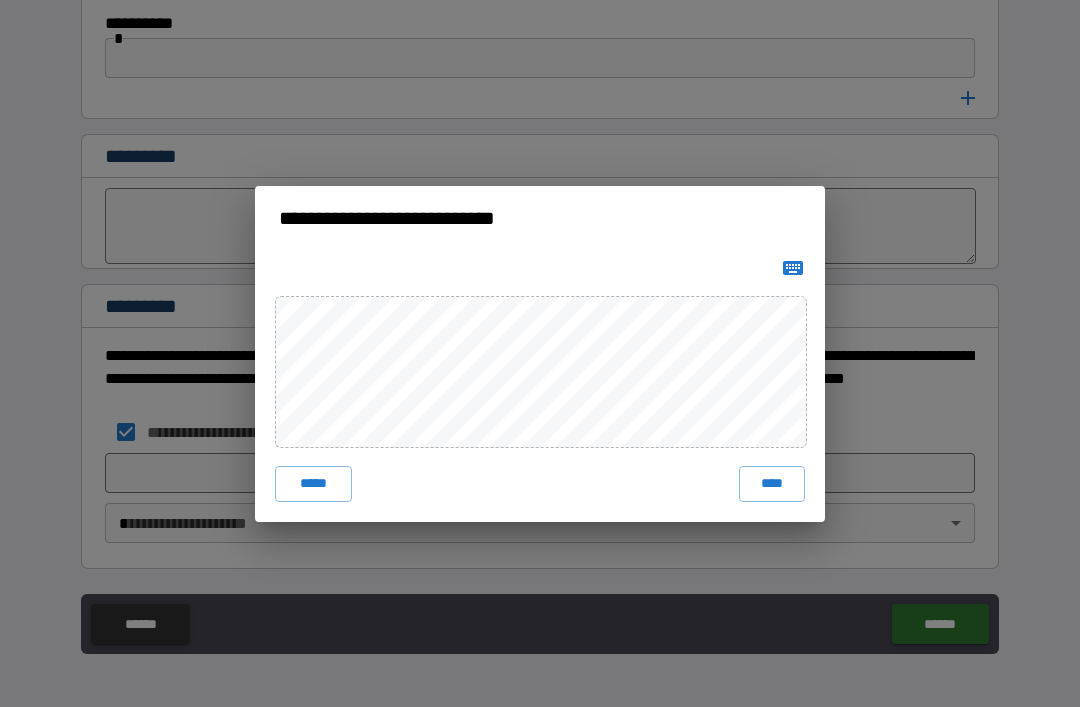 click on "****" at bounding box center [772, 484] 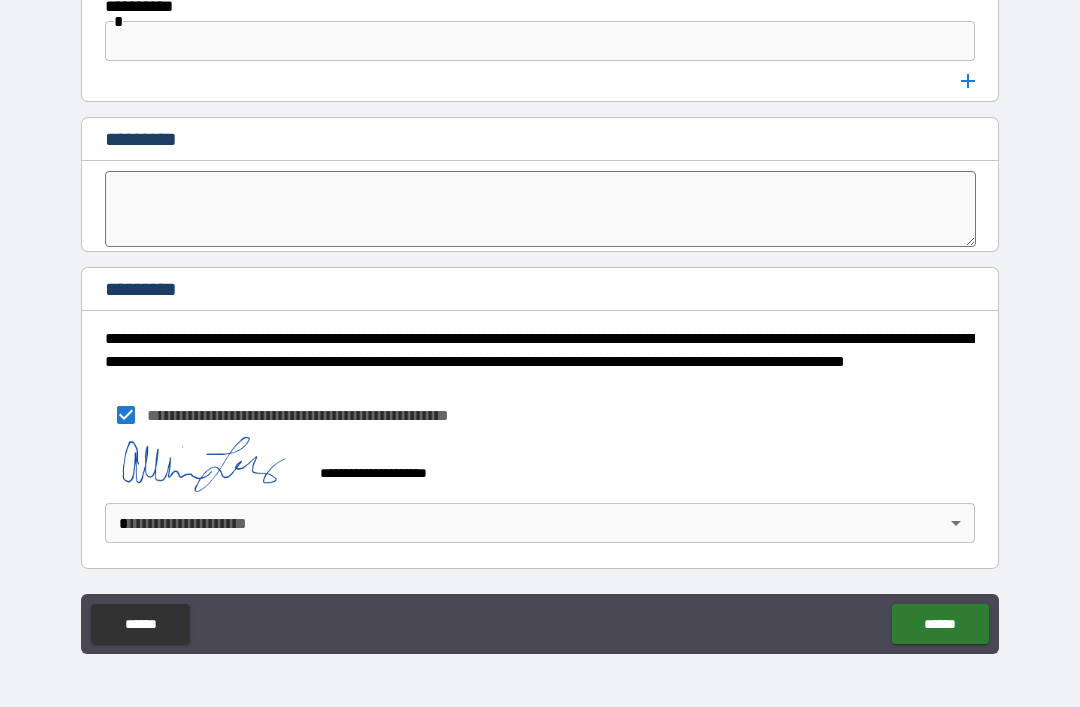 scroll, scrollTop: 10628, scrollLeft: 0, axis: vertical 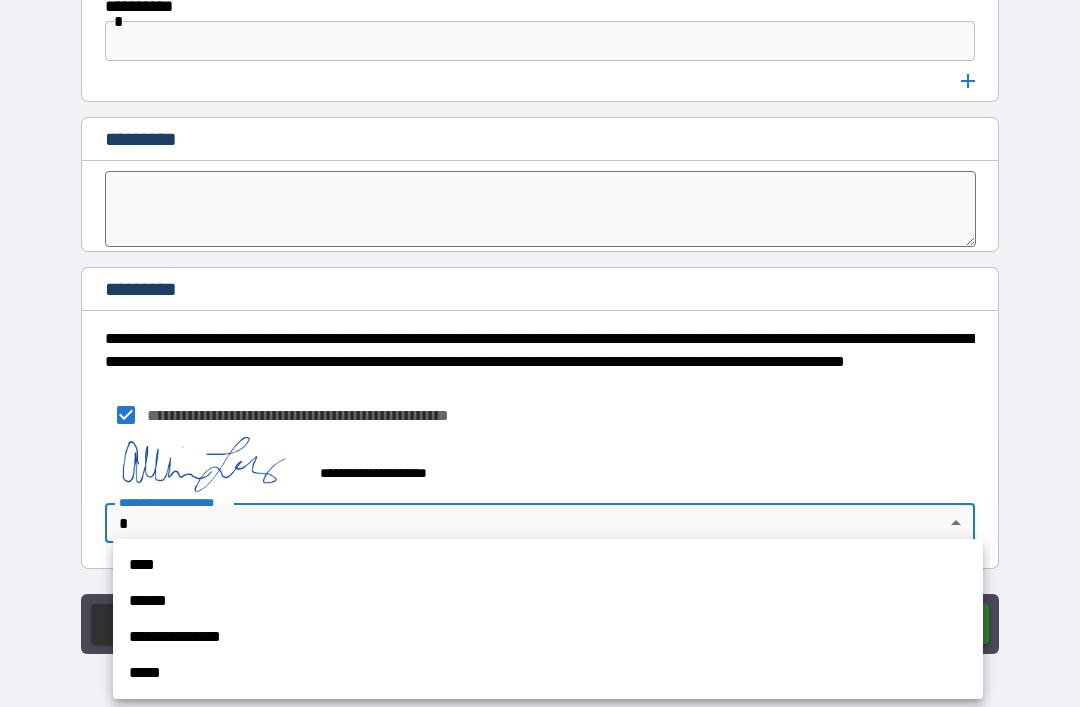 click on "****" at bounding box center (548, 565) 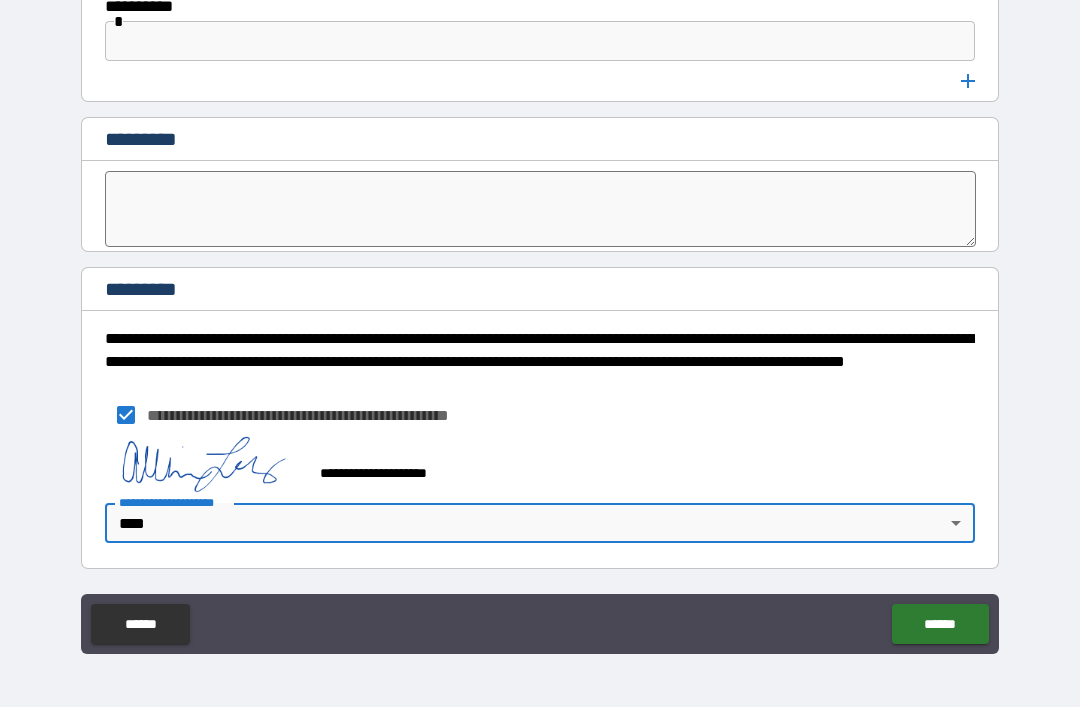 click on "******" at bounding box center (940, 624) 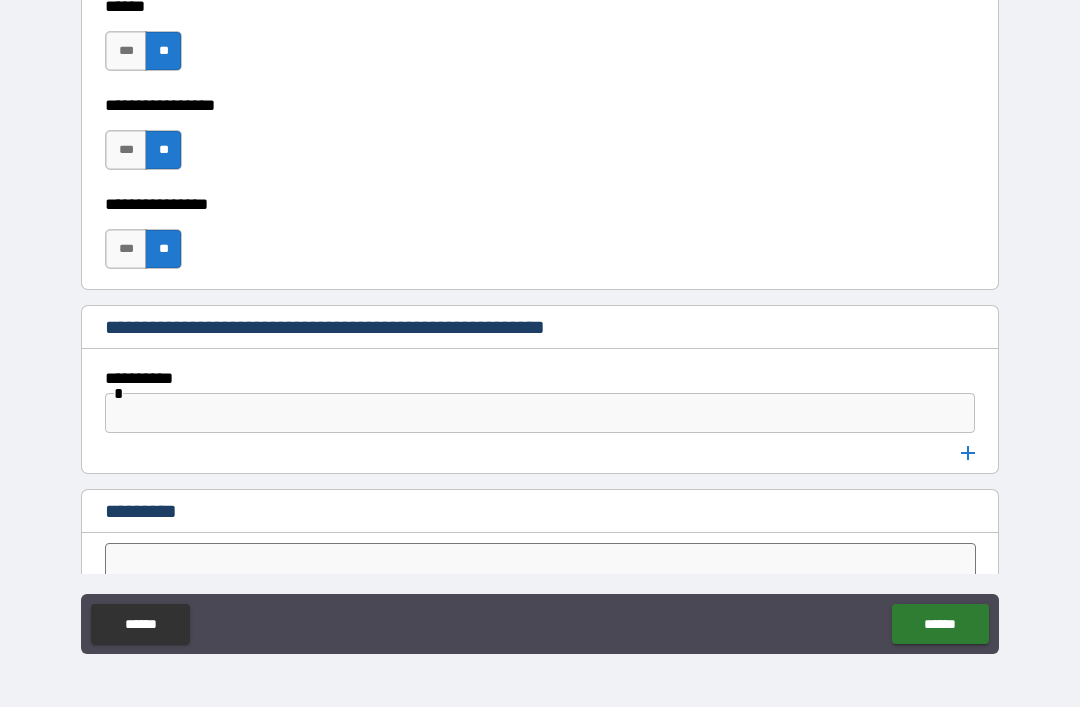 click on "**********" at bounding box center [540, 324] 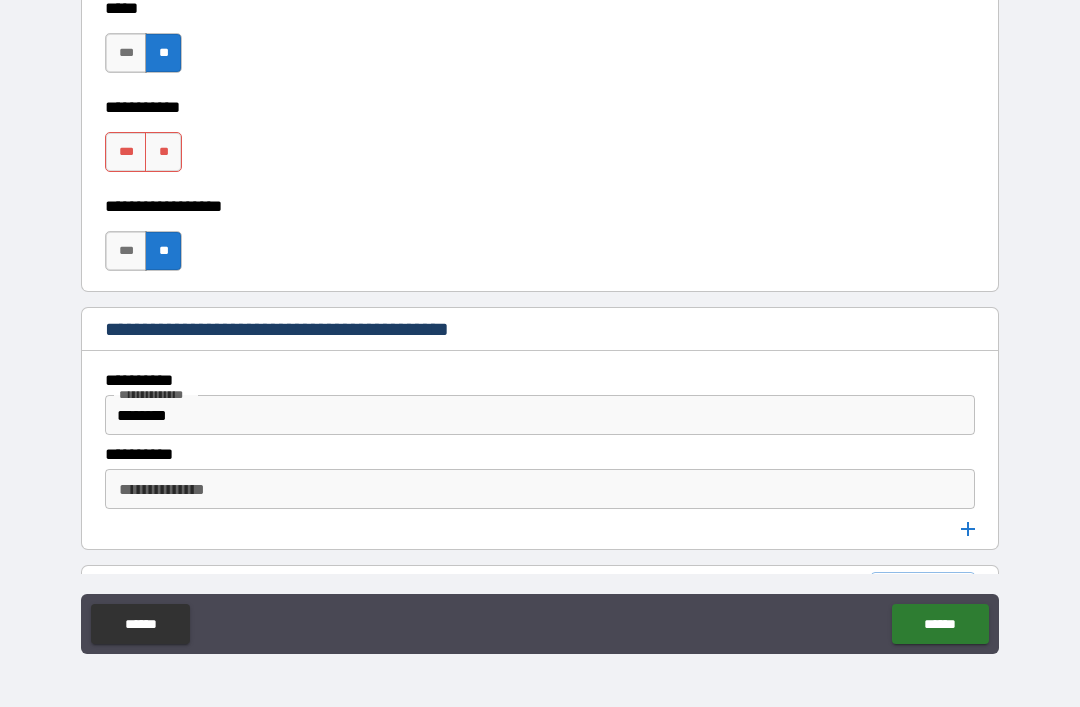 scroll, scrollTop: 2282, scrollLeft: 0, axis: vertical 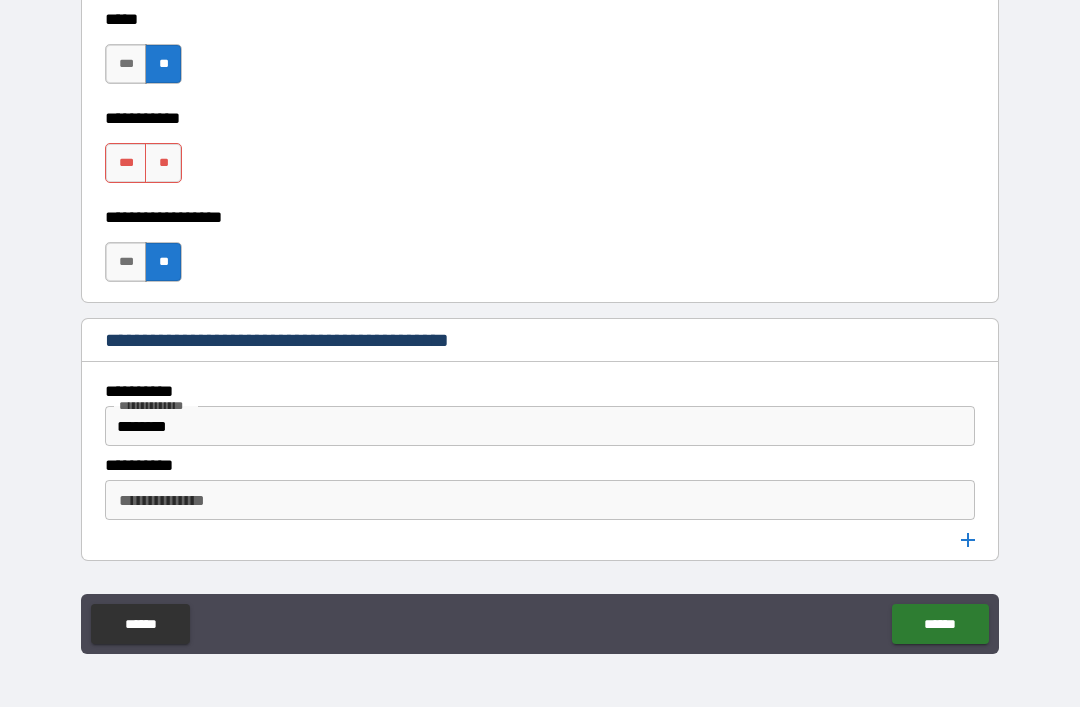 click on "**" at bounding box center (163, 163) 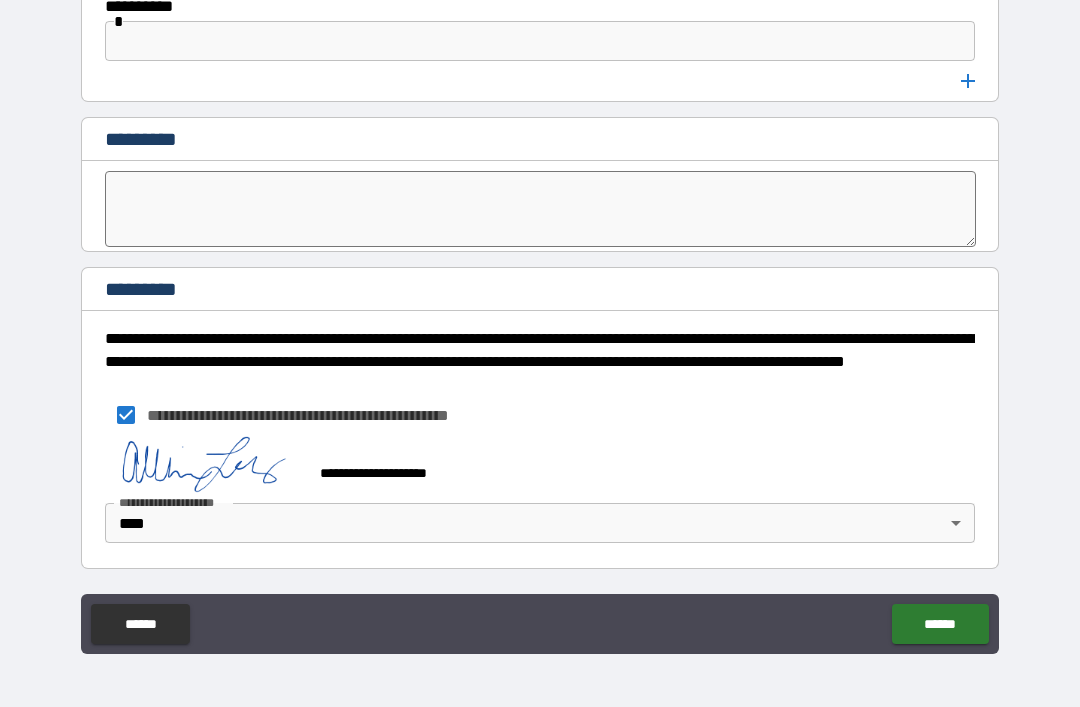 scroll, scrollTop: 10628, scrollLeft: 0, axis: vertical 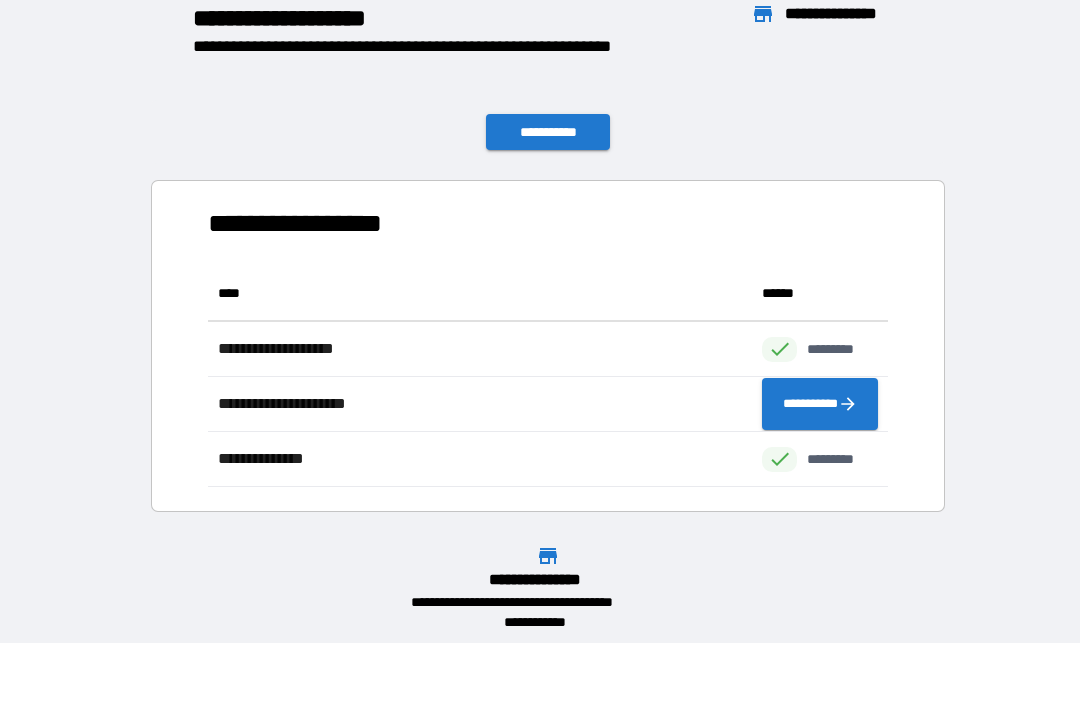 click on "**********" at bounding box center [548, 132] 